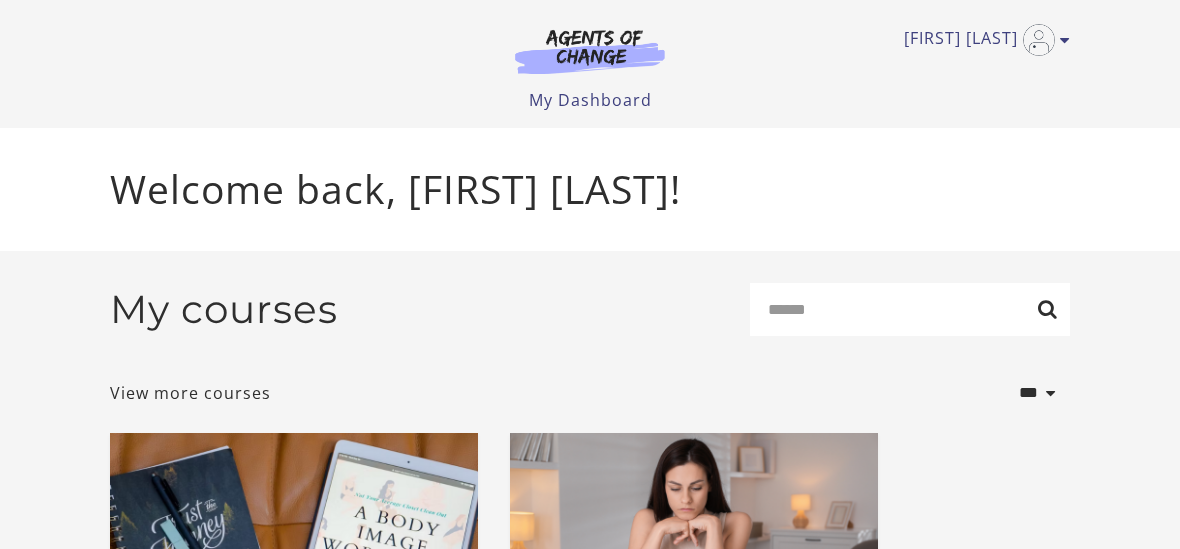 scroll, scrollTop: 0, scrollLeft: 0, axis: both 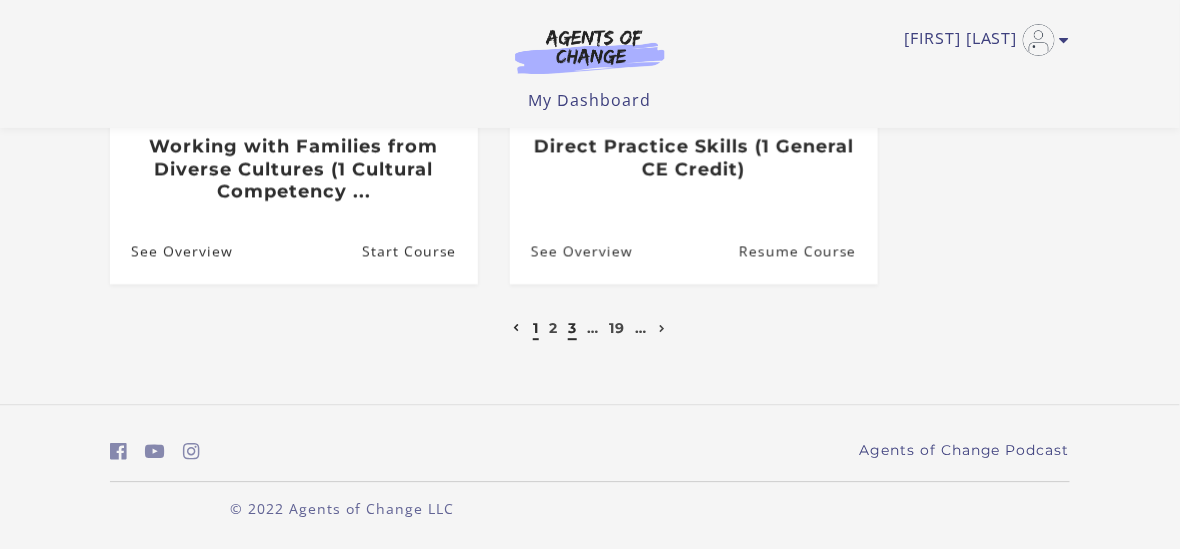 click on "3" at bounding box center [572, 328] 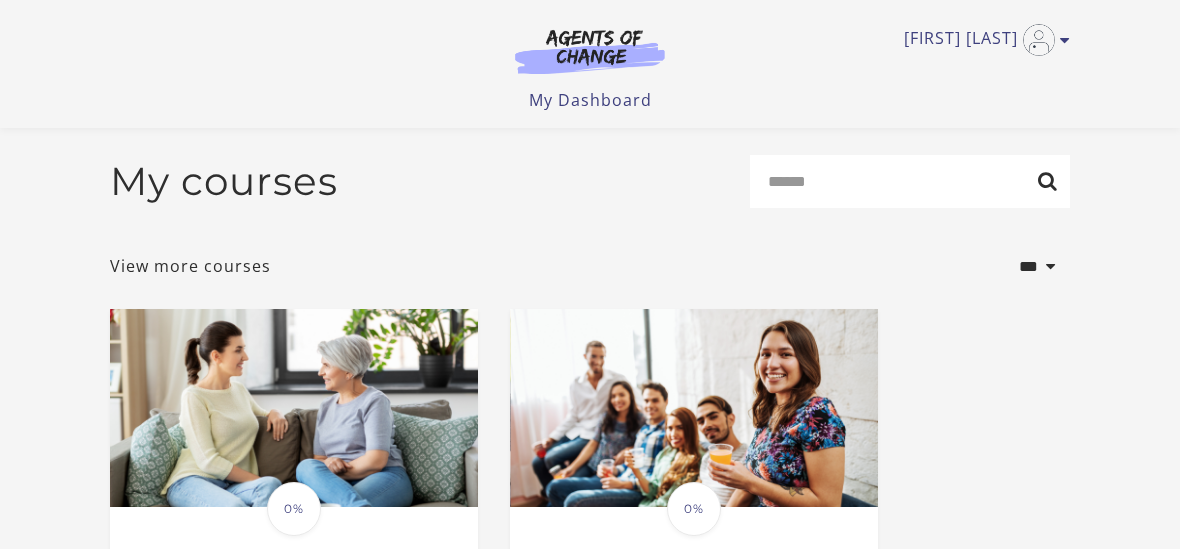 scroll, scrollTop: 400, scrollLeft: 0, axis: vertical 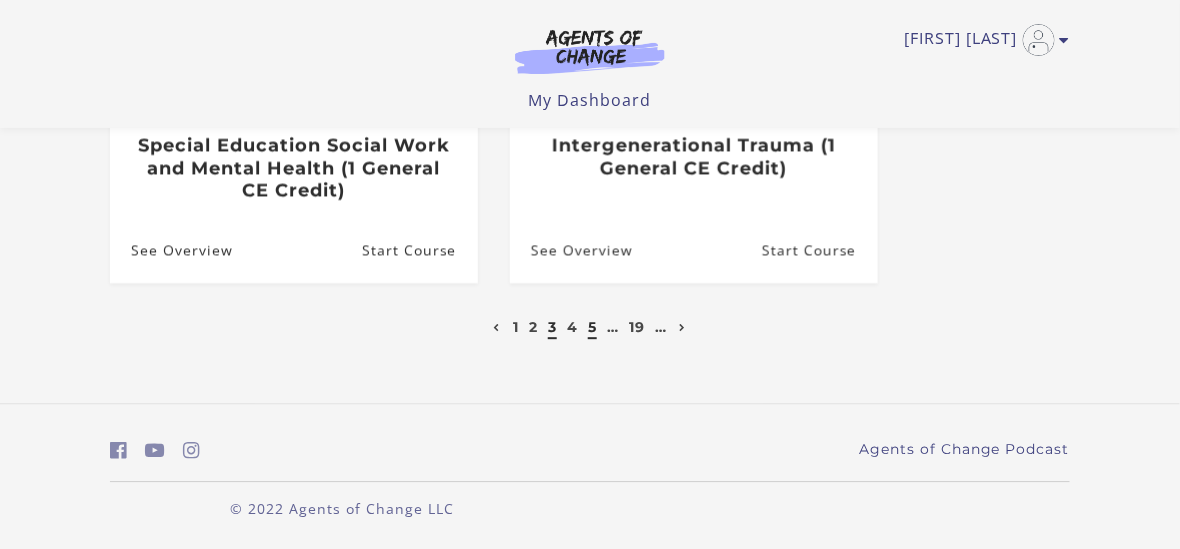 click on "5" at bounding box center (592, 327) 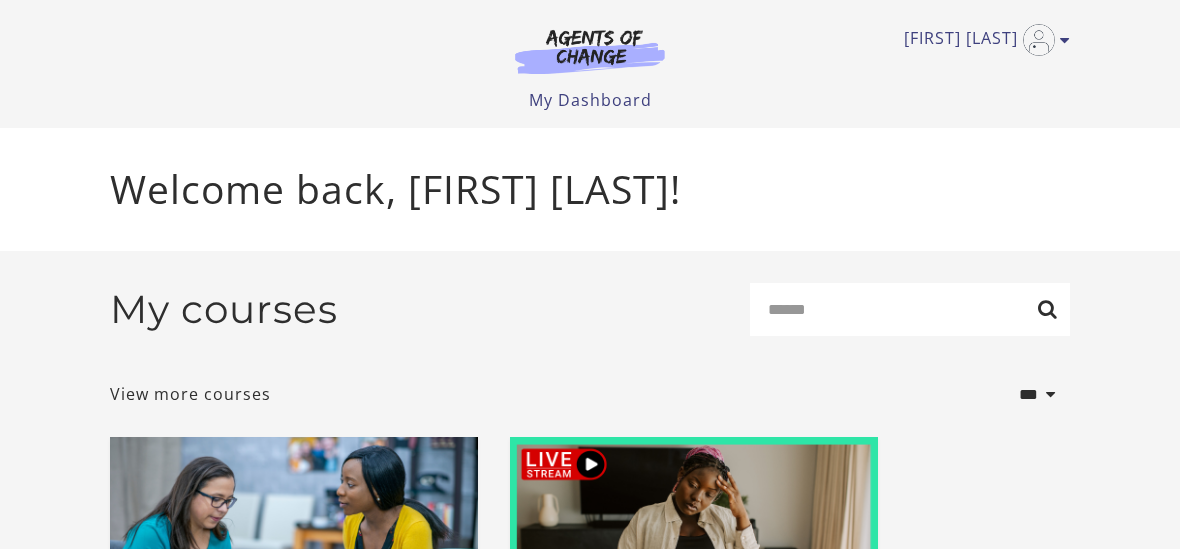 scroll, scrollTop: 0, scrollLeft: 0, axis: both 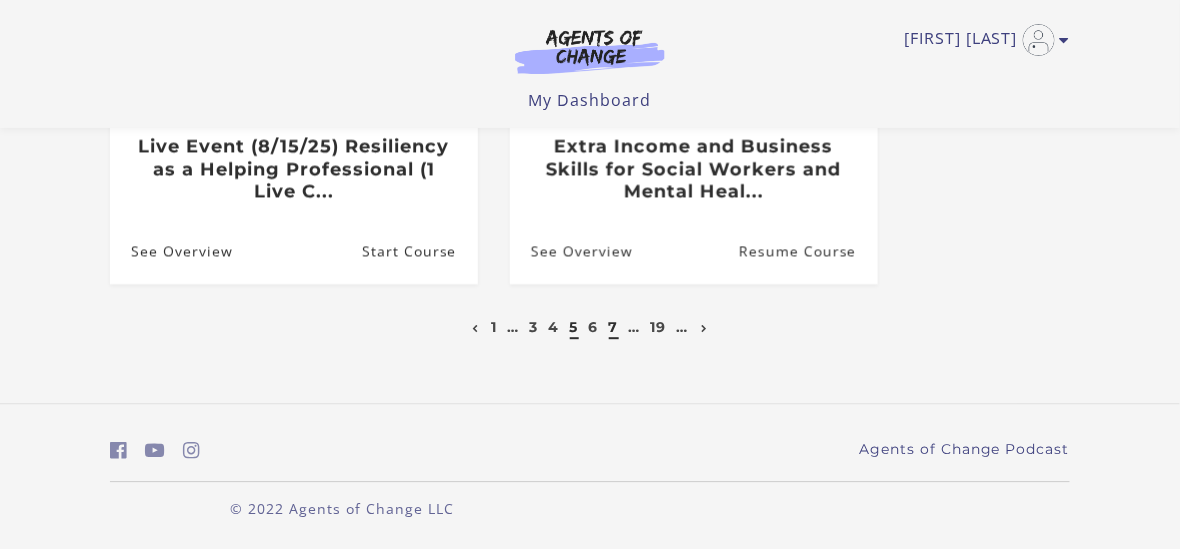 click on "7" at bounding box center [614, 327] 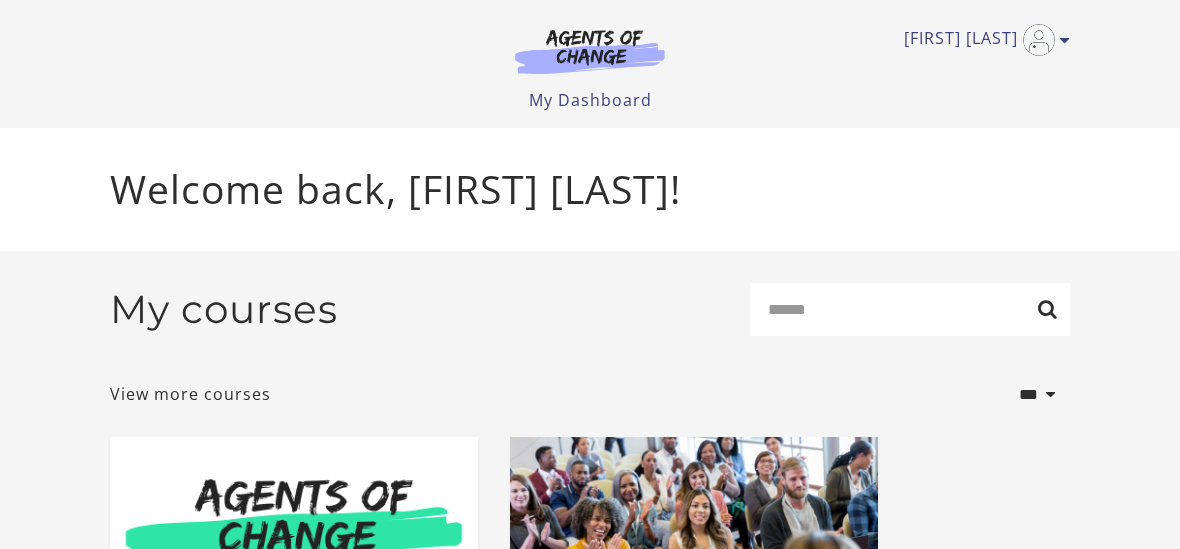 scroll, scrollTop: 0, scrollLeft: 0, axis: both 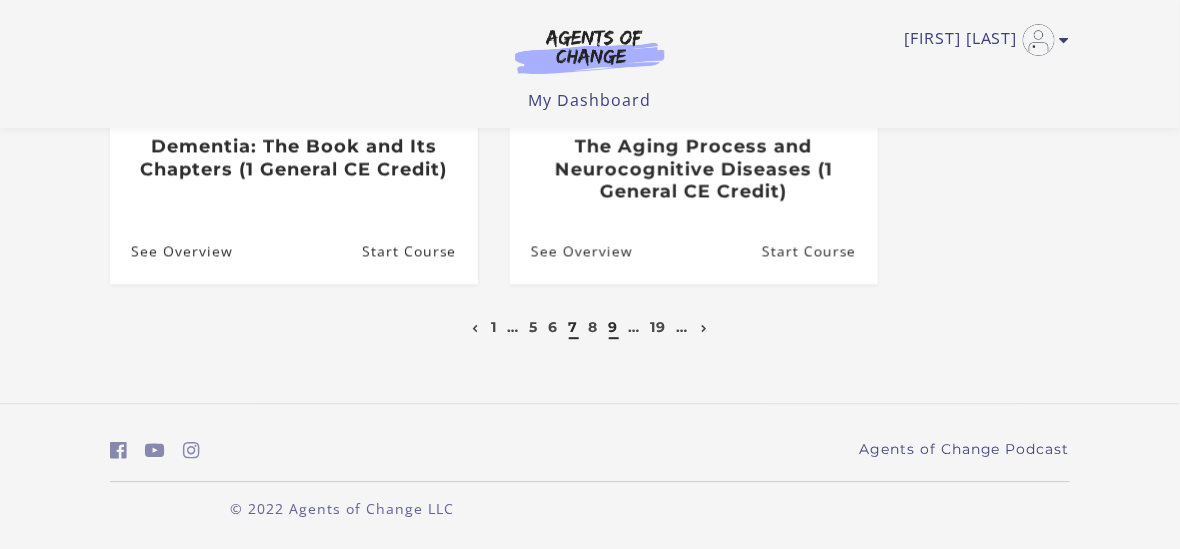 click on "9" at bounding box center (614, 327) 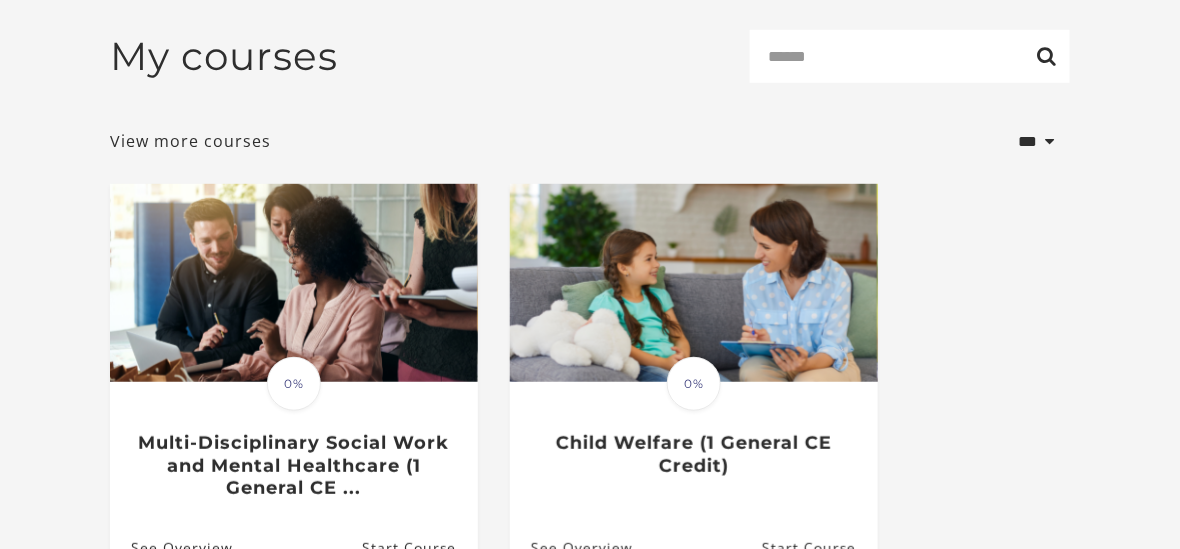 scroll, scrollTop: 0, scrollLeft: 0, axis: both 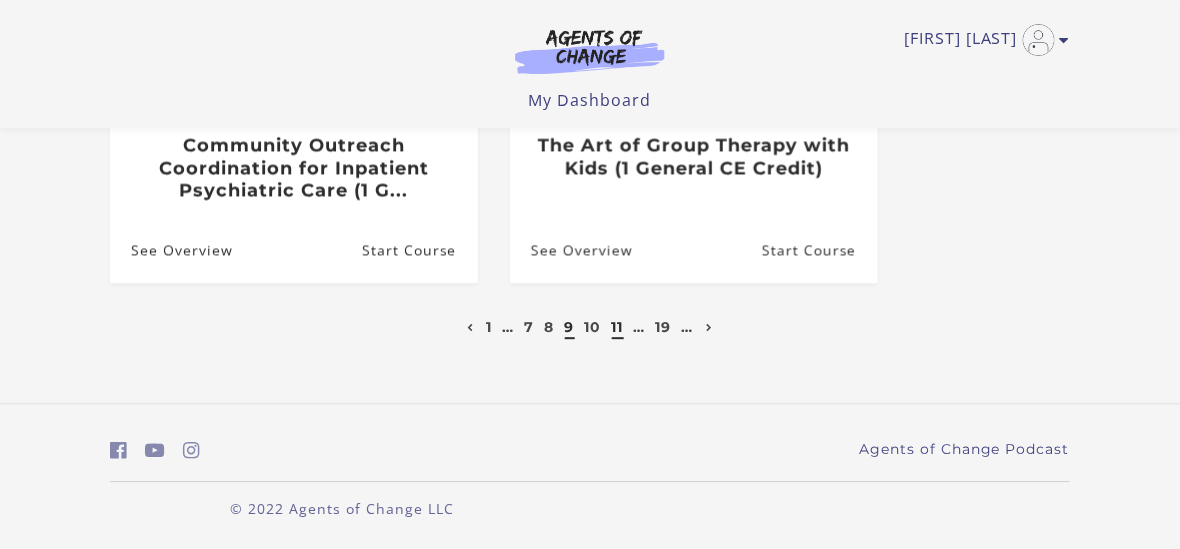 click on "11" at bounding box center [618, 327] 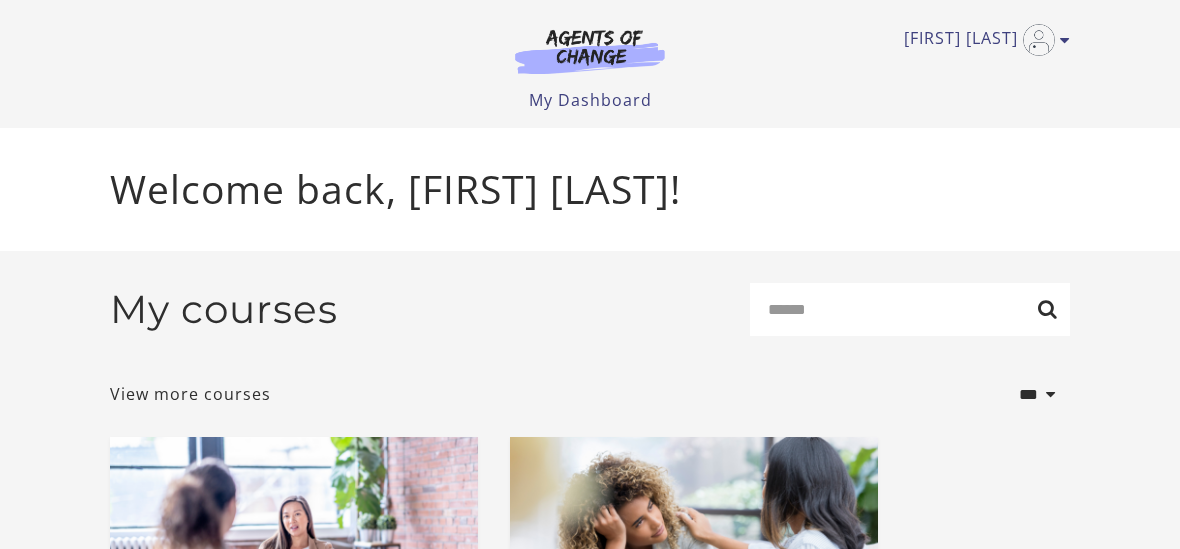 scroll, scrollTop: 0, scrollLeft: 0, axis: both 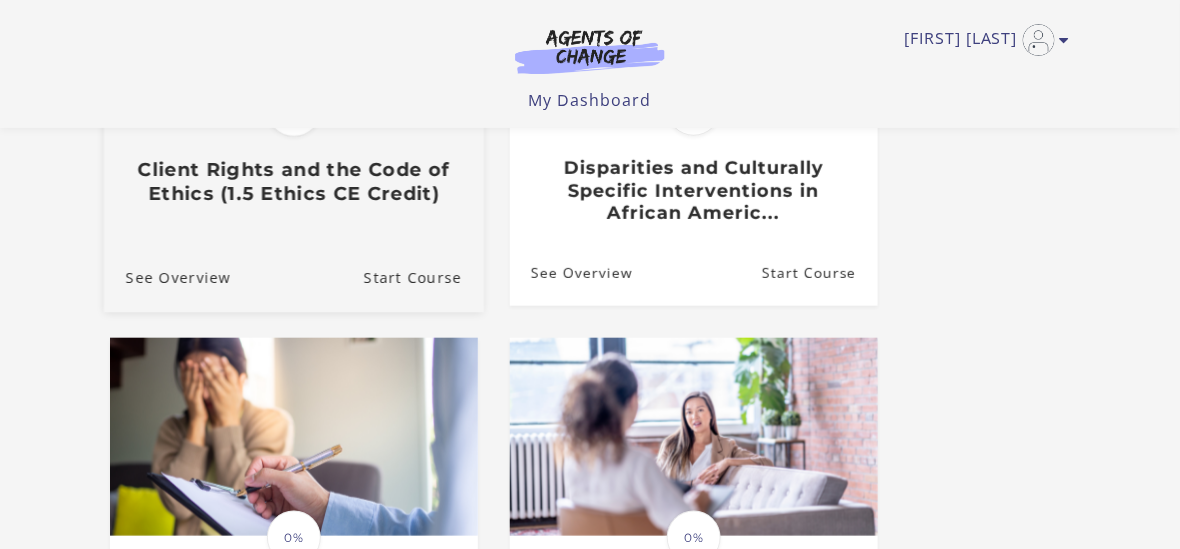 click on "Translation missing: en.liquid.partials.dashboard_course_card.progress_description: 0%
0%
Client Rights and the Code of Ethics (1.5 Ethics CE Credit)" at bounding box center [294, 62] 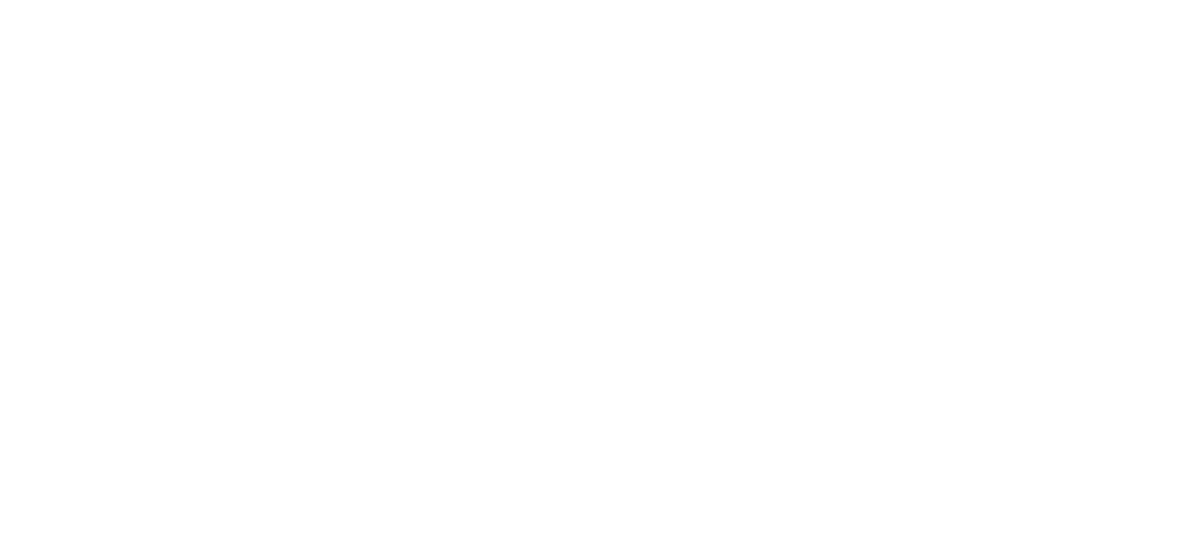 scroll, scrollTop: 0, scrollLeft: 0, axis: both 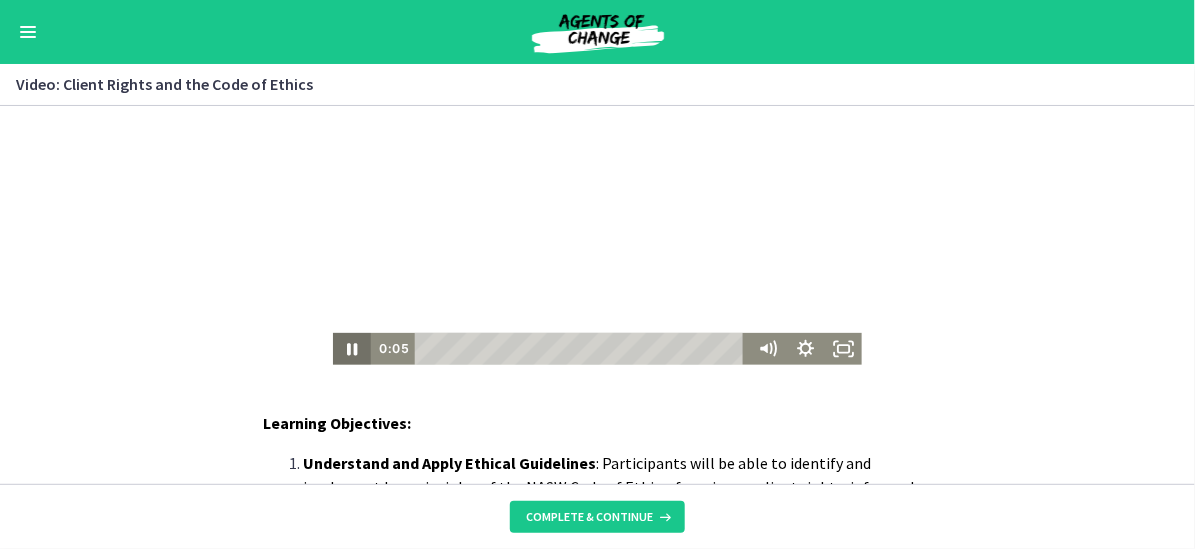 click 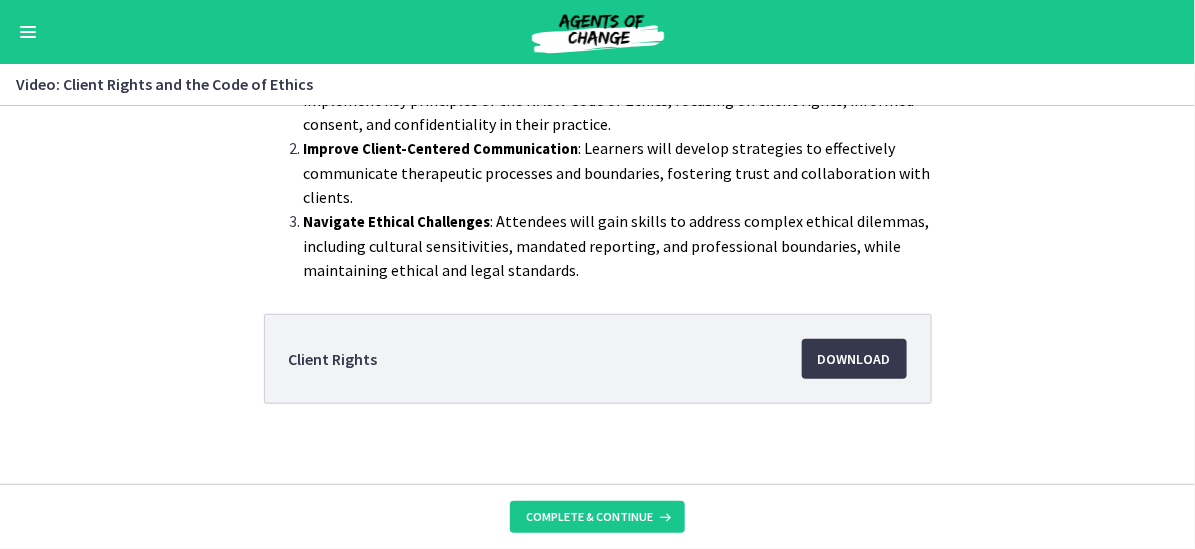 scroll, scrollTop: 439, scrollLeft: 0, axis: vertical 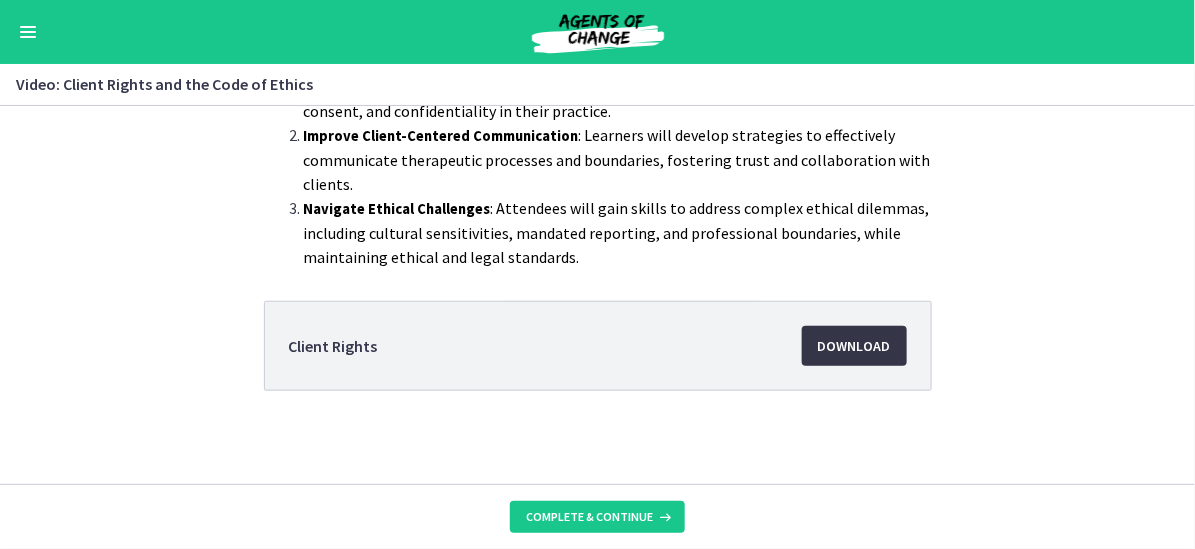 click on "Download
Opens in a new window" at bounding box center (854, 346) 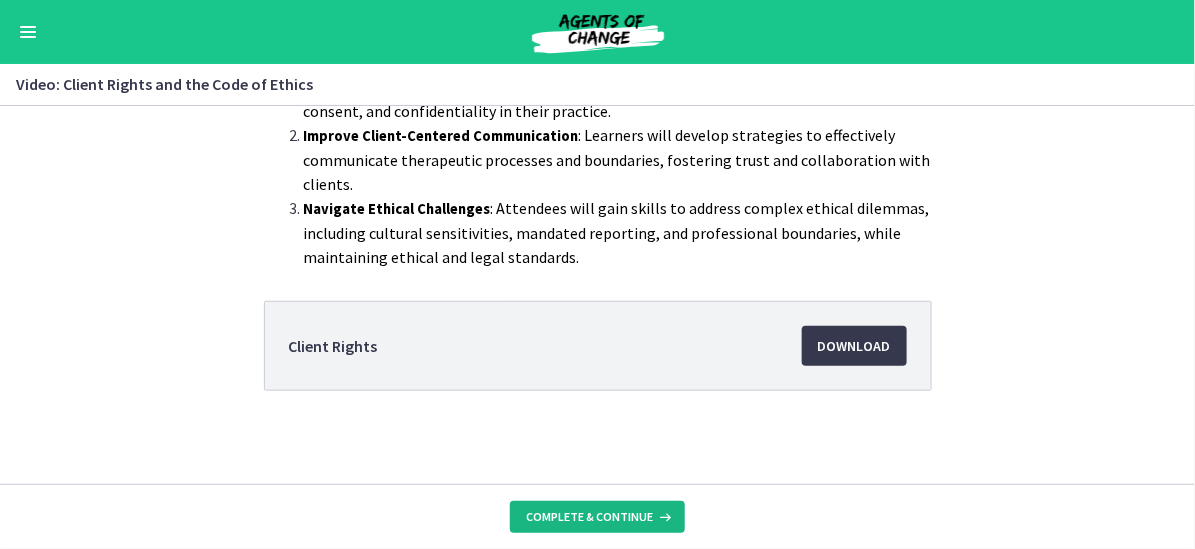 click on "Complete & continue" at bounding box center (589, 517) 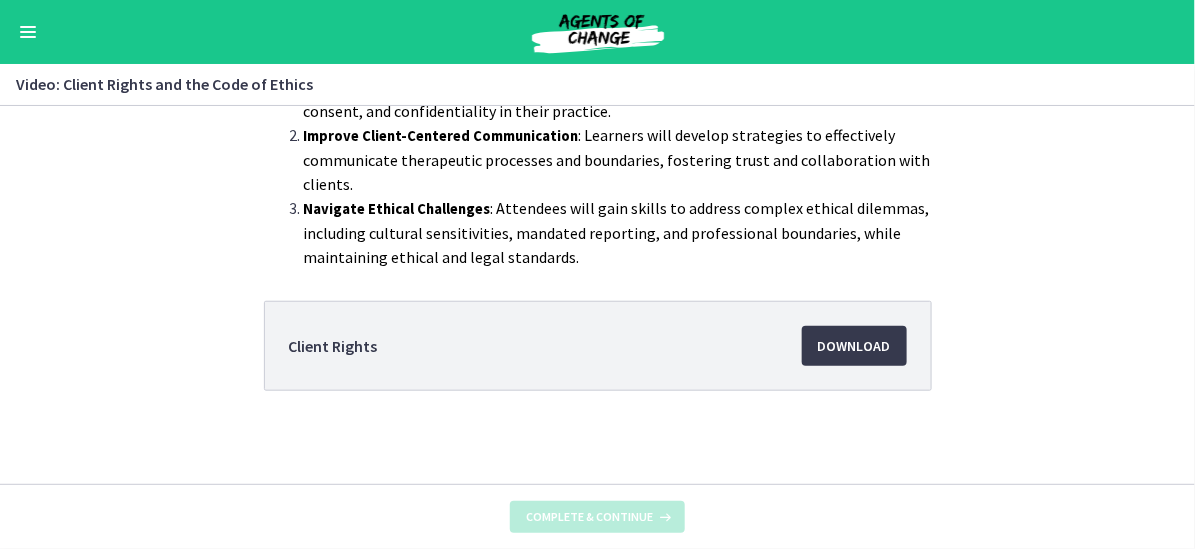 scroll, scrollTop: 0, scrollLeft: 0, axis: both 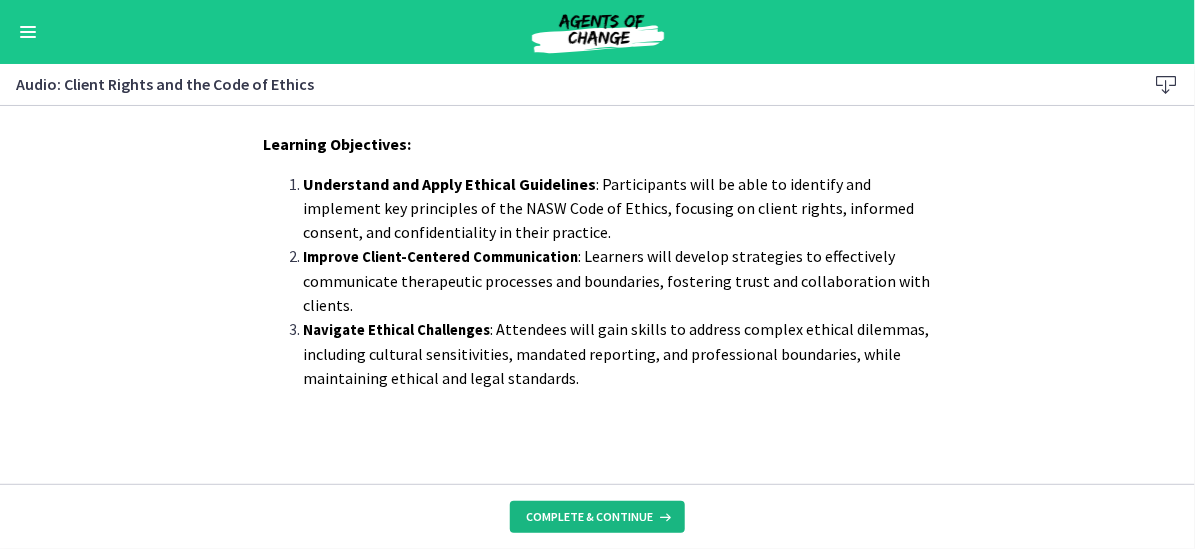 click on "Complete & continue" at bounding box center (589, 517) 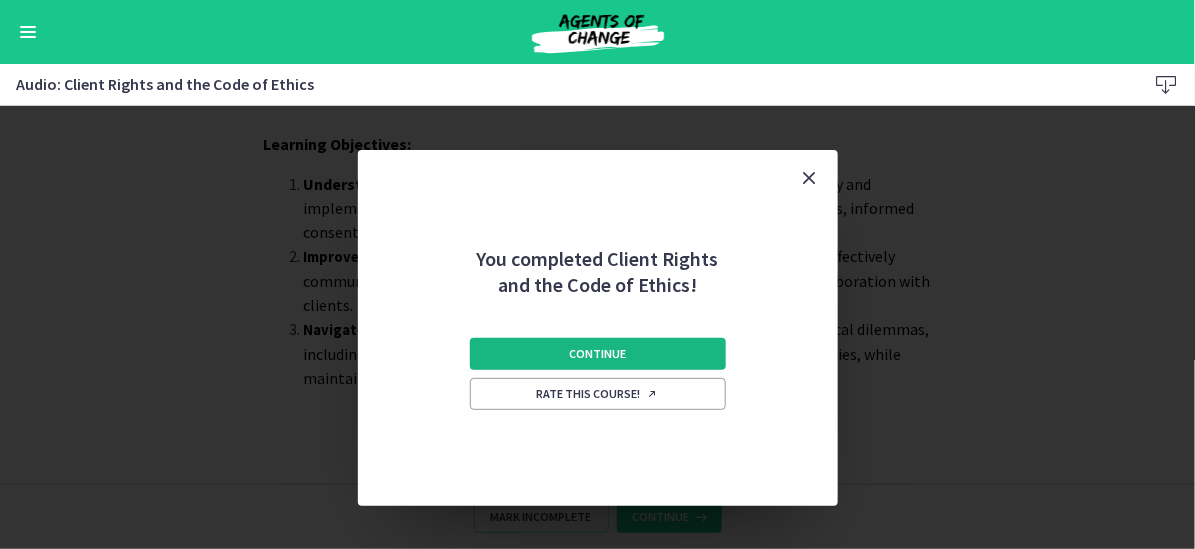 click on "Continue" at bounding box center [597, 354] 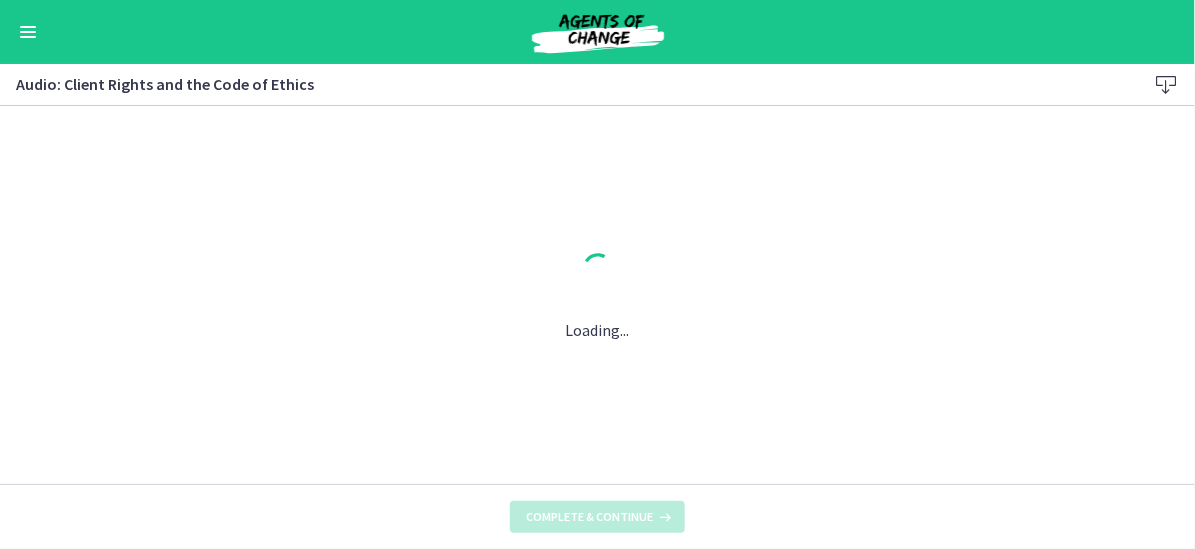 scroll, scrollTop: 0, scrollLeft: 0, axis: both 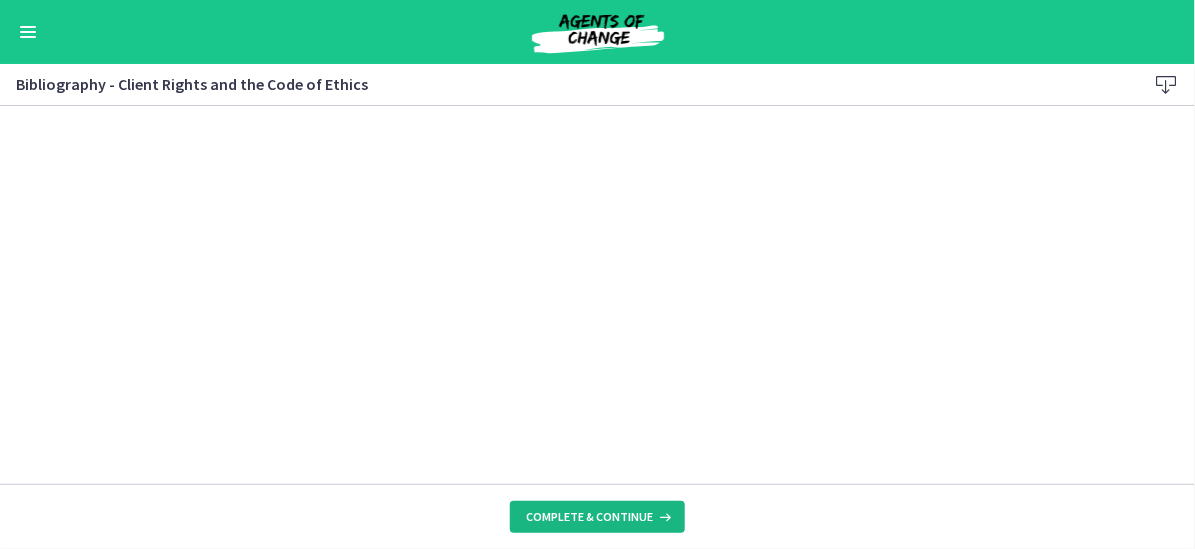 click on "Complete & continue" at bounding box center [589, 517] 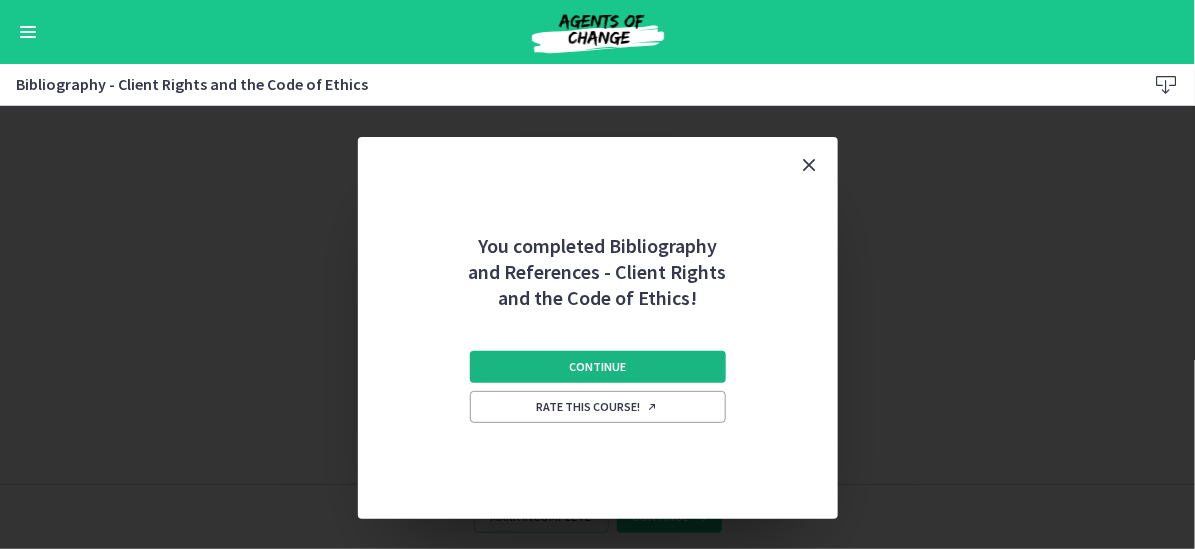 click on "Continue" at bounding box center (597, 367) 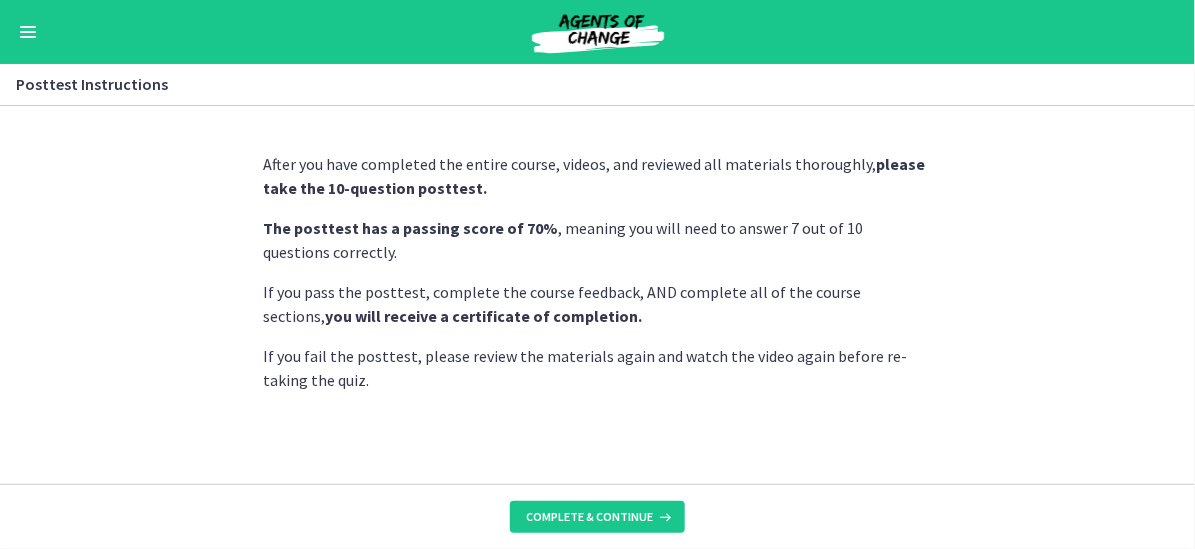 scroll, scrollTop: 13, scrollLeft: 0, axis: vertical 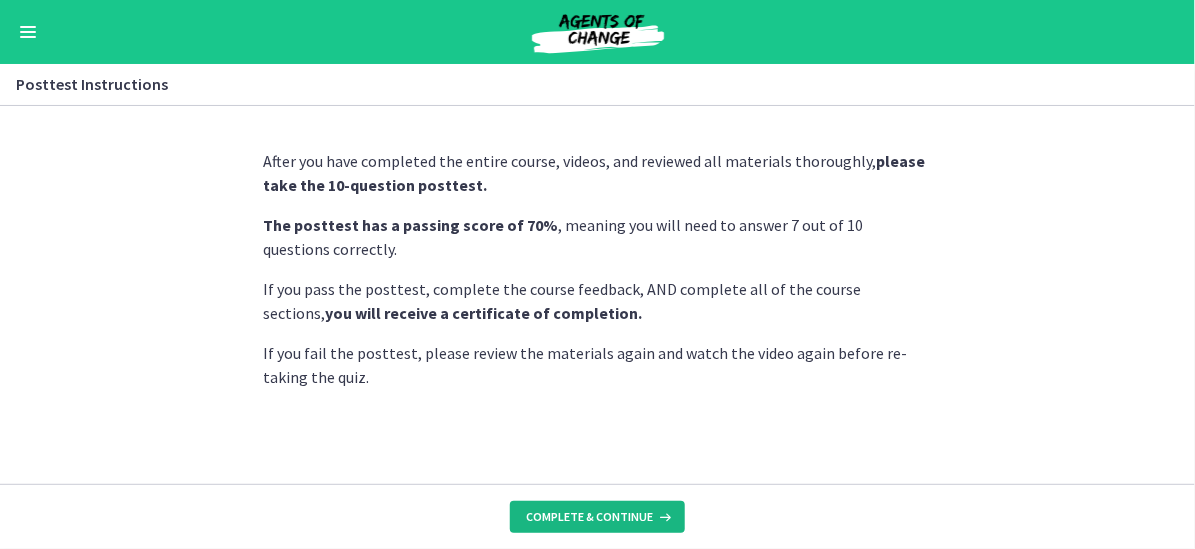 click on "Complete & continue" at bounding box center [589, 517] 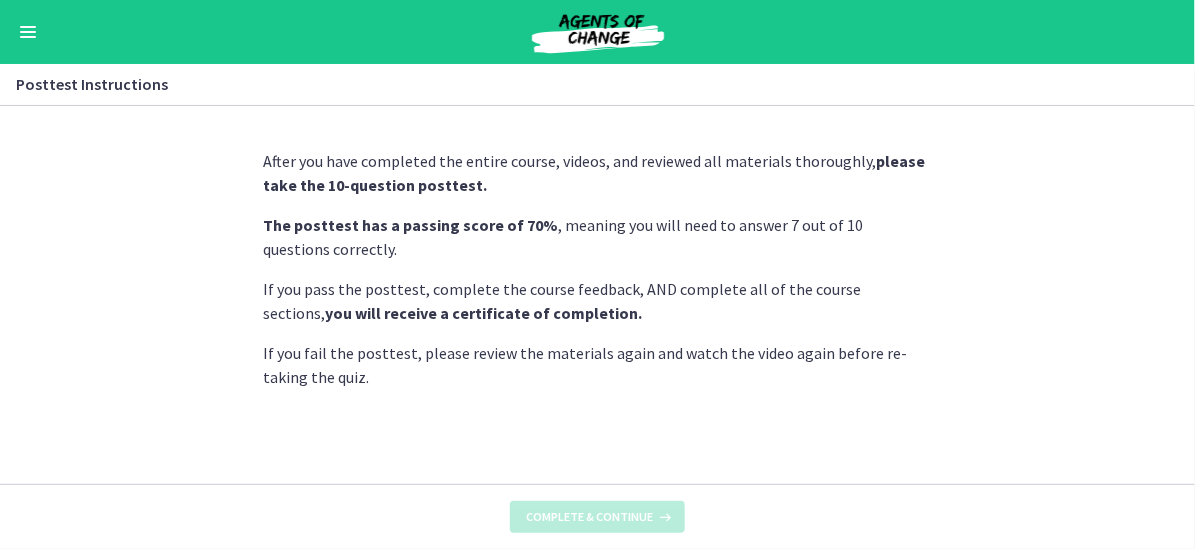 scroll, scrollTop: 0, scrollLeft: 0, axis: both 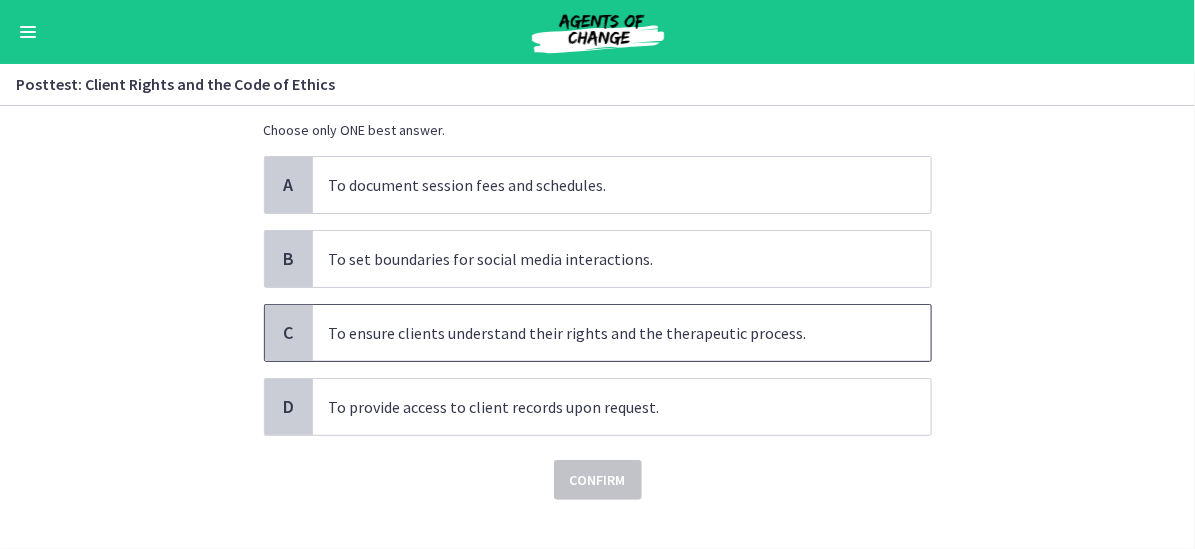 click on "To ensure clients understand their rights and the therapeutic process." at bounding box center (622, 333) 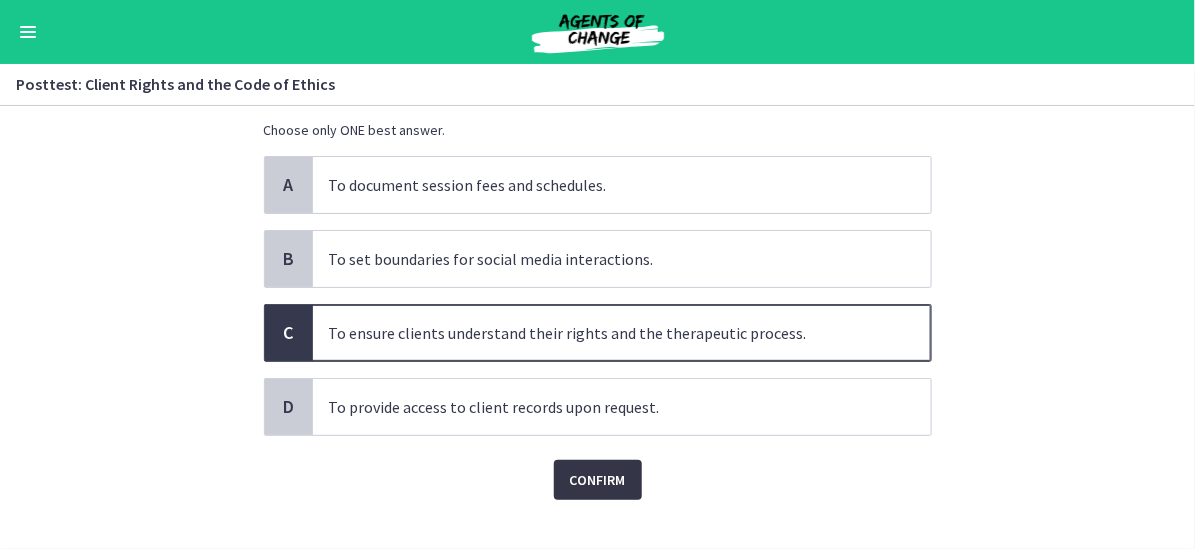 click on "Confirm" at bounding box center (598, 480) 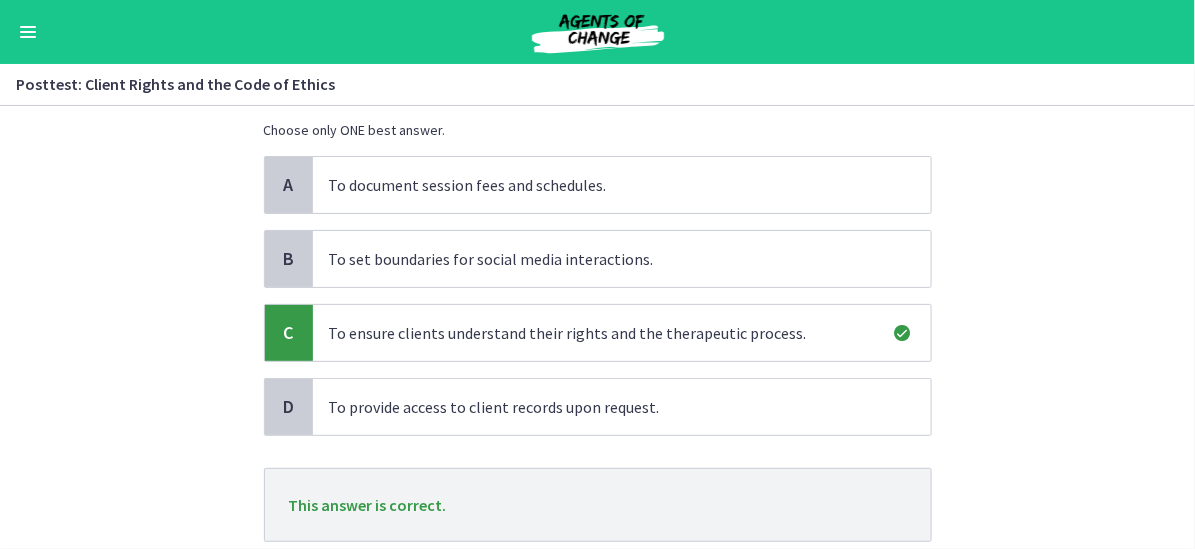 scroll, scrollTop: 234, scrollLeft: 0, axis: vertical 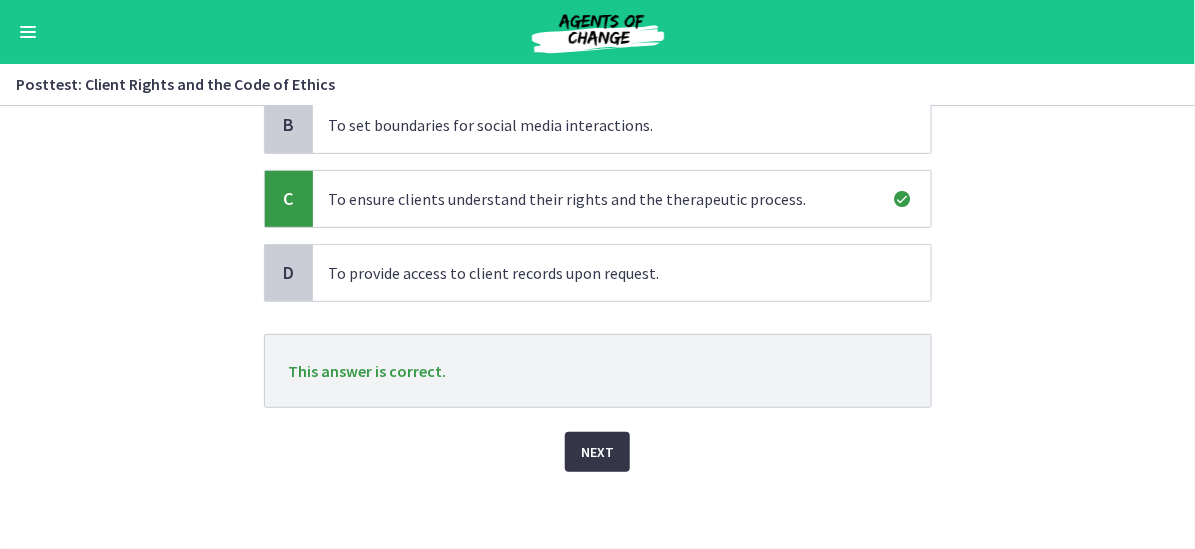 click on "Next" at bounding box center (597, 452) 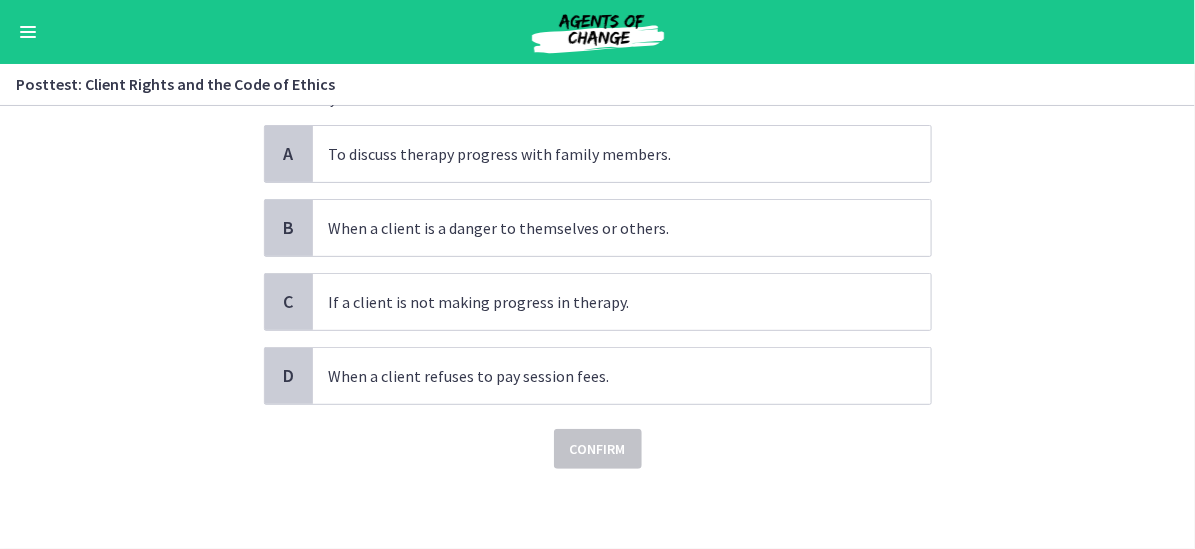 scroll, scrollTop: 0, scrollLeft: 0, axis: both 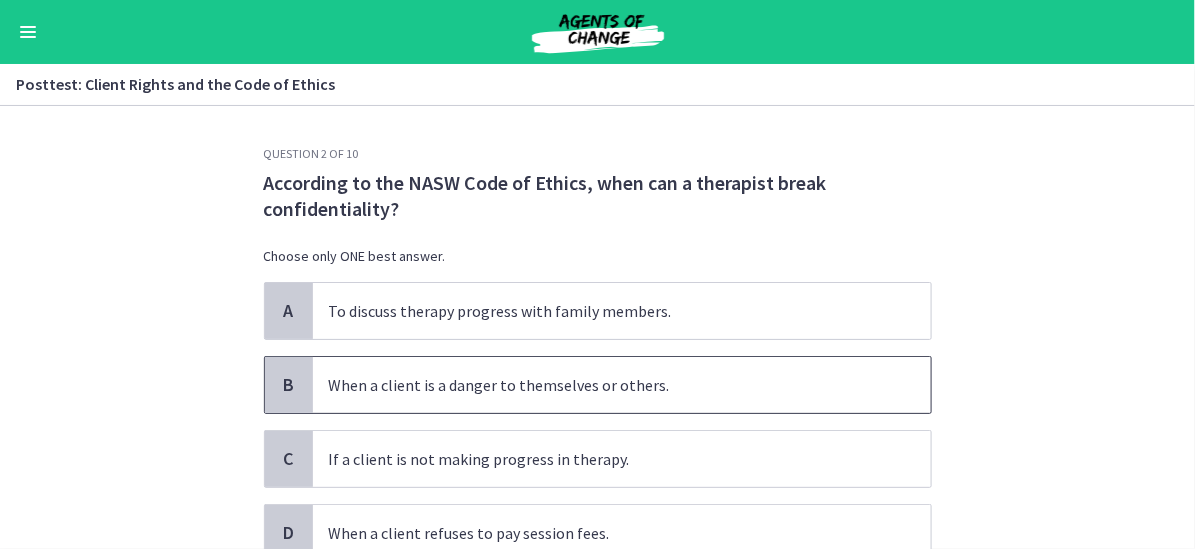 click on "When a client is a danger to themselves or others." at bounding box center [622, 385] 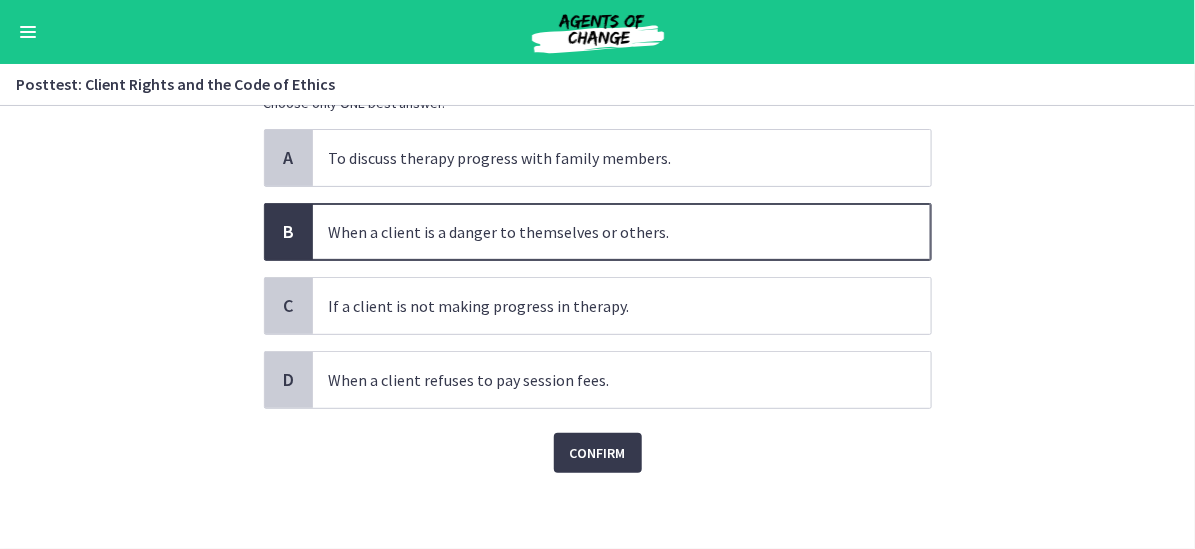 scroll, scrollTop: 154, scrollLeft: 0, axis: vertical 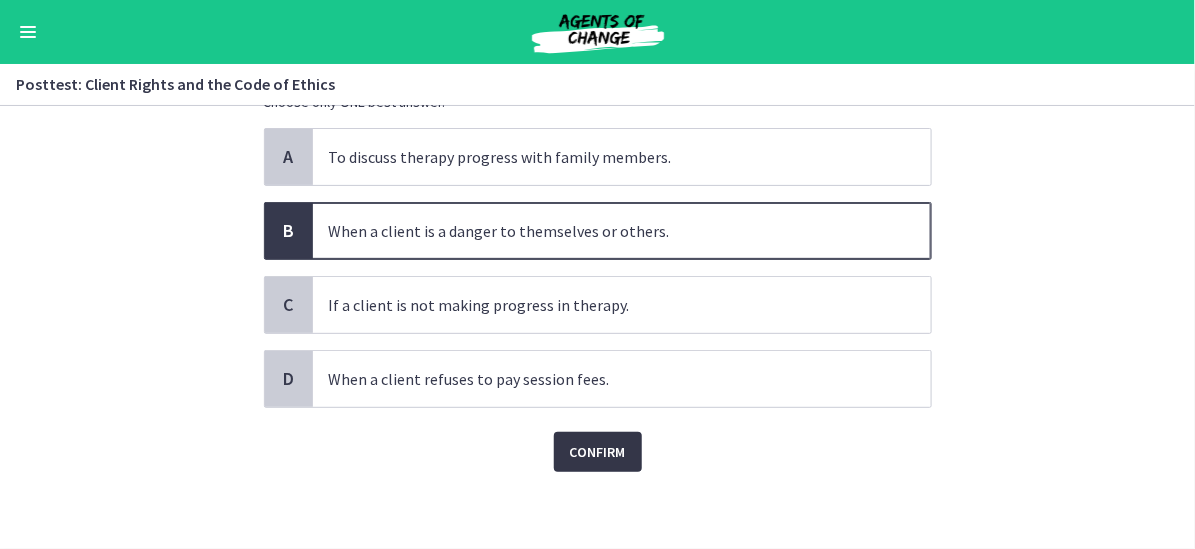 click on "Confirm" at bounding box center (598, 452) 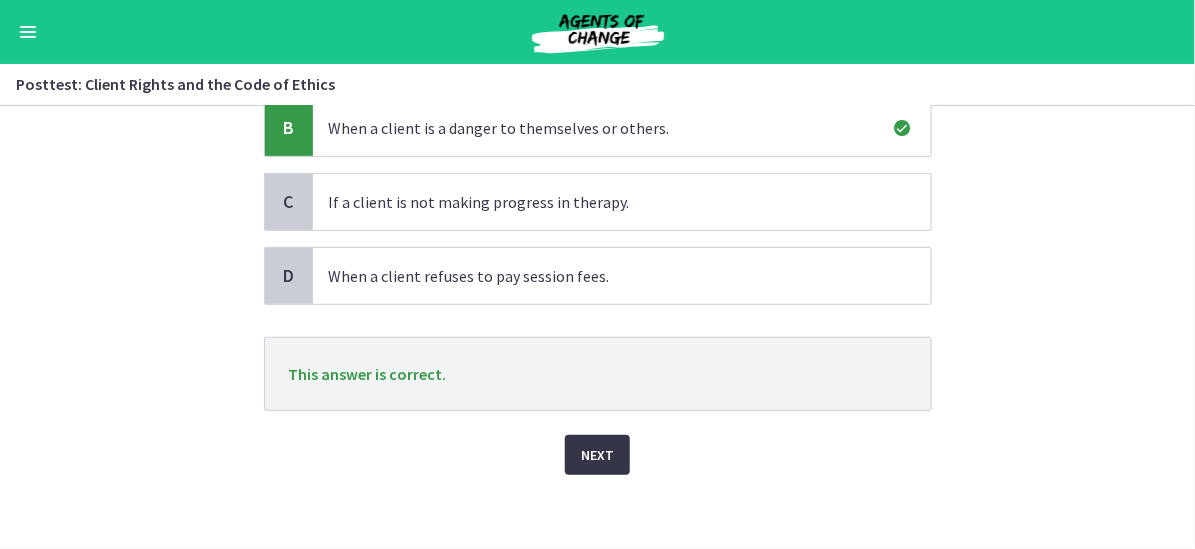 scroll, scrollTop: 260, scrollLeft: 0, axis: vertical 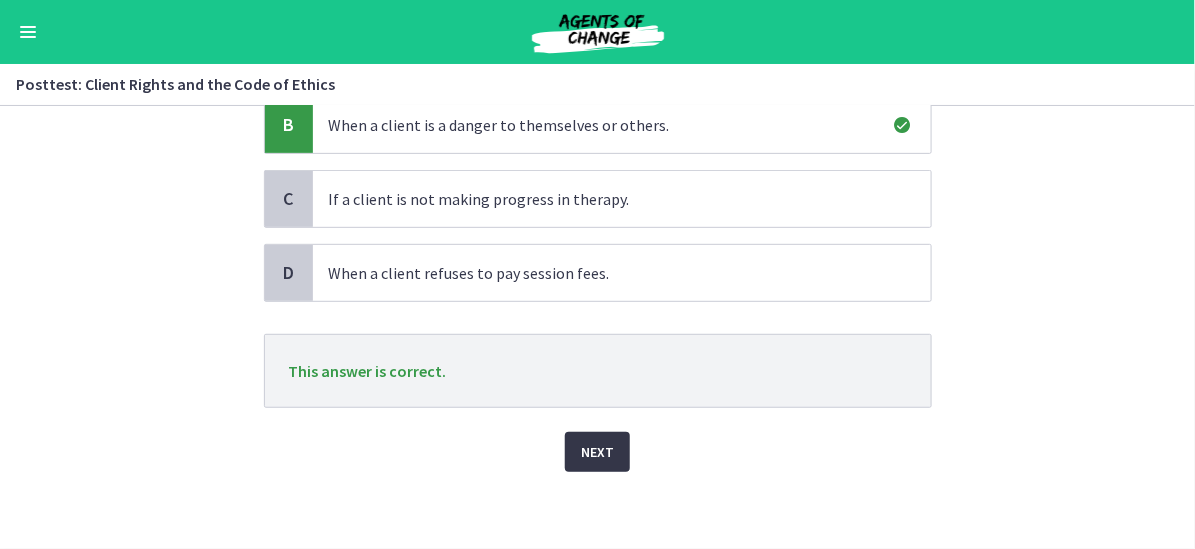click on "Next" at bounding box center (597, 452) 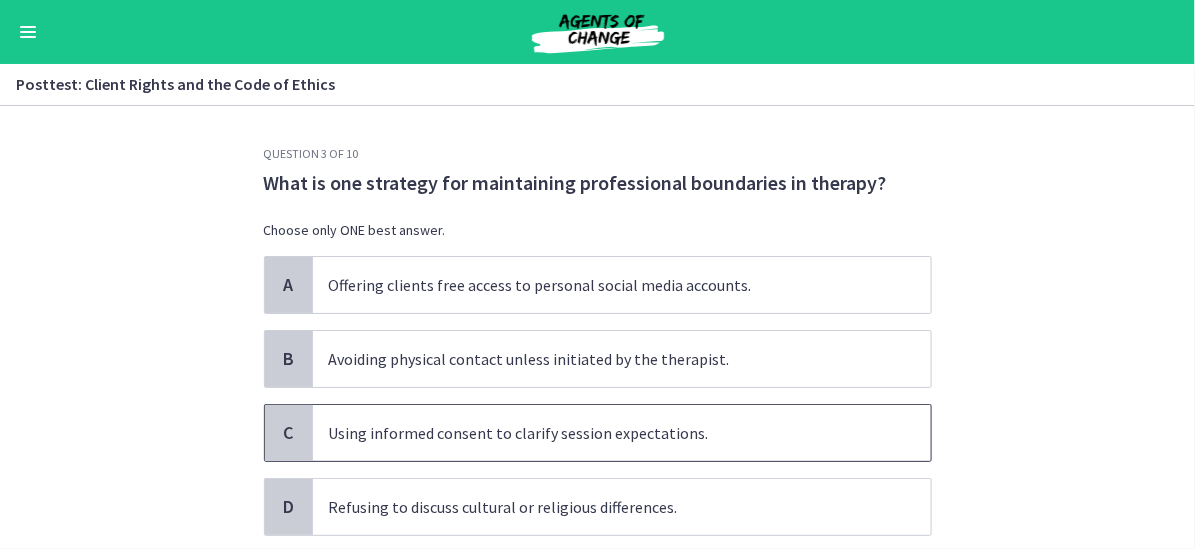 click on "Using informed consent to clarify session expectations." at bounding box center [622, 433] 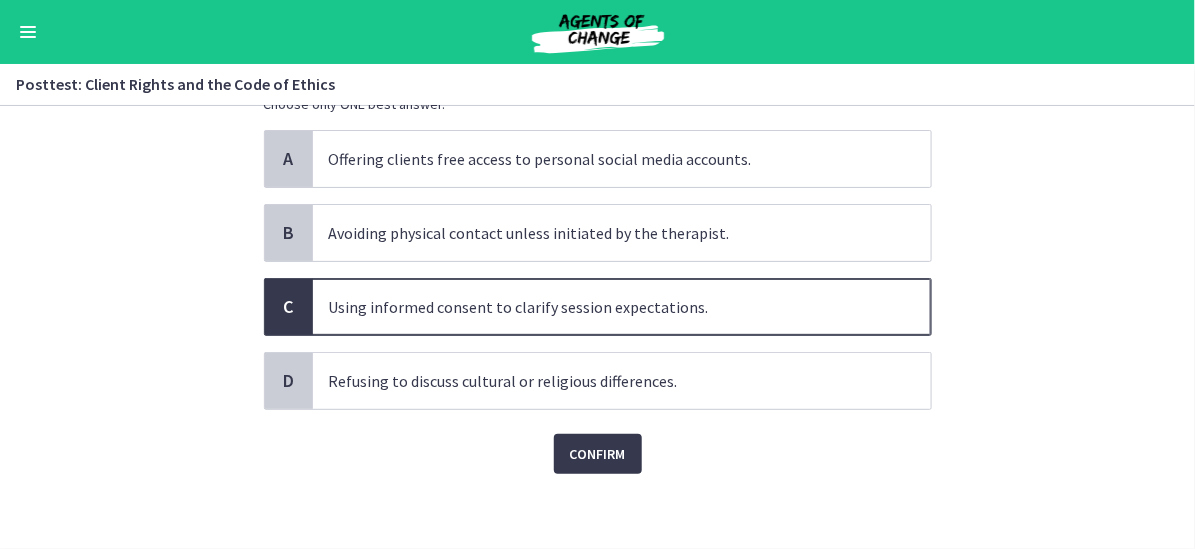 scroll, scrollTop: 128, scrollLeft: 0, axis: vertical 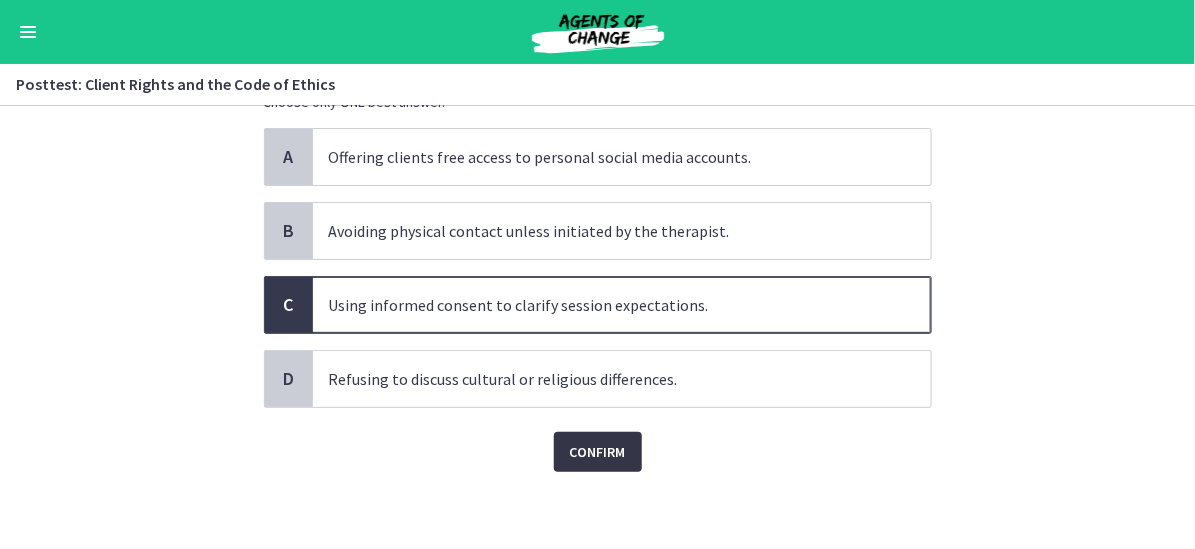 click on "Confirm" at bounding box center [598, 452] 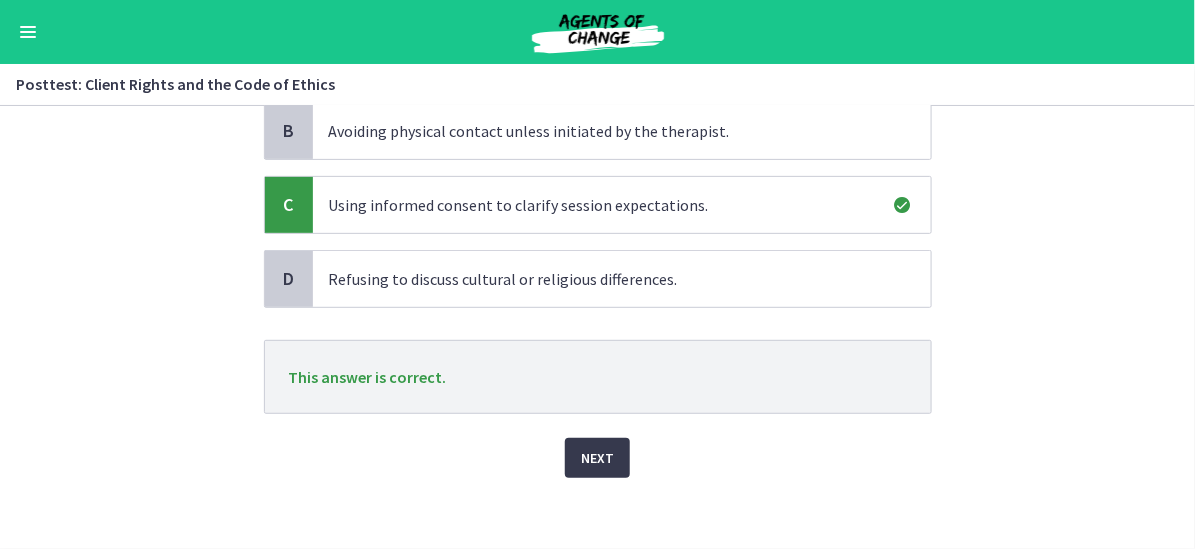 scroll, scrollTop: 234, scrollLeft: 0, axis: vertical 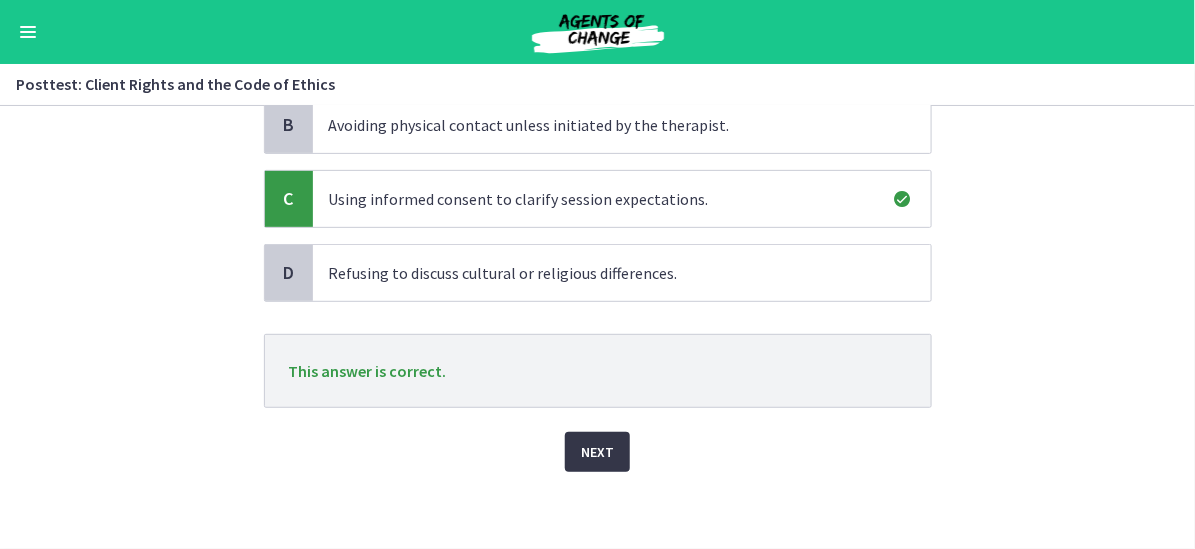 click on "Next" at bounding box center [597, 452] 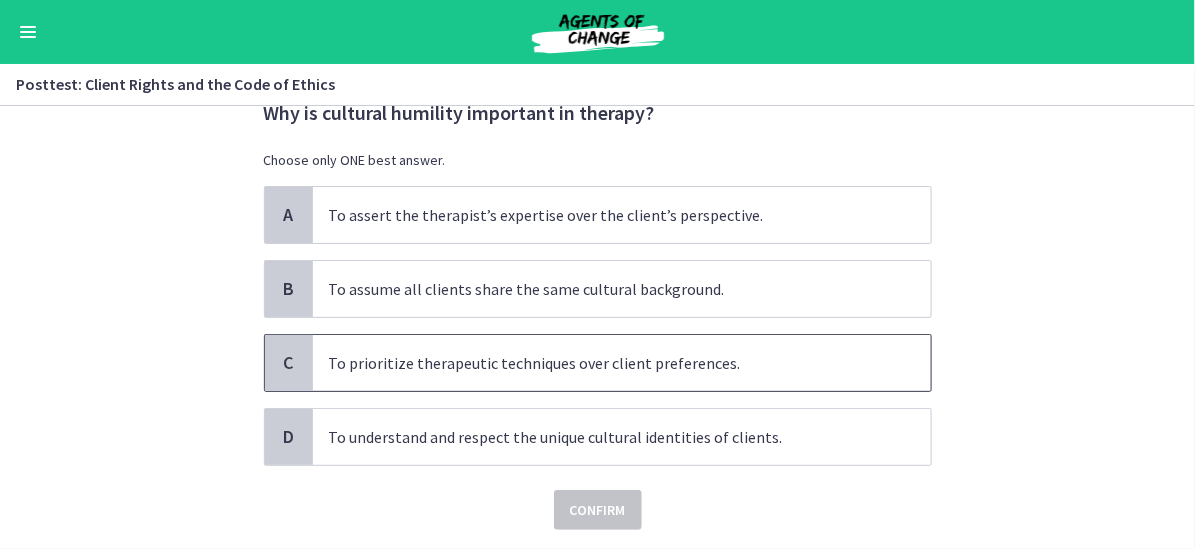 scroll, scrollTop: 100, scrollLeft: 0, axis: vertical 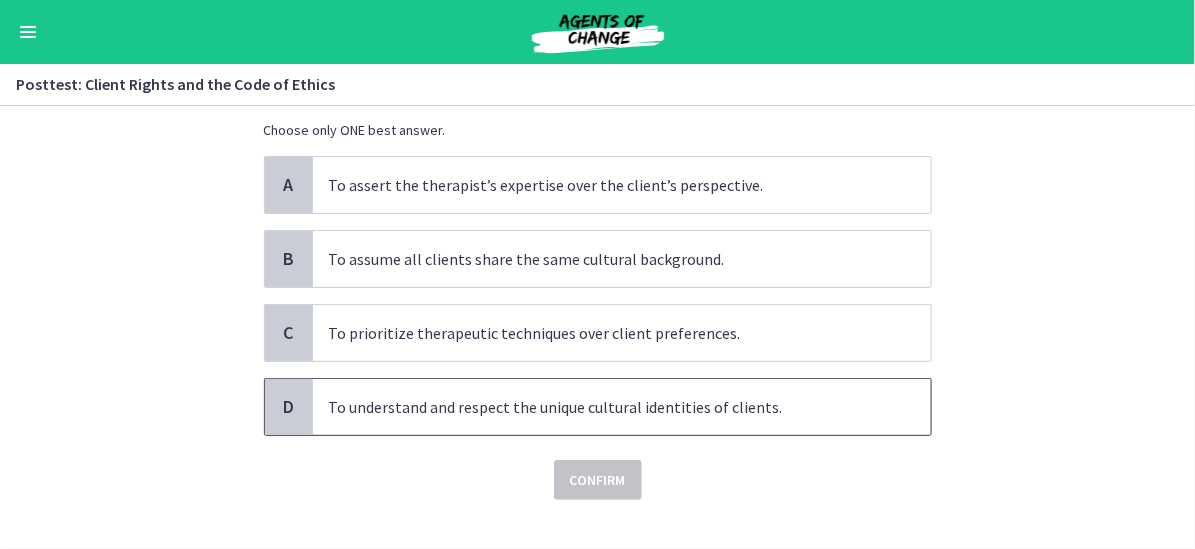 click on "To understand and respect the unique cultural identities of clients." at bounding box center [622, 407] 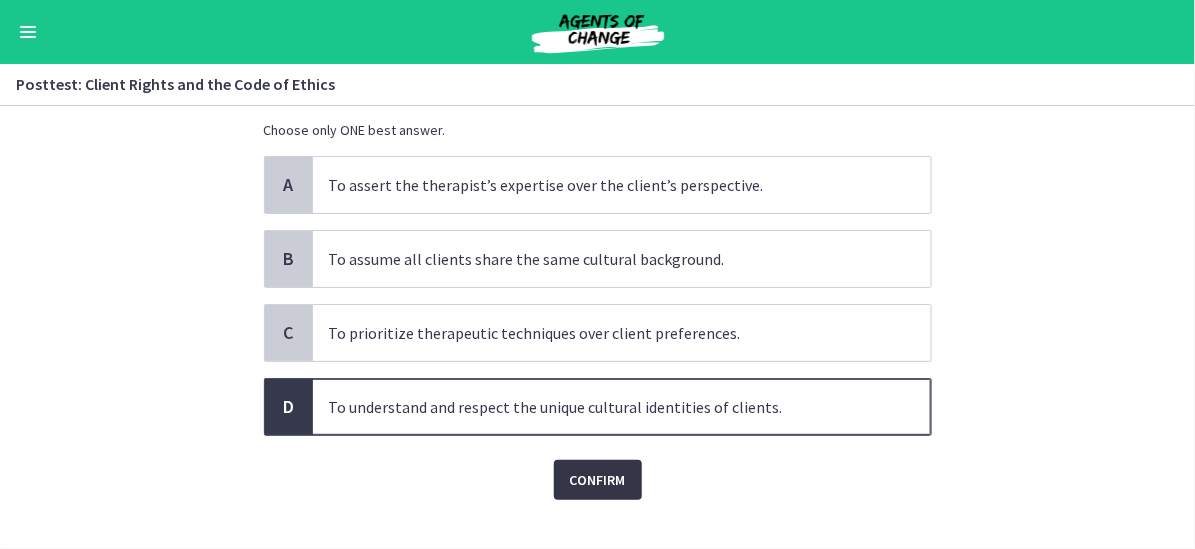 click on "Confirm" at bounding box center [598, 480] 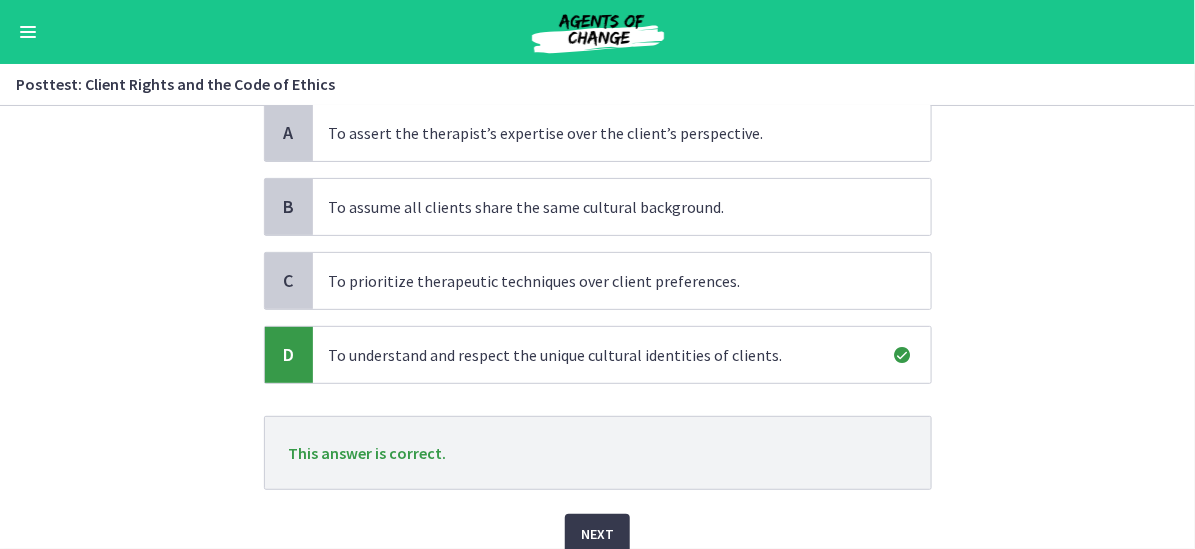 scroll, scrollTop: 200, scrollLeft: 0, axis: vertical 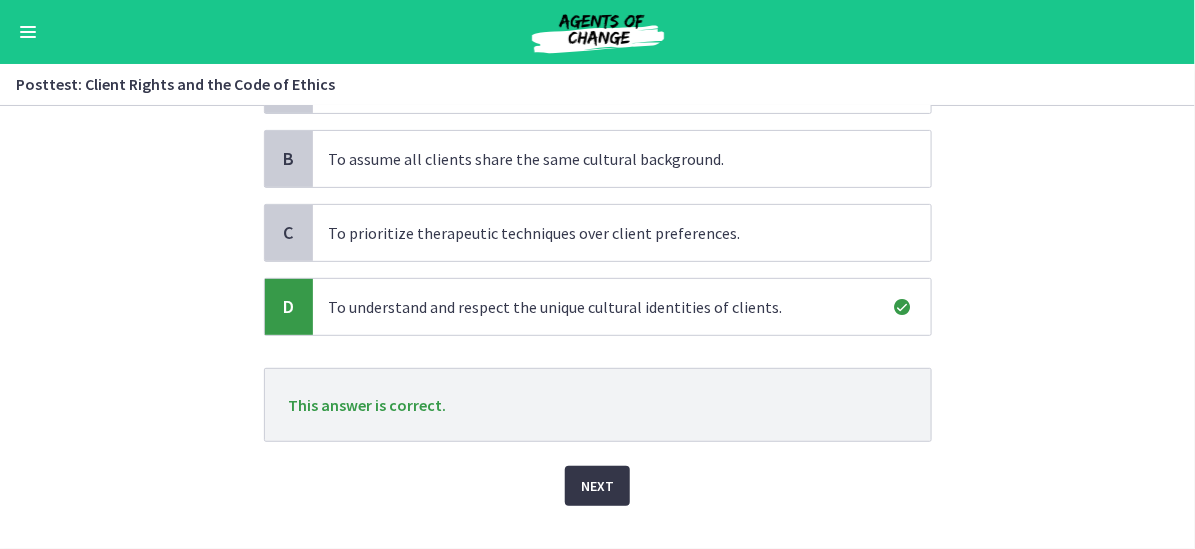 click on "Next" at bounding box center (597, 486) 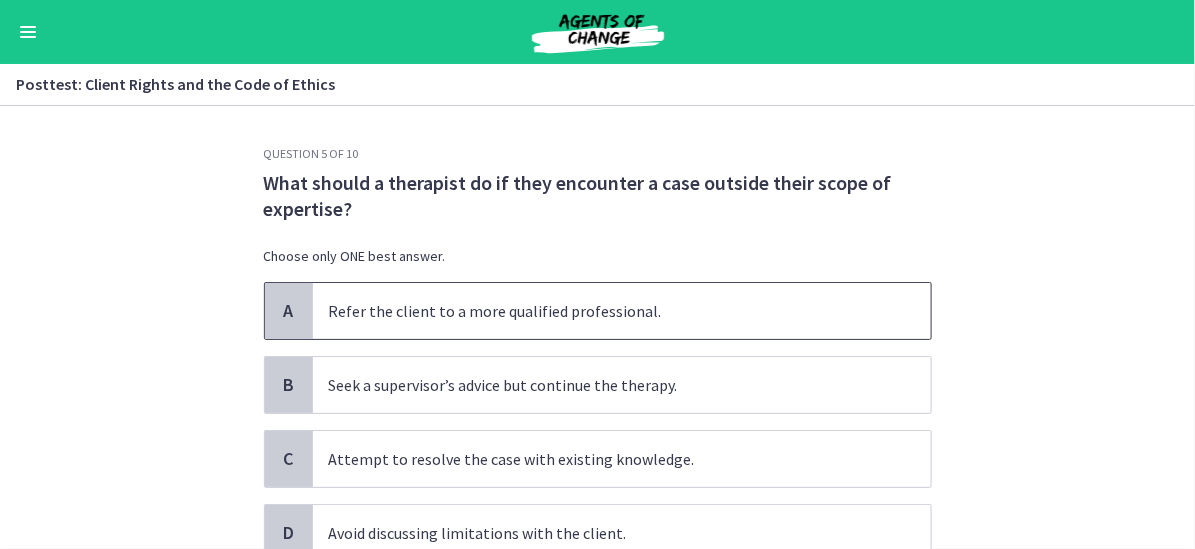 click on "Refer the client to a more qualified professional." at bounding box center [622, 311] 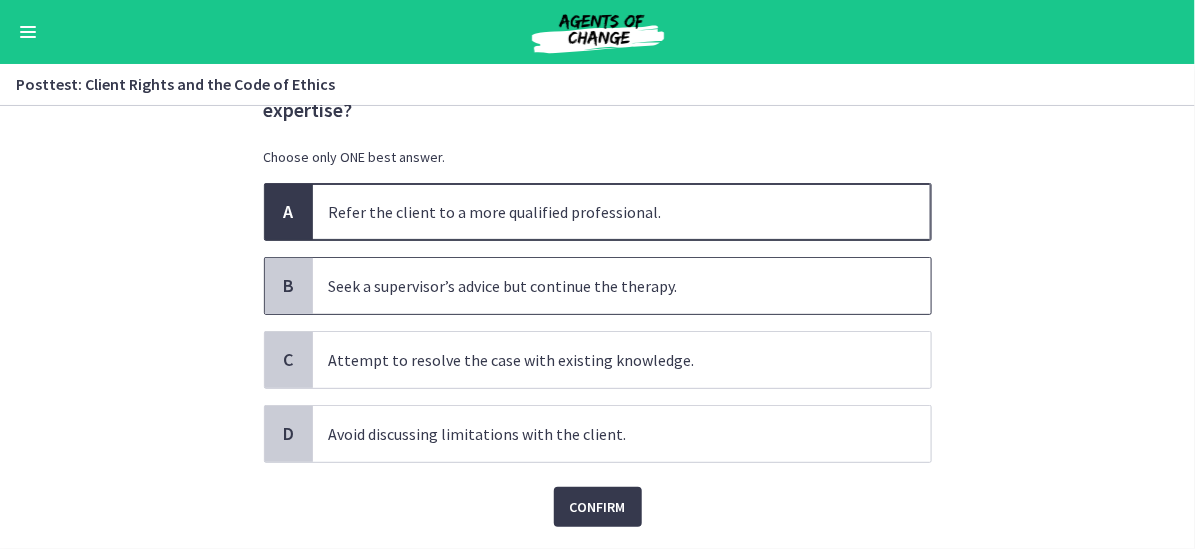 scroll, scrollTop: 100, scrollLeft: 0, axis: vertical 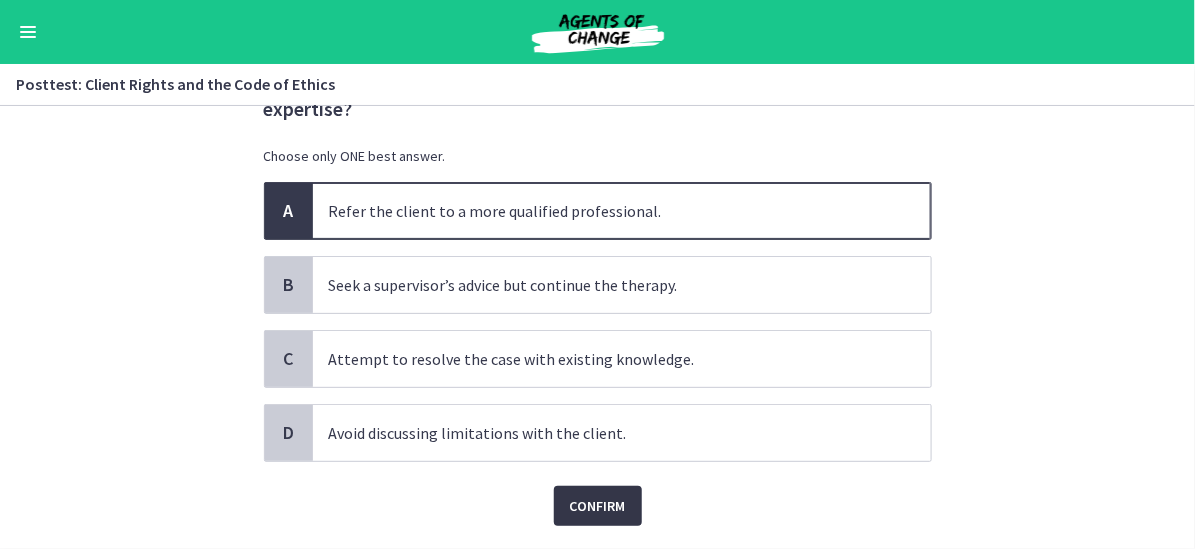 click on "Confirm" at bounding box center [598, 506] 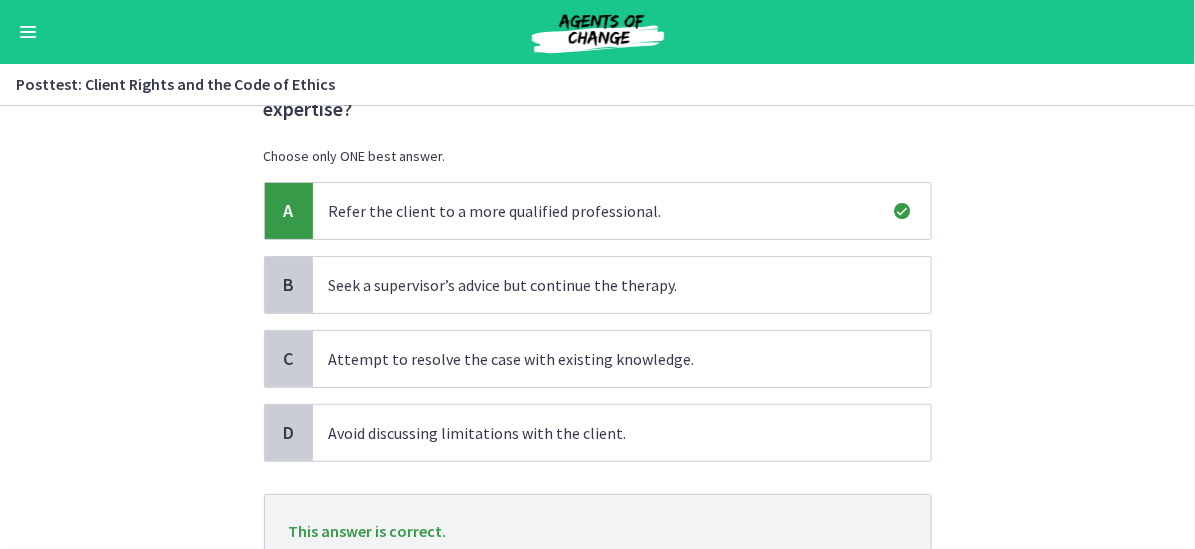 scroll, scrollTop: 200, scrollLeft: 0, axis: vertical 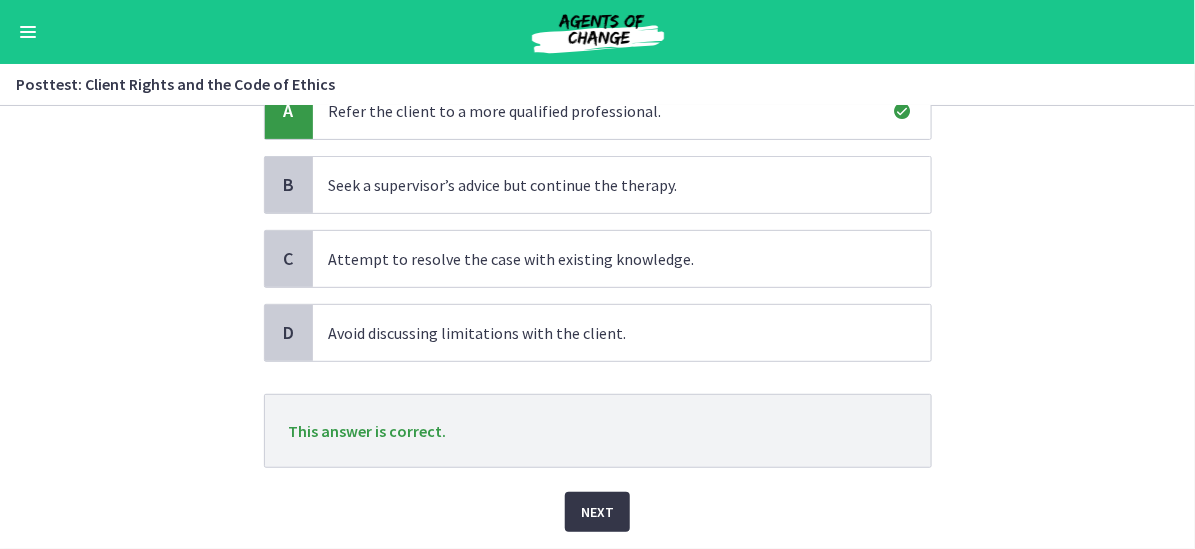 click on "Next" at bounding box center [597, 512] 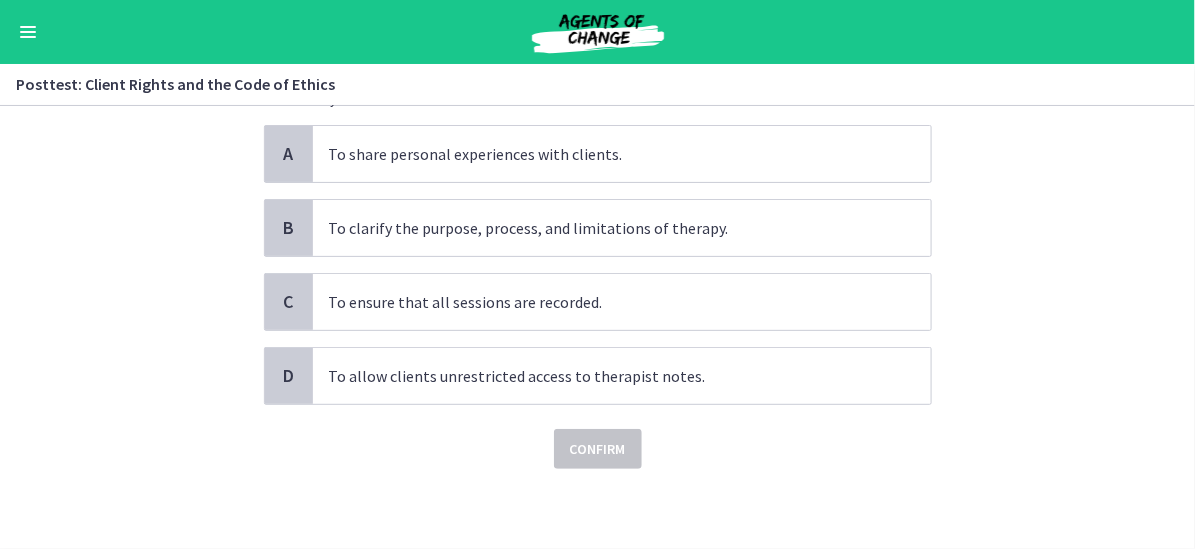 scroll, scrollTop: 0, scrollLeft: 0, axis: both 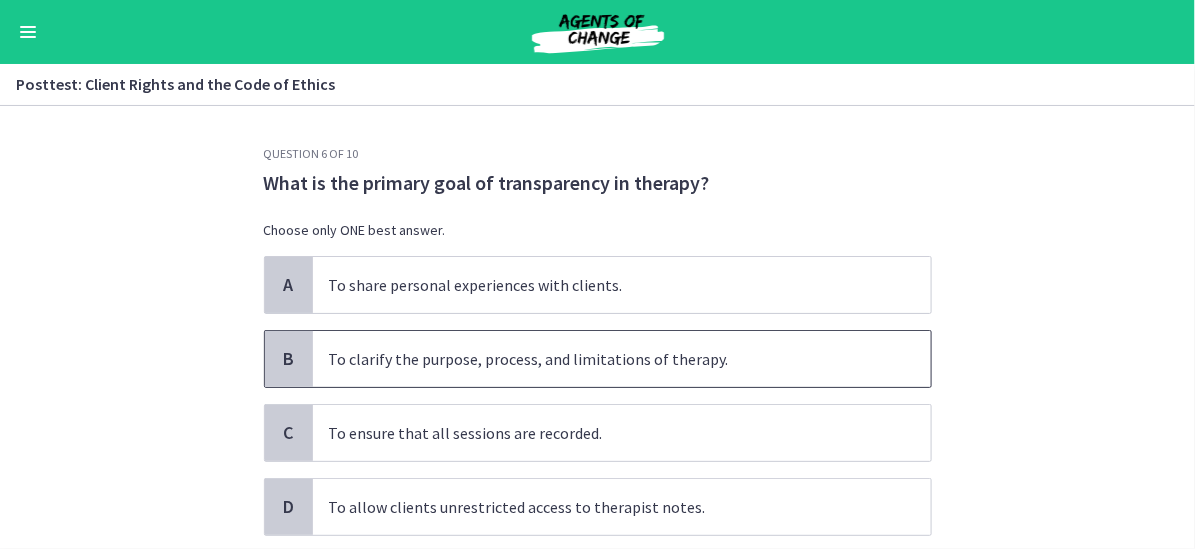 click on "To clarify the purpose, process, and limitations of therapy." at bounding box center [622, 359] 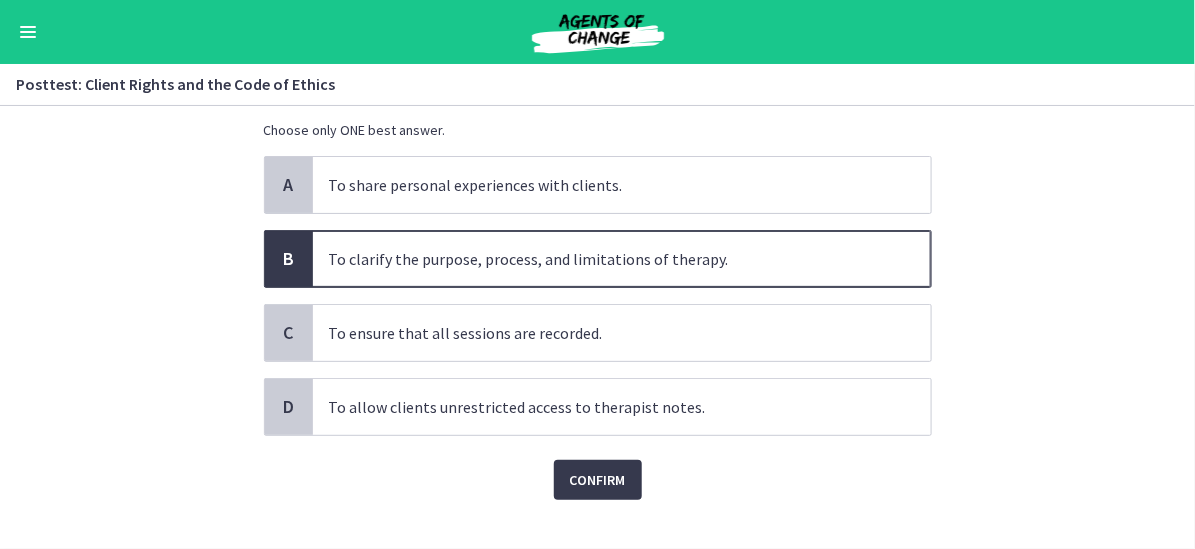 scroll, scrollTop: 128, scrollLeft: 0, axis: vertical 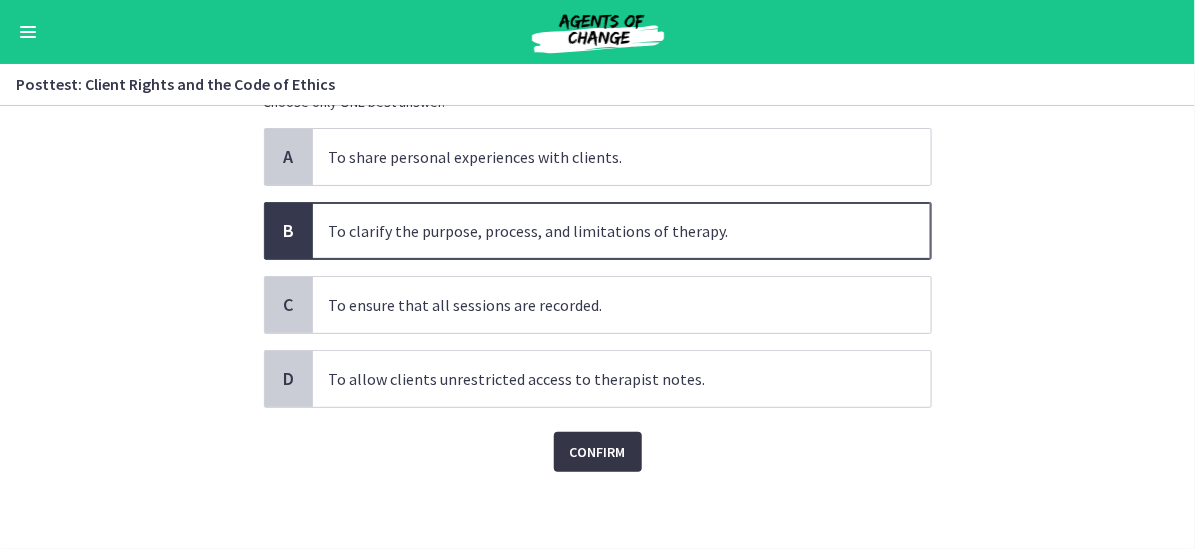 click on "Confirm" at bounding box center (598, 452) 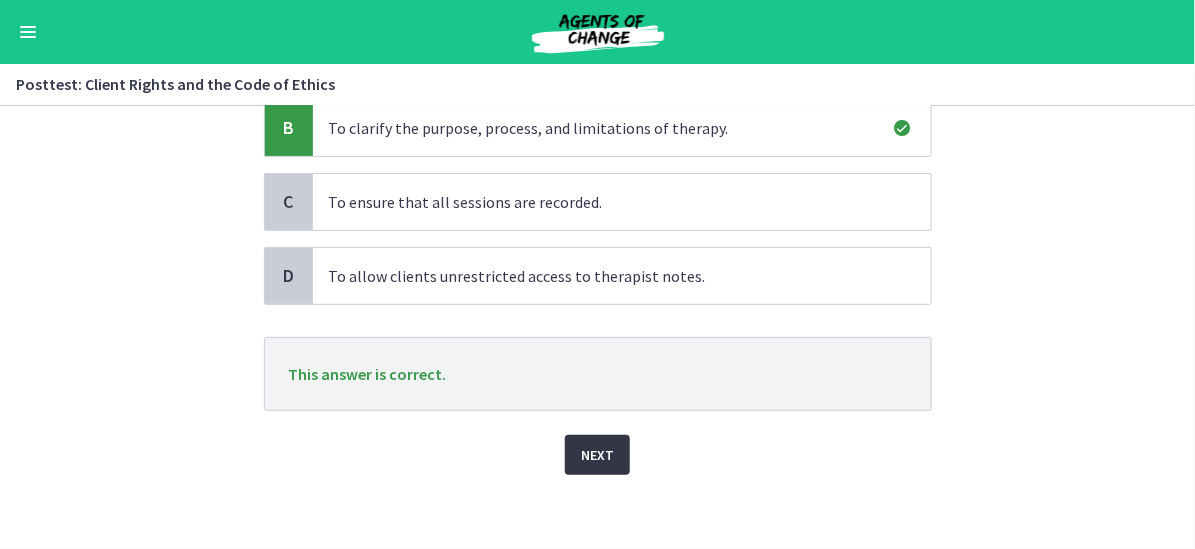 scroll, scrollTop: 234, scrollLeft: 0, axis: vertical 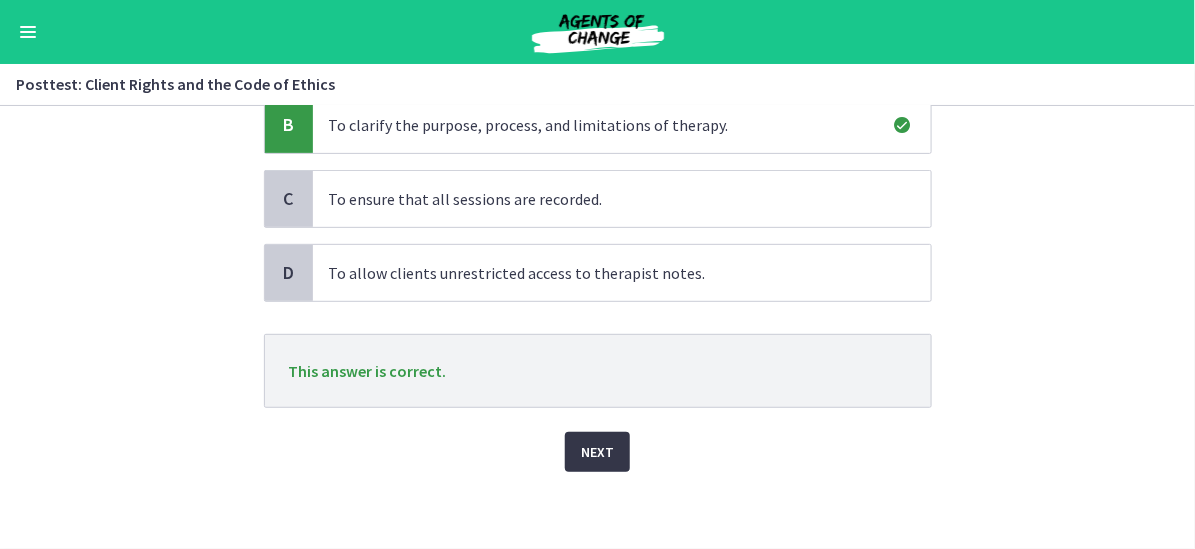 click on "Next" at bounding box center (597, 452) 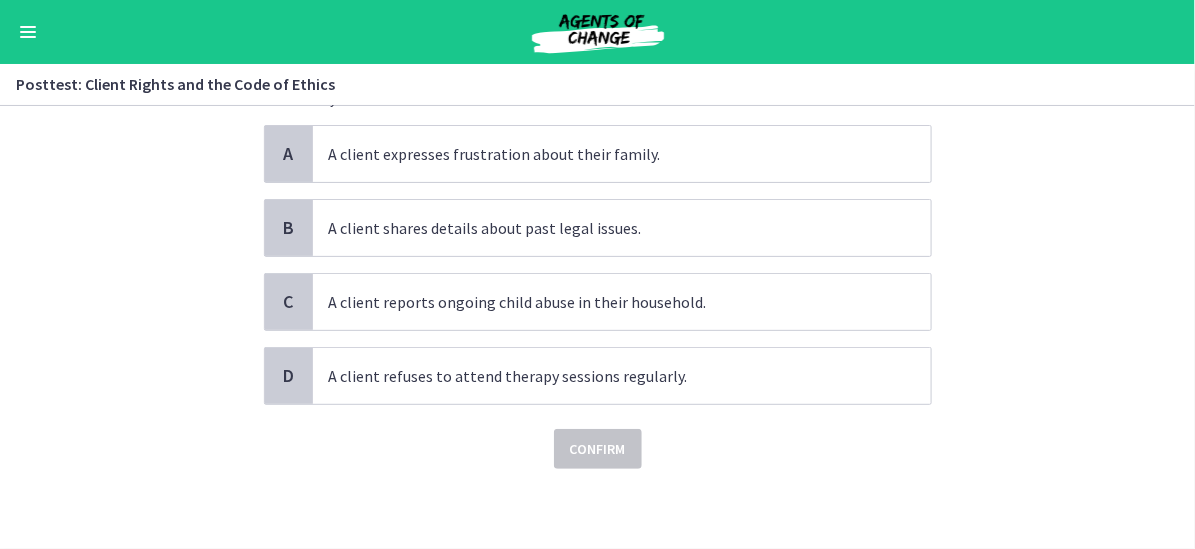 scroll, scrollTop: 0, scrollLeft: 0, axis: both 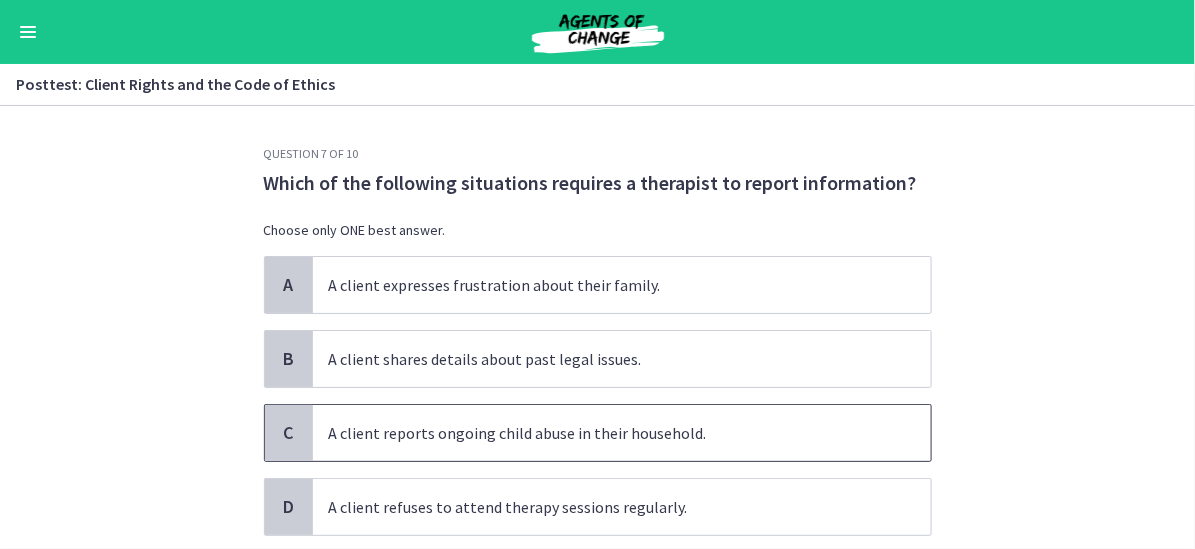 click on "A client reports ongoing child abuse in their household." at bounding box center [622, 433] 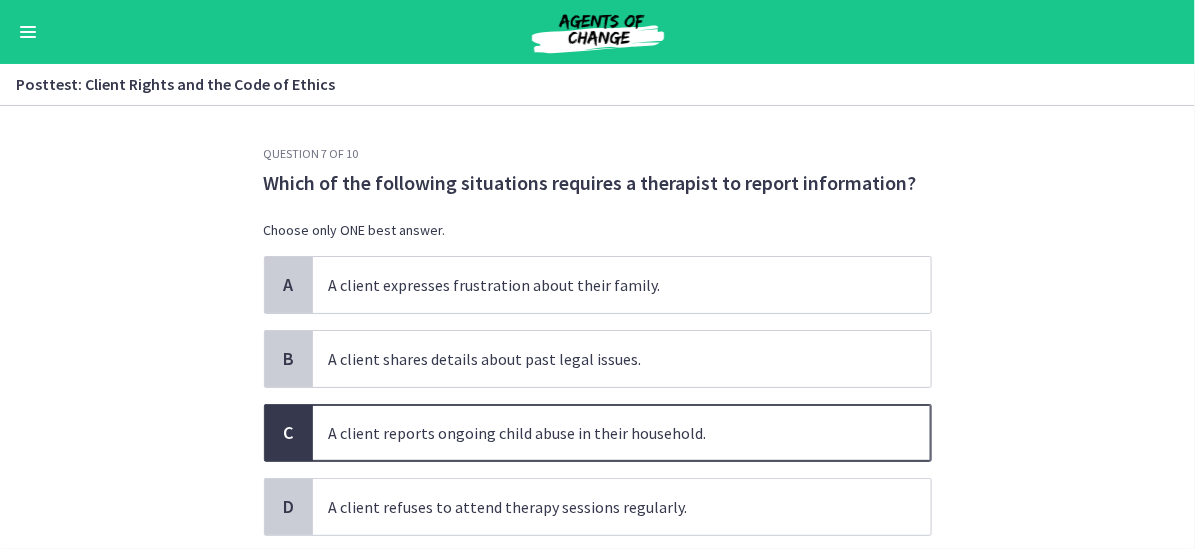 click on "A client reports ongoing child abuse in their household." at bounding box center (622, 433) 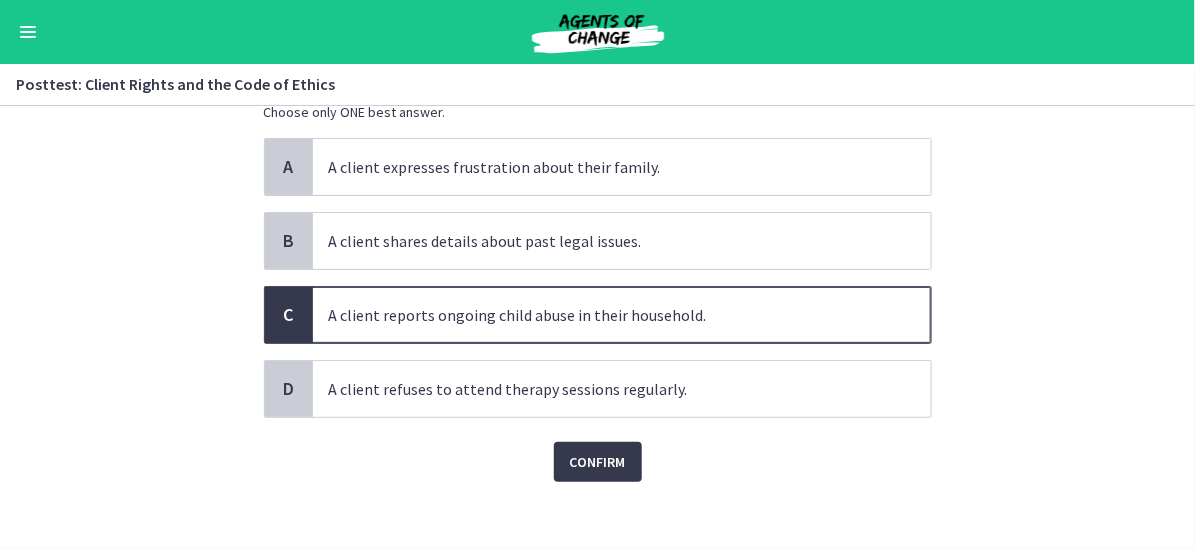 scroll, scrollTop: 128, scrollLeft: 0, axis: vertical 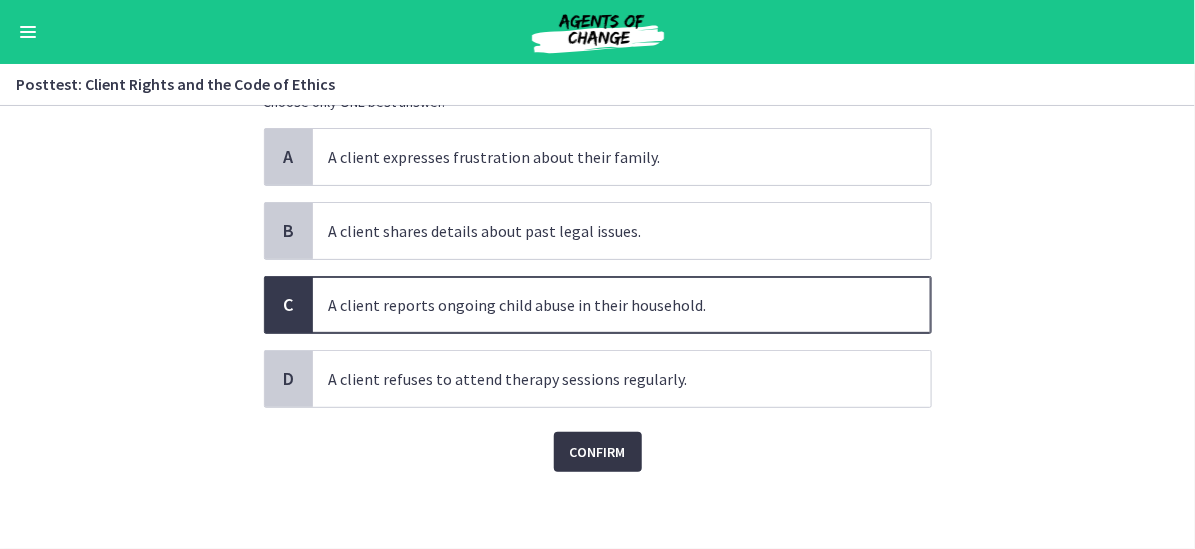 click on "Confirm" at bounding box center (598, 452) 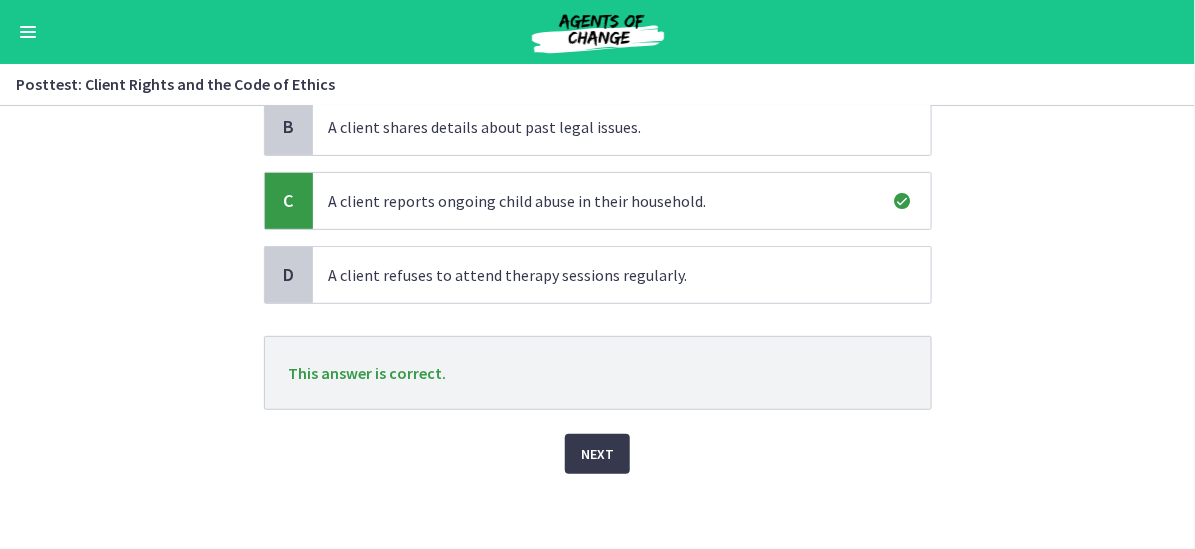 scroll, scrollTop: 234, scrollLeft: 0, axis: vertical 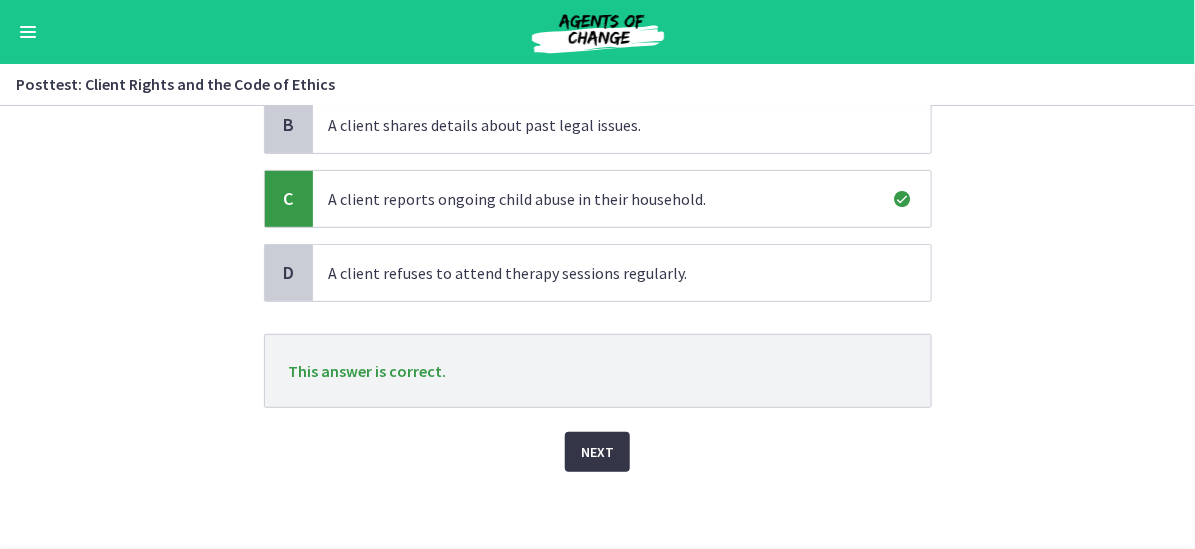click on "Next" at bounding box center [597, 452] 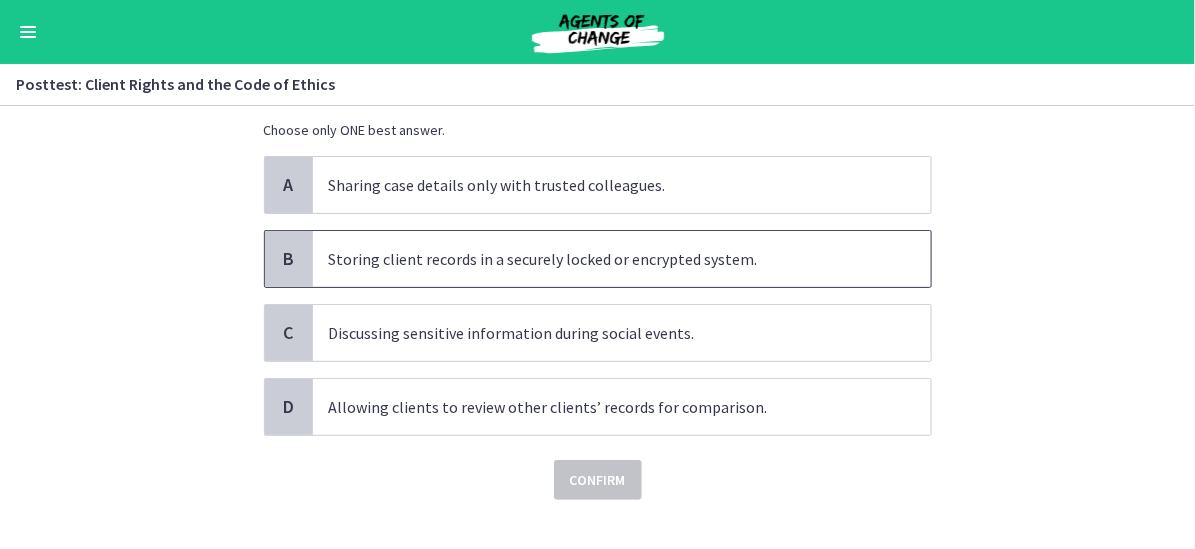 scroll, scrollTop: 0, scrollLeft: 0, axis: both 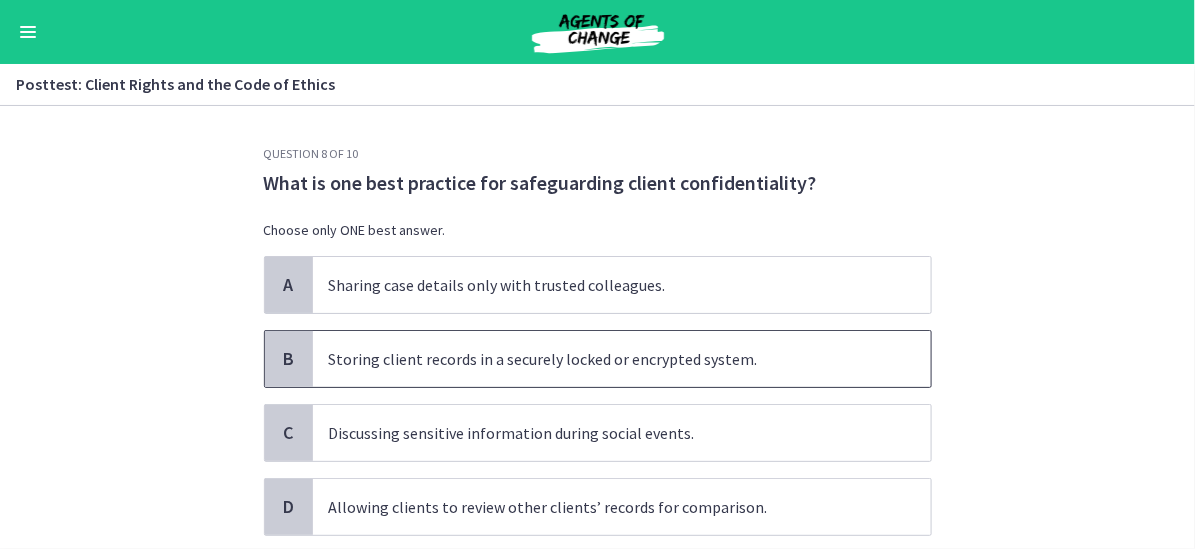 click on "Storing client records in a securely locked or encrypted system." at bounding box center (622, 359) 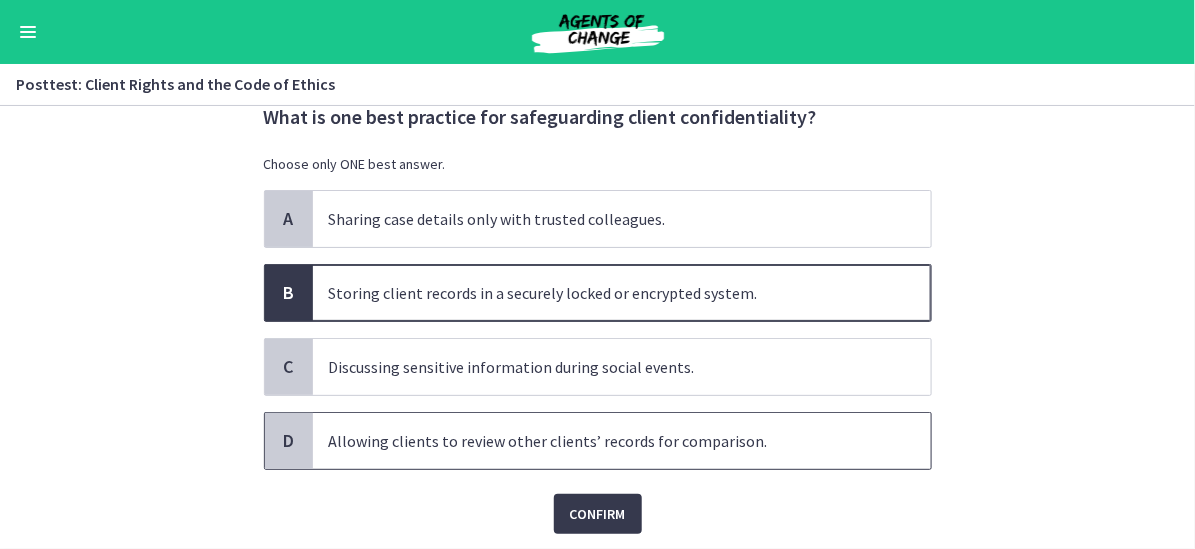 scroll, scrollTop: 100, scrollLeft: 0, axis: vertical 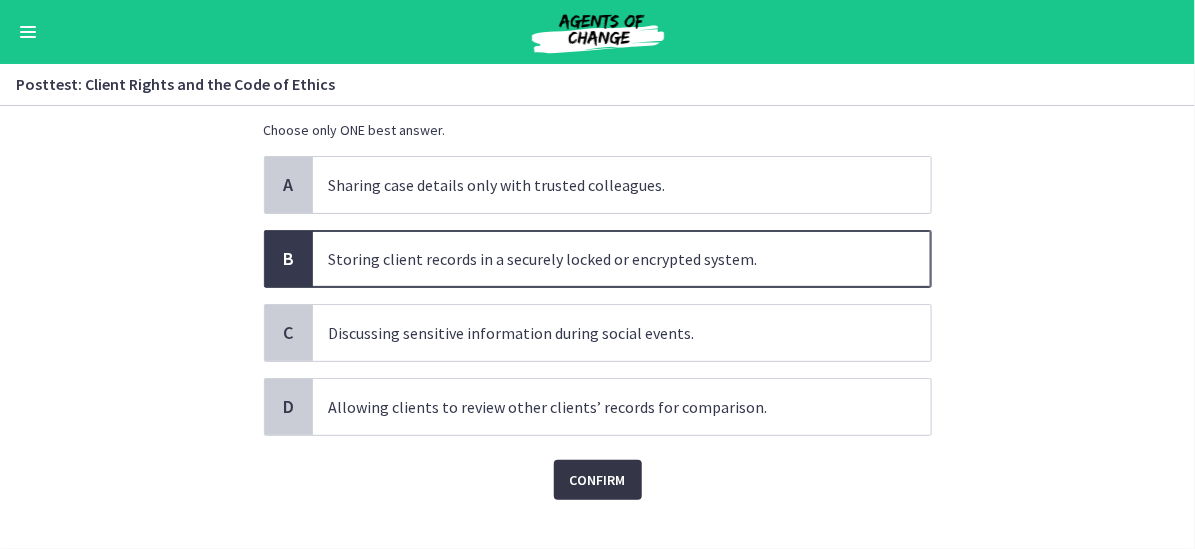 click on "Confirm" at bounding box center [598, 480] 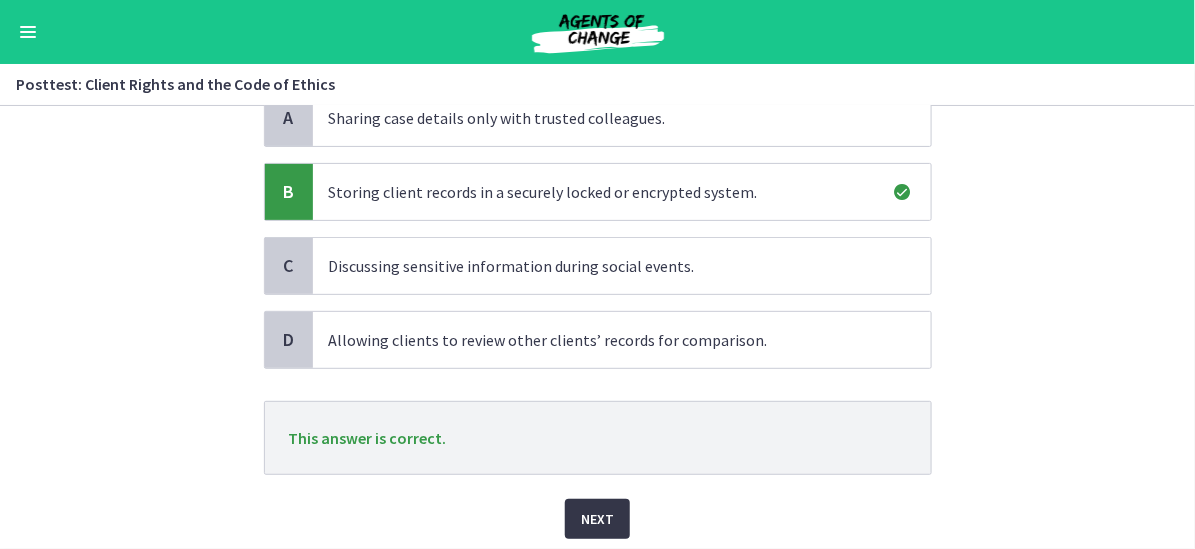 scroll, scrollTop: 234, scrollLeft: 0, axis: vertical 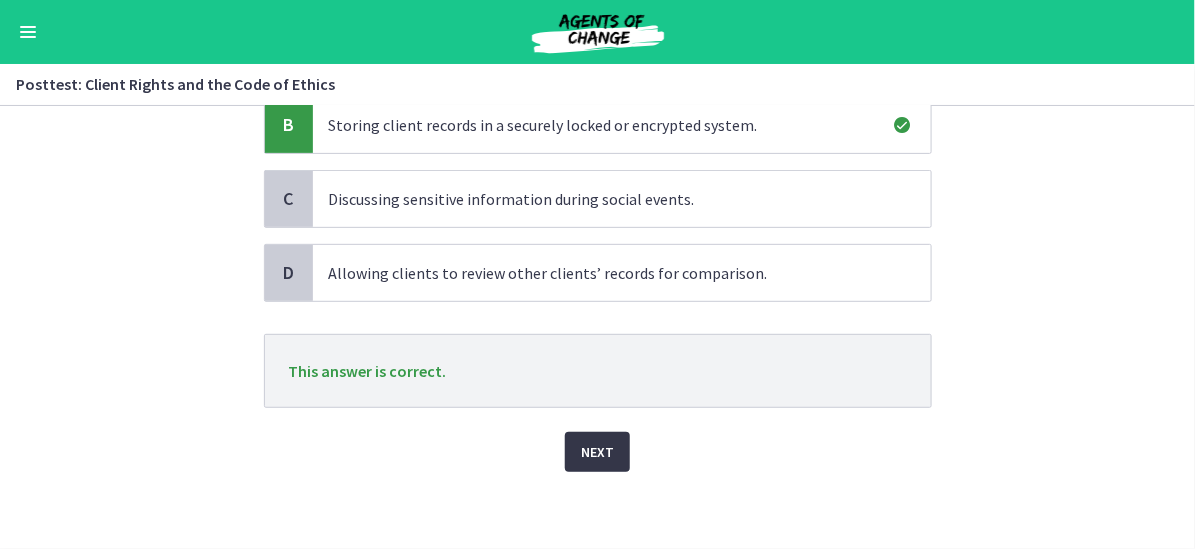 click on "Next" at bounding box center [597, 452] 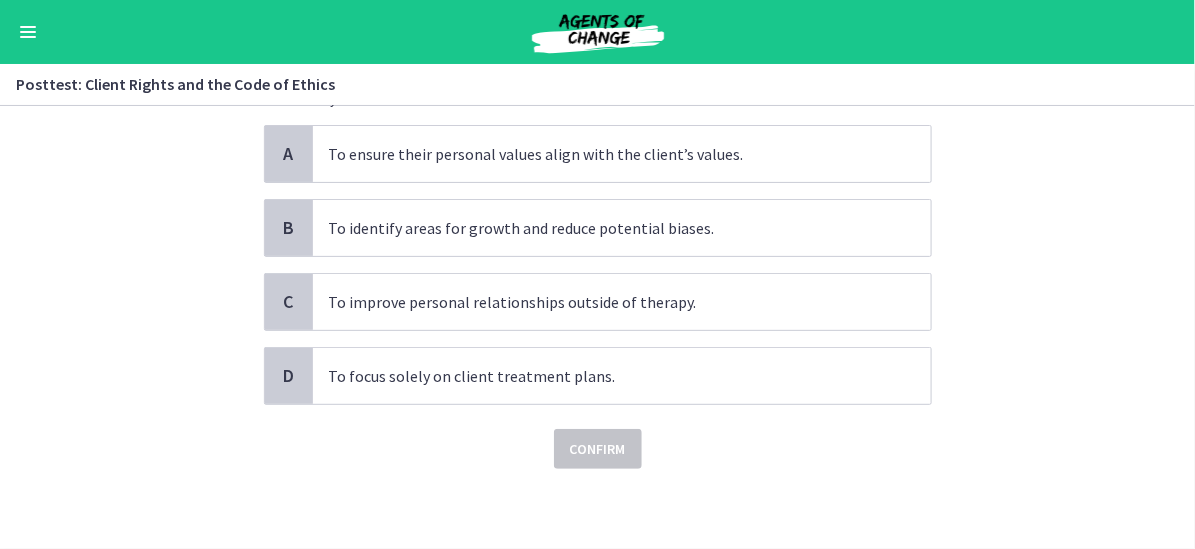 scroll, scrollTop: 0, scrollLeft: 0, axis: both 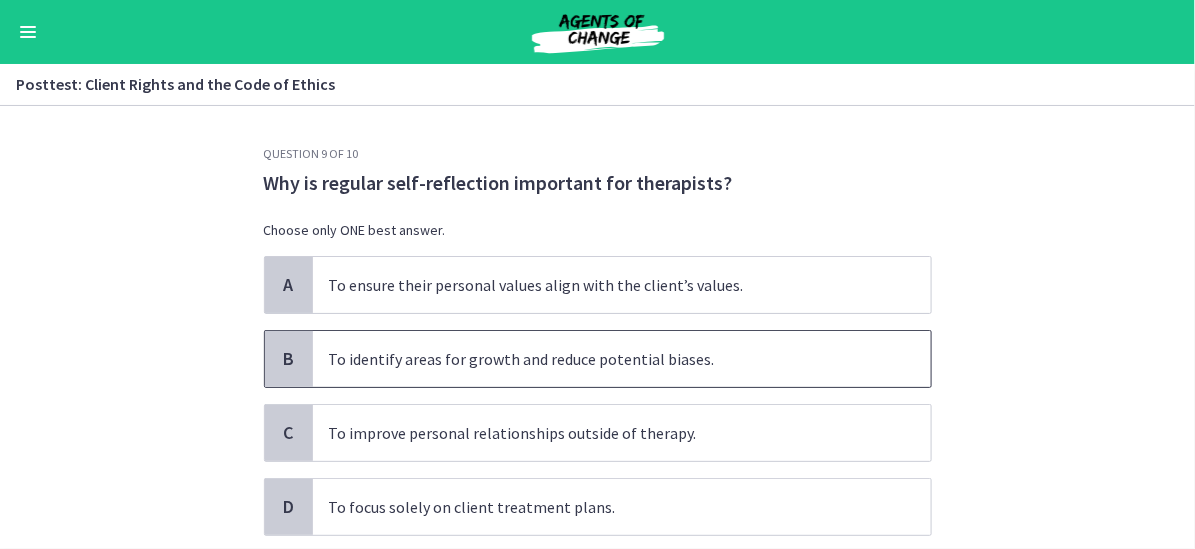 click on "To identify areas for growth and reduce potential biases." at bounding box center (622, 359) 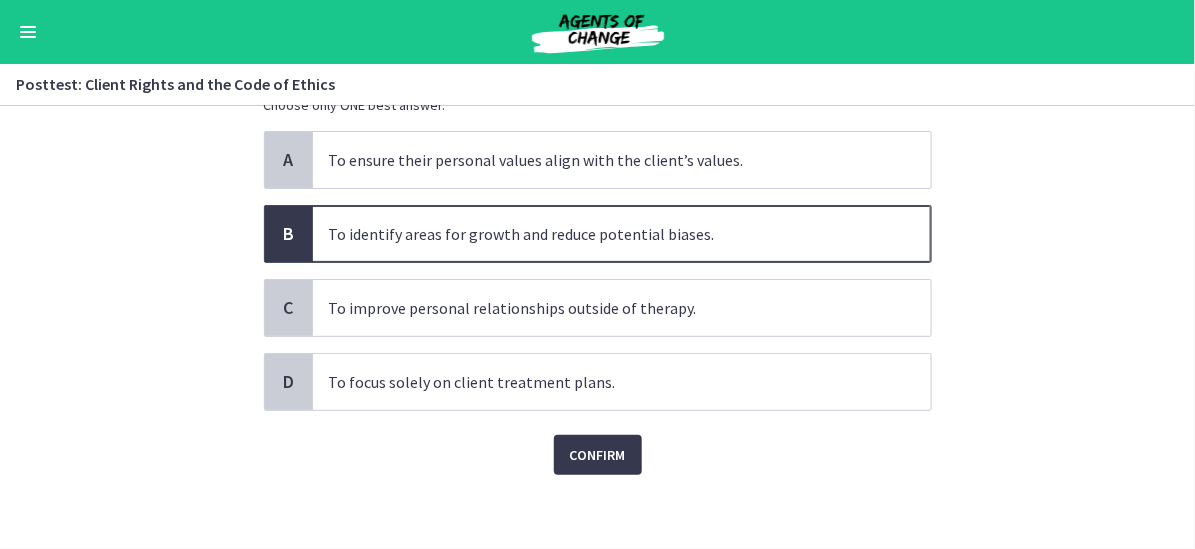 scroll, scrollTop: 128, scrollLeft: 0, axis: vertical 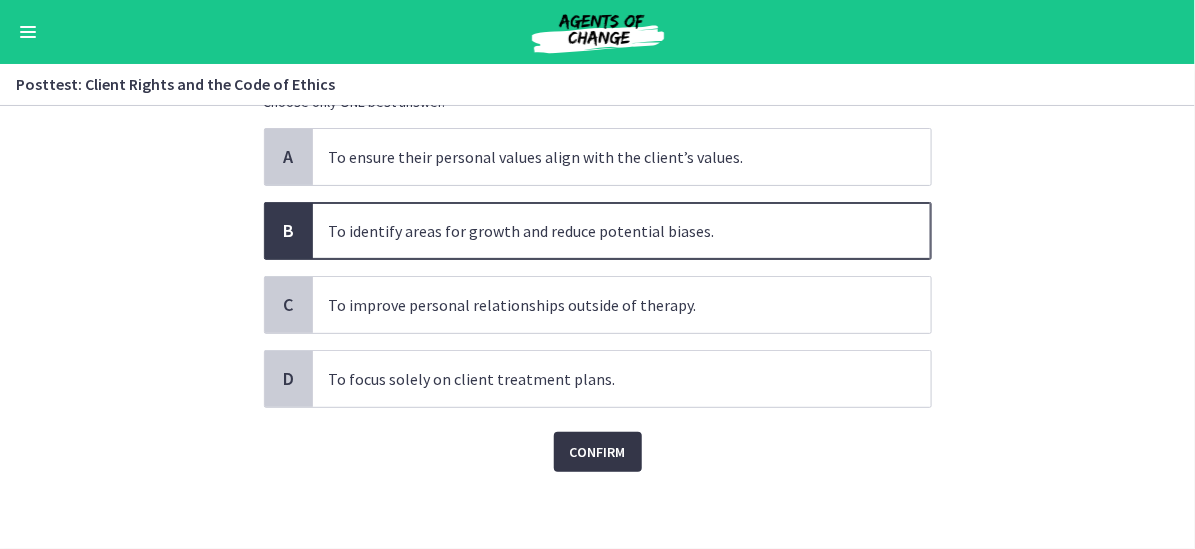 click on "Confirm" at bounding box center (598, 452) 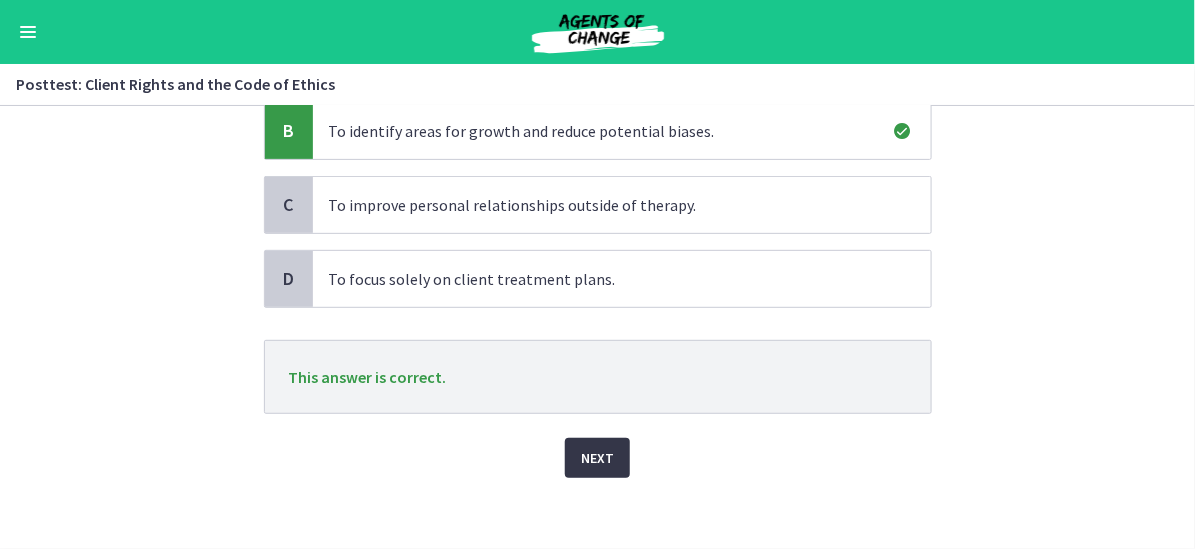 scroll, scrollTop: 234, scrollLeft: 0, axis: vertical 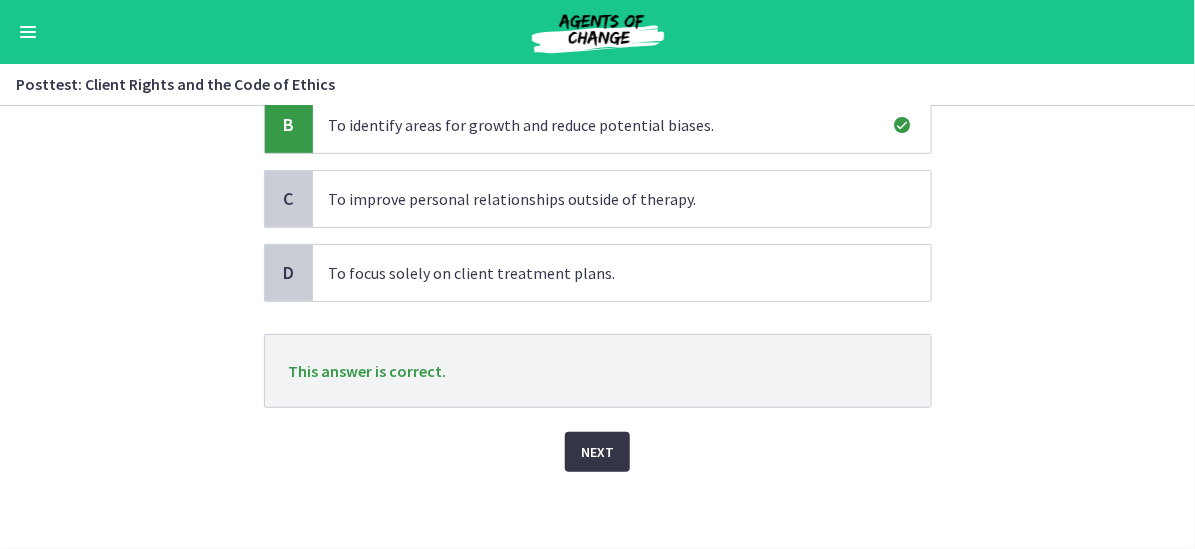 click on "Next" at bounding box center (597, 452) 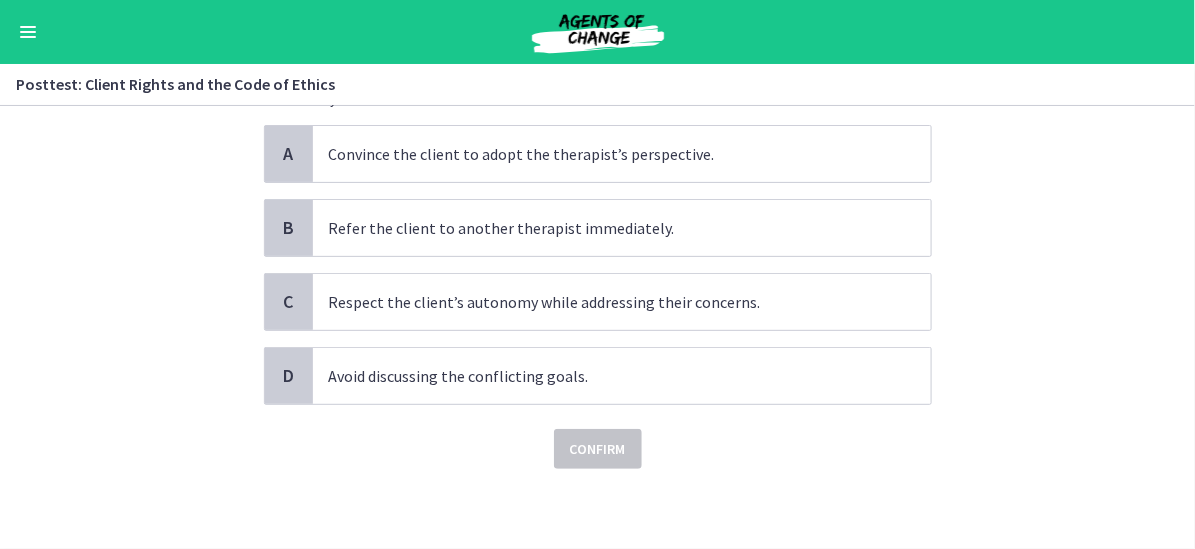 scroll, scrollTop: 0, scrollLeft: 0, axis: both 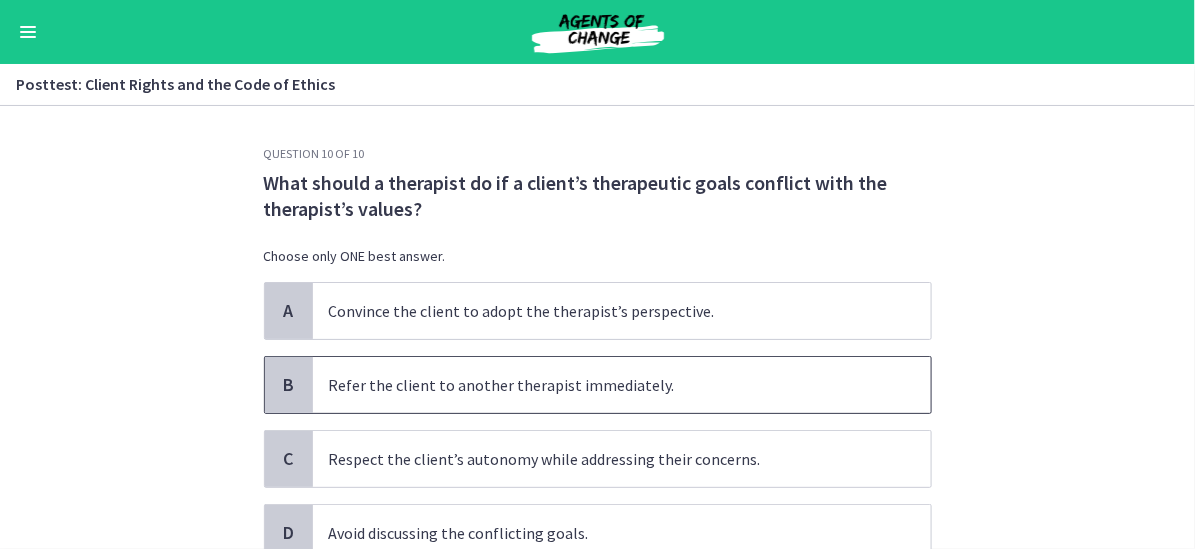 click on "Refer the client to another therapist immediately." at bounding box center (622, 385) 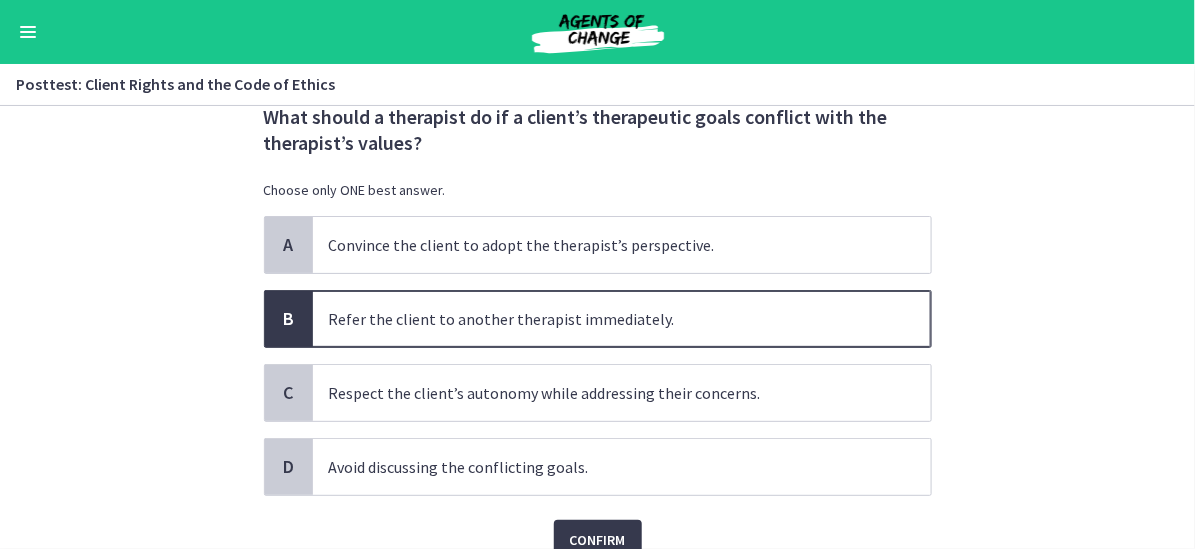 scroll, scrollTop: 100, scrollLeft: 0, axis: vertical 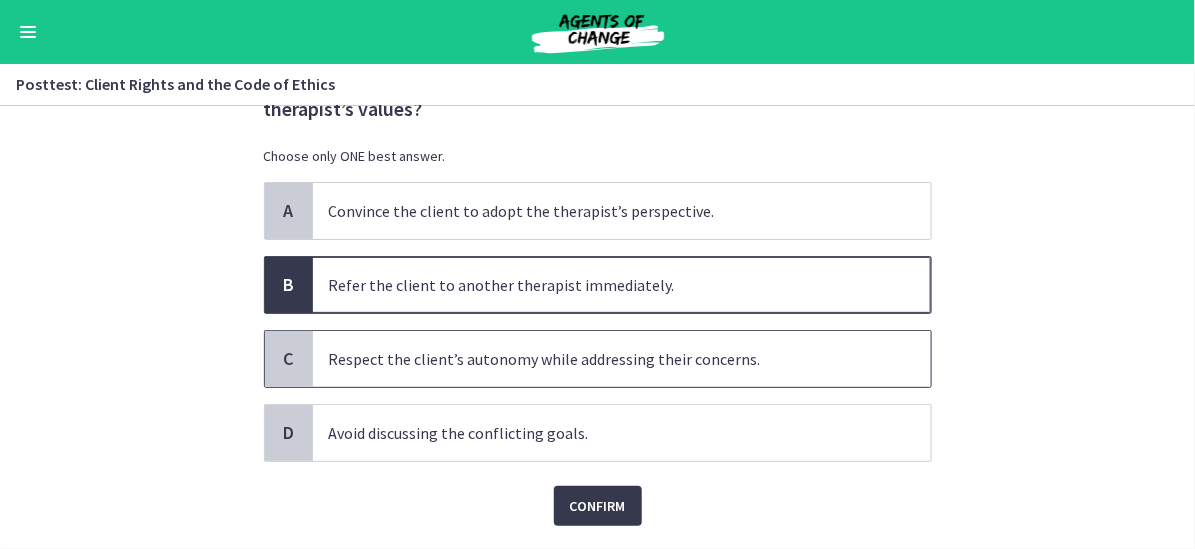 click on "Respect the client’s autonomy while addressing their concerns." at bounding box center [622, 359] 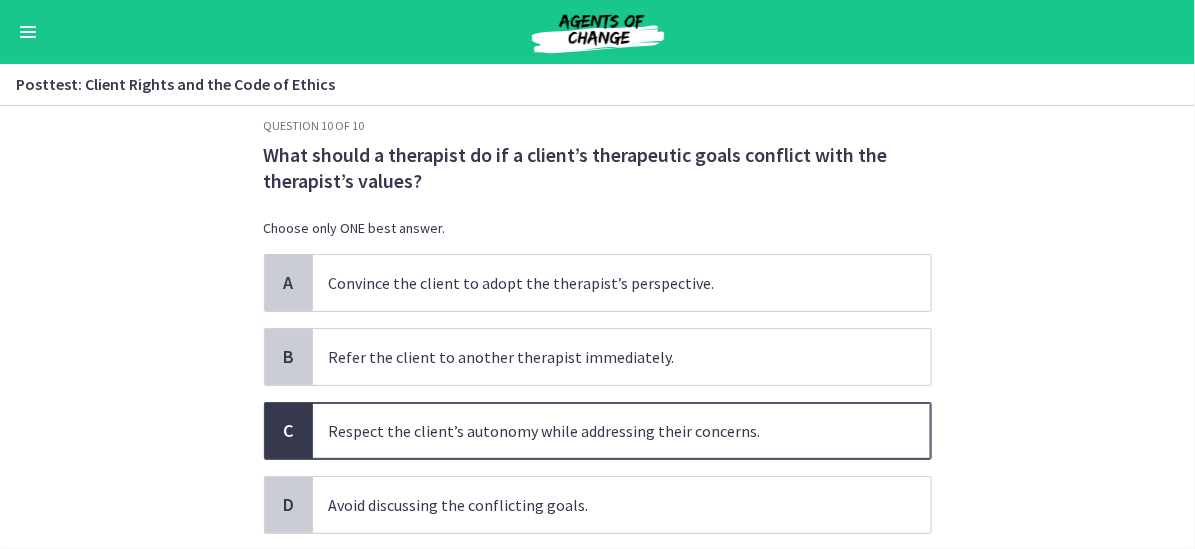 scroll, scrollTop: 0, scrollLeft: 0, axis: both 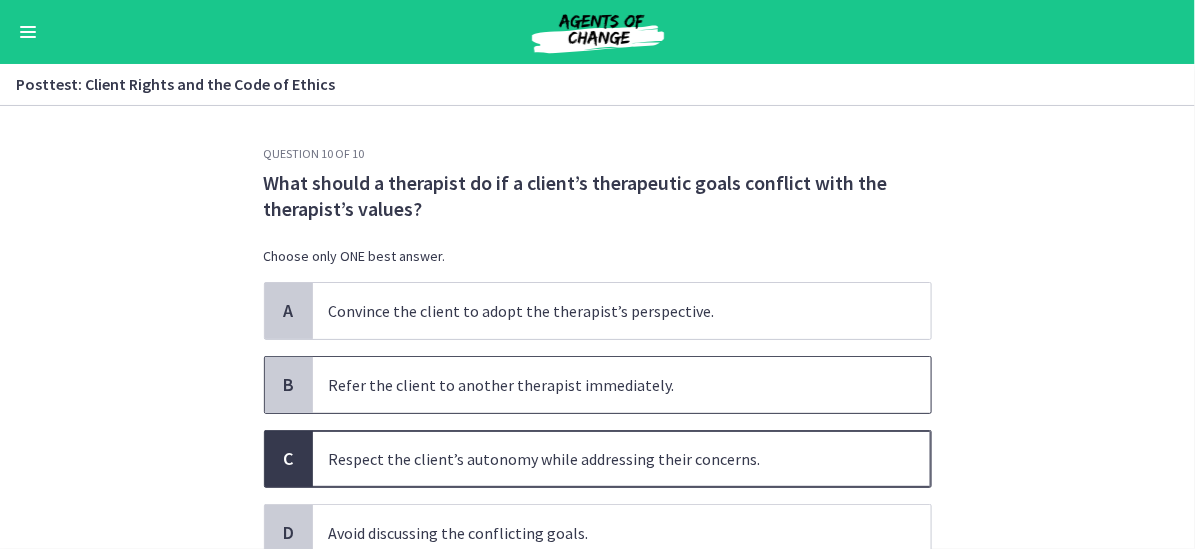 click on "Refer the client to another therapist immediately." at bounding box center (622, 385) 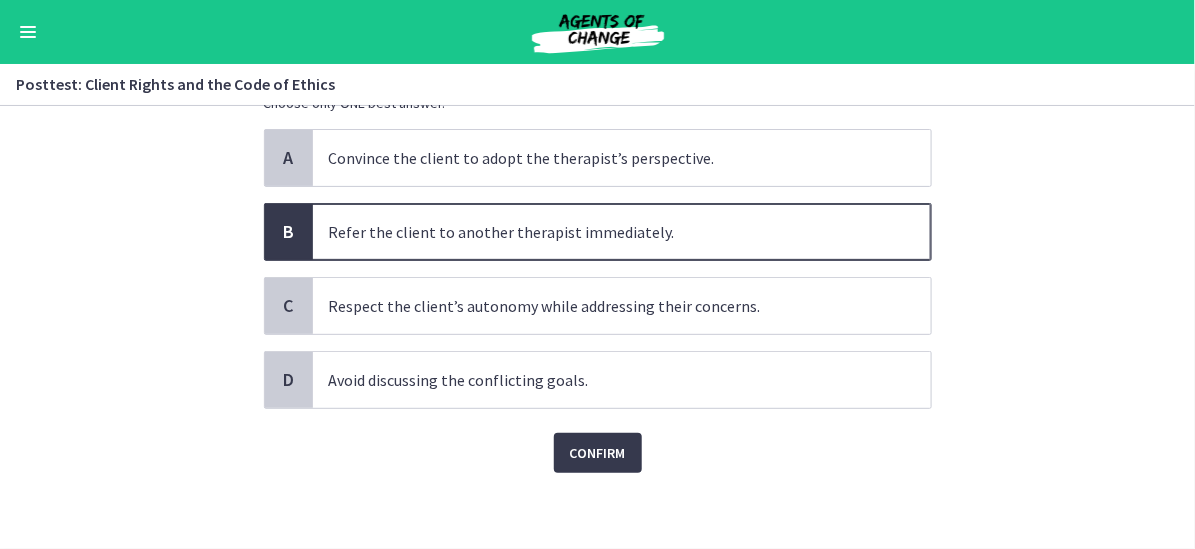 scroll, scrollTop: 154, scrollLeft: 0, axis: vertical 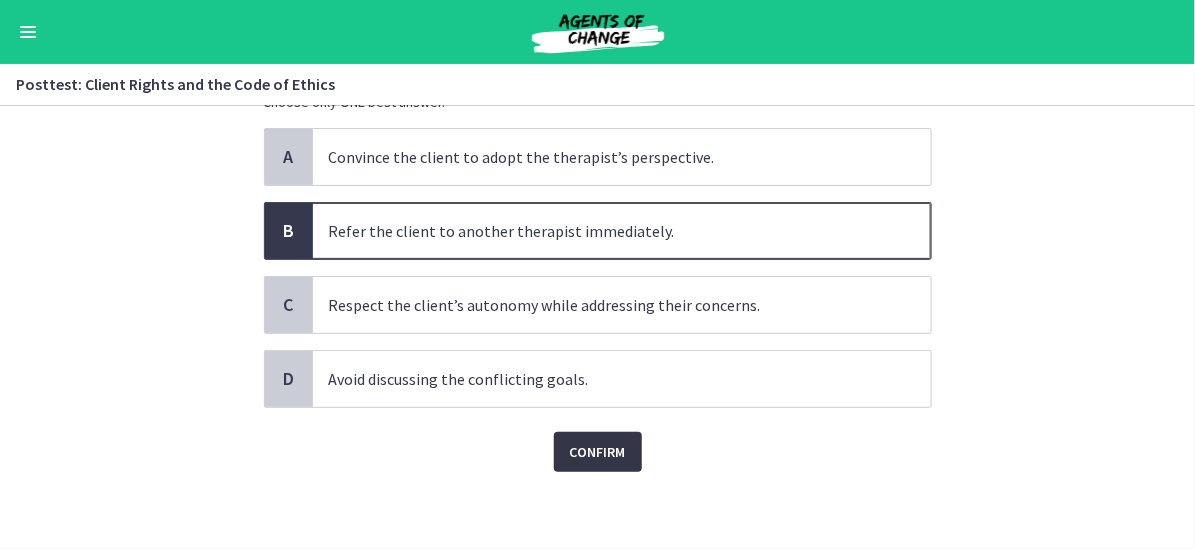 click on "Confirm" at bounding box center [598, 452] 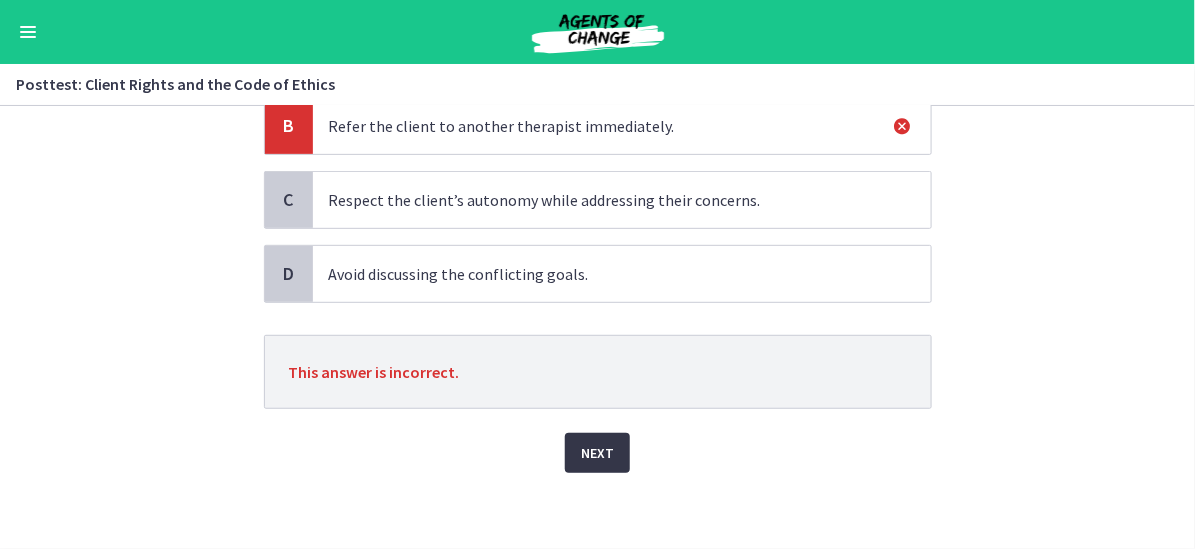 scroll, scrollTop: 260, scrollLeft: 0, axis: vertical 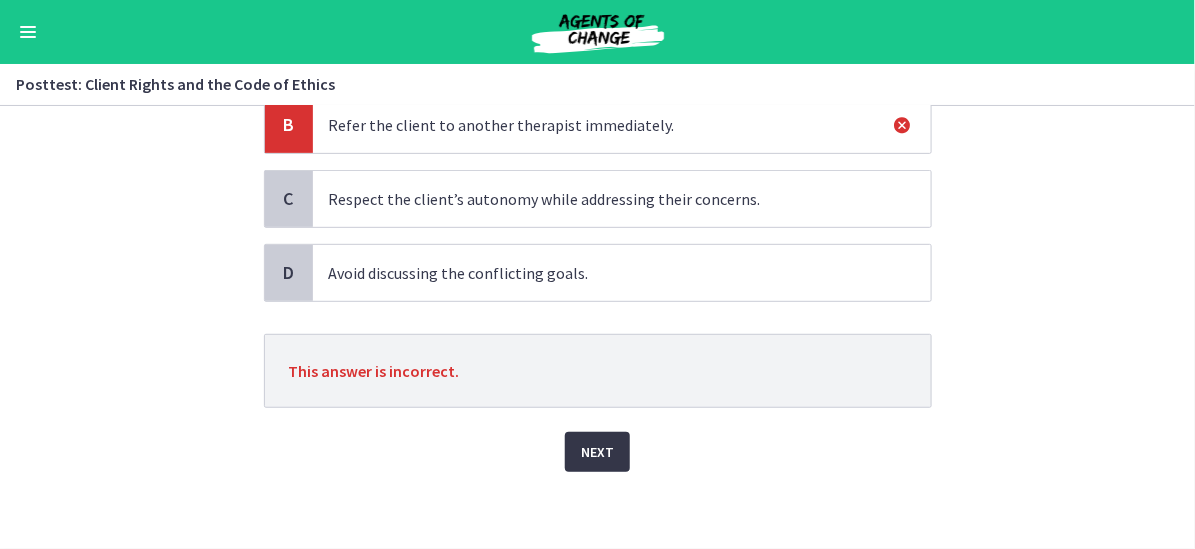 click on "Next" at bounding box center [597, 452] 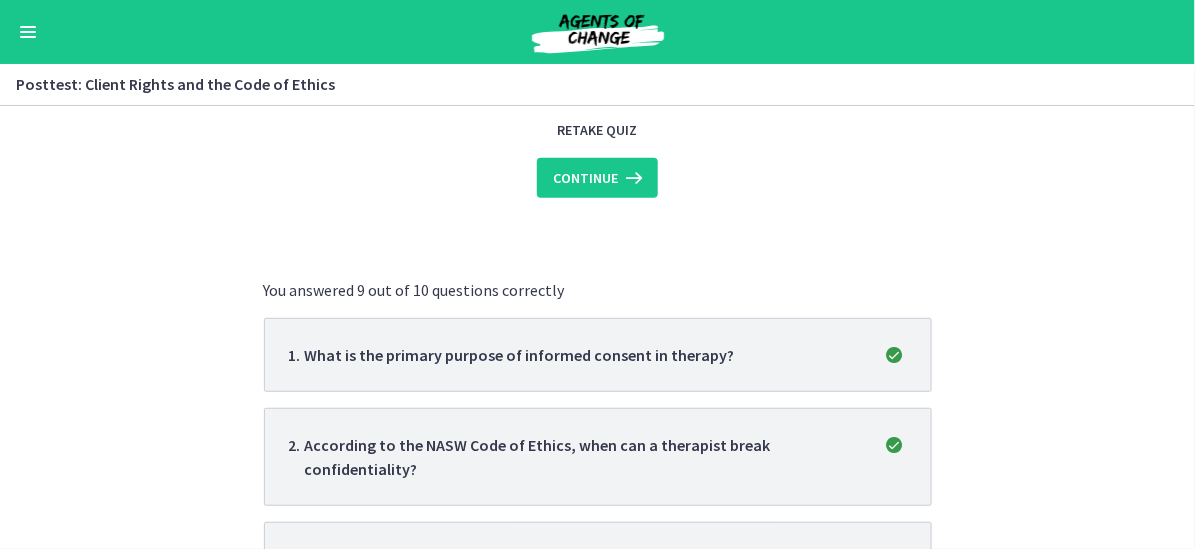 scroll, scrollTop: 0, scrollLeft: 0, axis: both 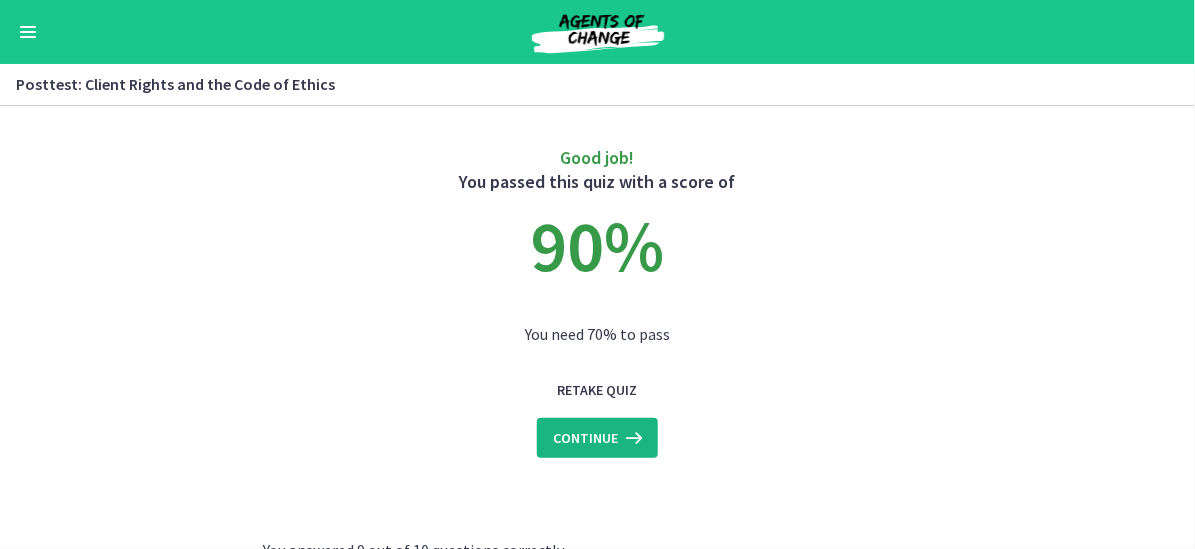 click on "Continue" at bounding box center (585, 438) 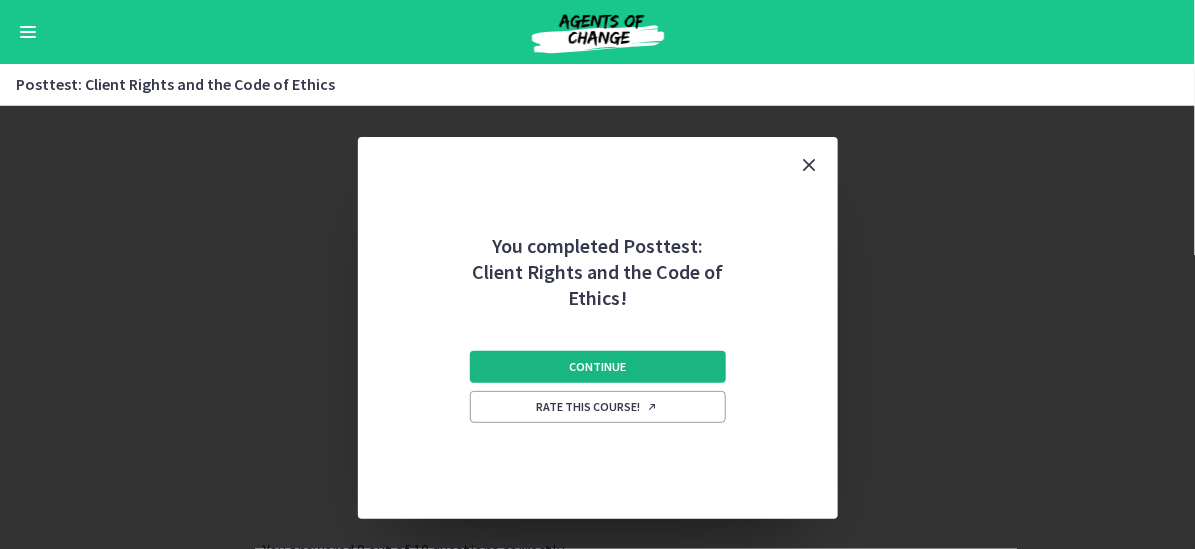click on "Continue" at bounding box center [597, 367] 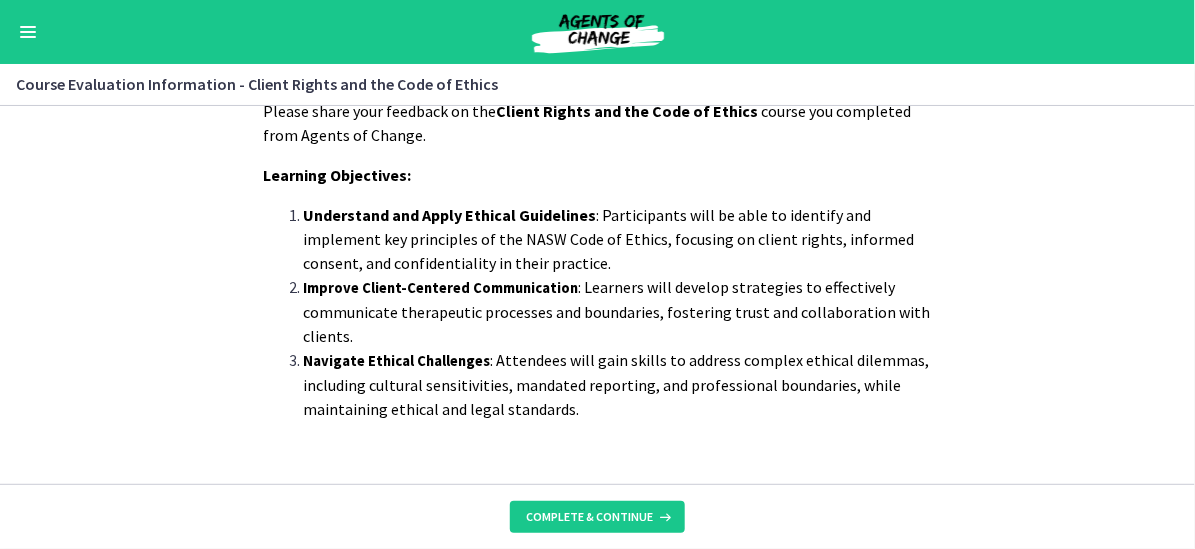 scroll, scrollTop: 93, scrollLeft: 0, axis: vertical 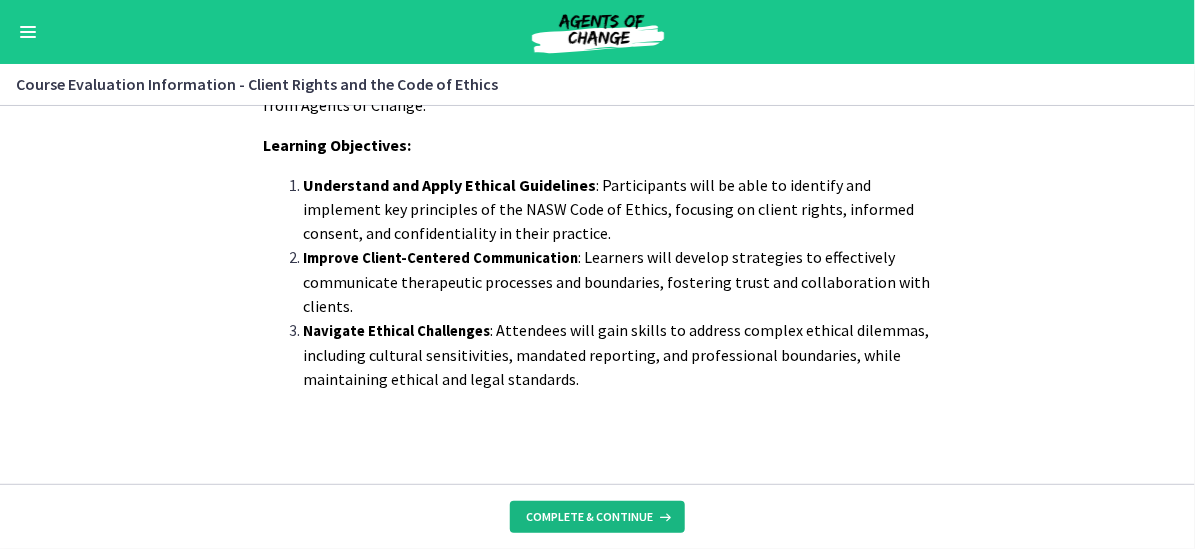 click on "Complete & continue" at bounding box center (589, 517) 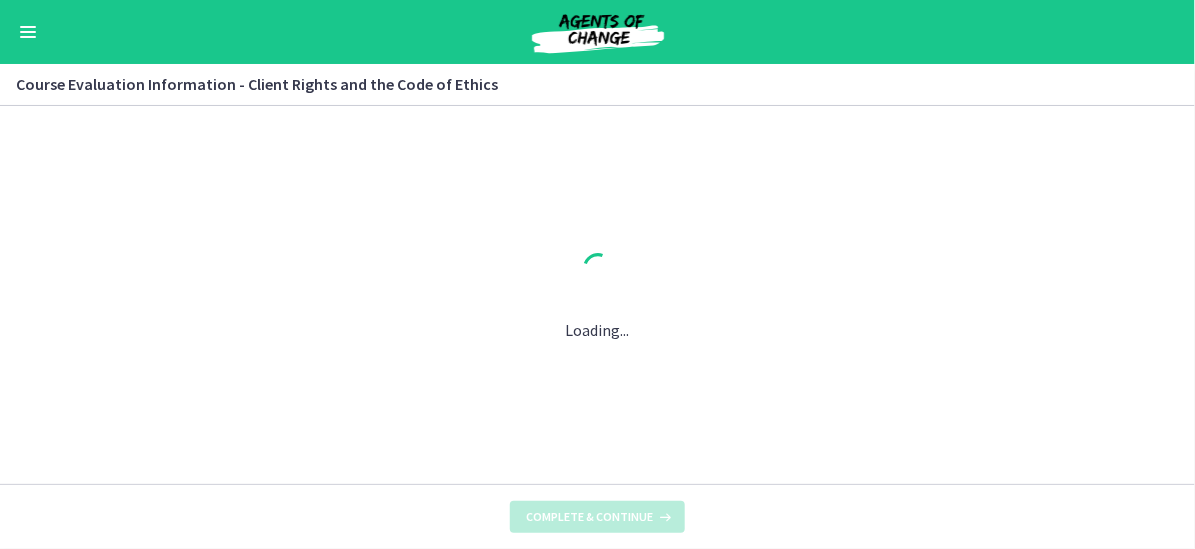 scroll, scrollTop: 0, scrollLeft: 0, axis: both 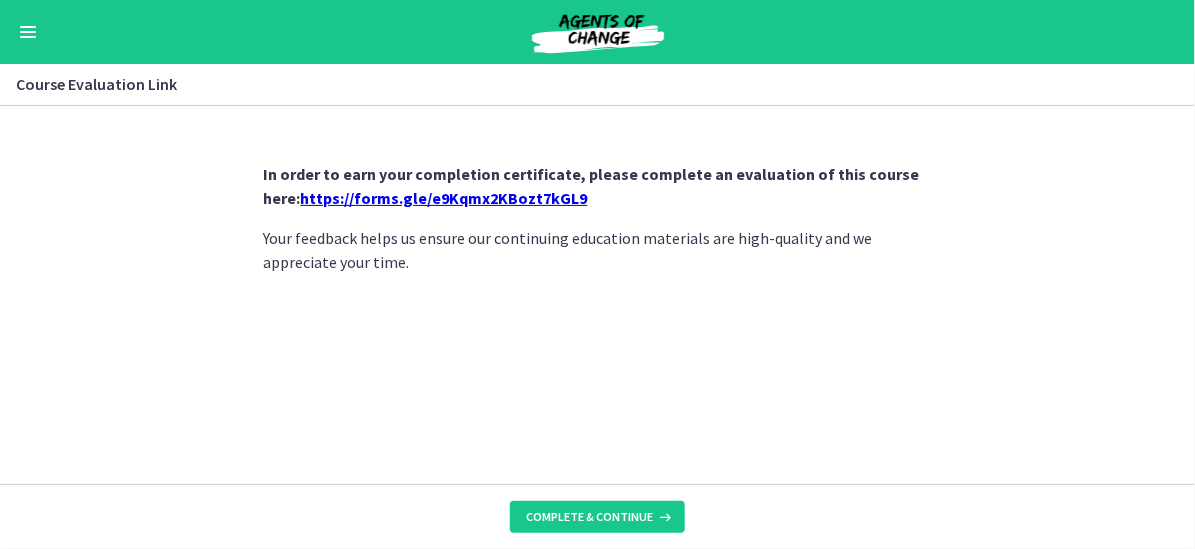 click on "https://forms.gle/e9Kqmx2KBozt7kGL9" at bounding box center (444, 198) 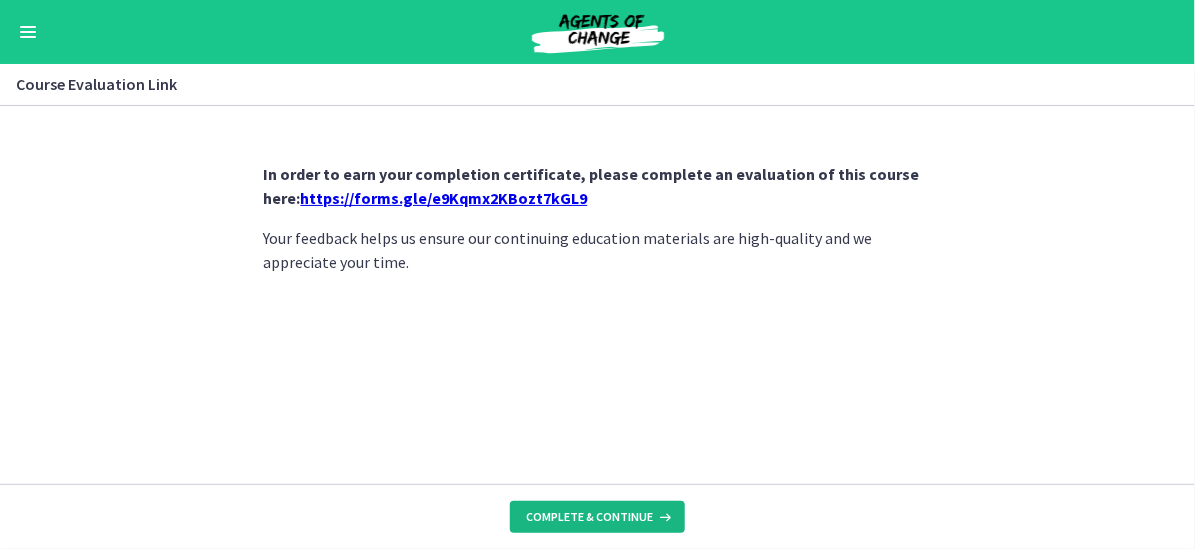 click on "Complete & continue" at bounding box center (589, 517) 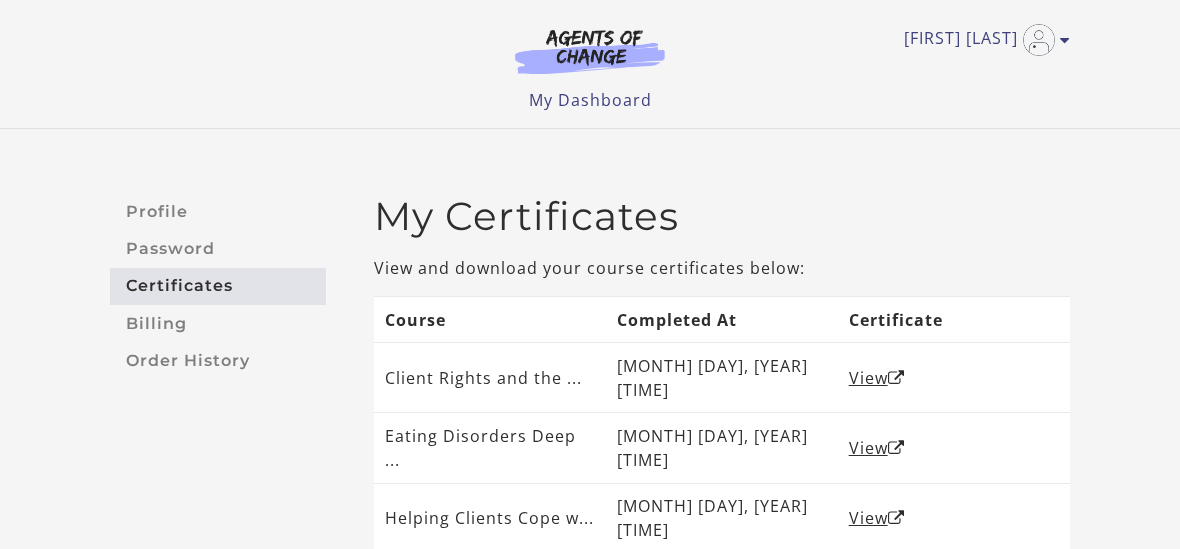 scroll, scrollTop: 0, scrollLeft: 0, axis: both 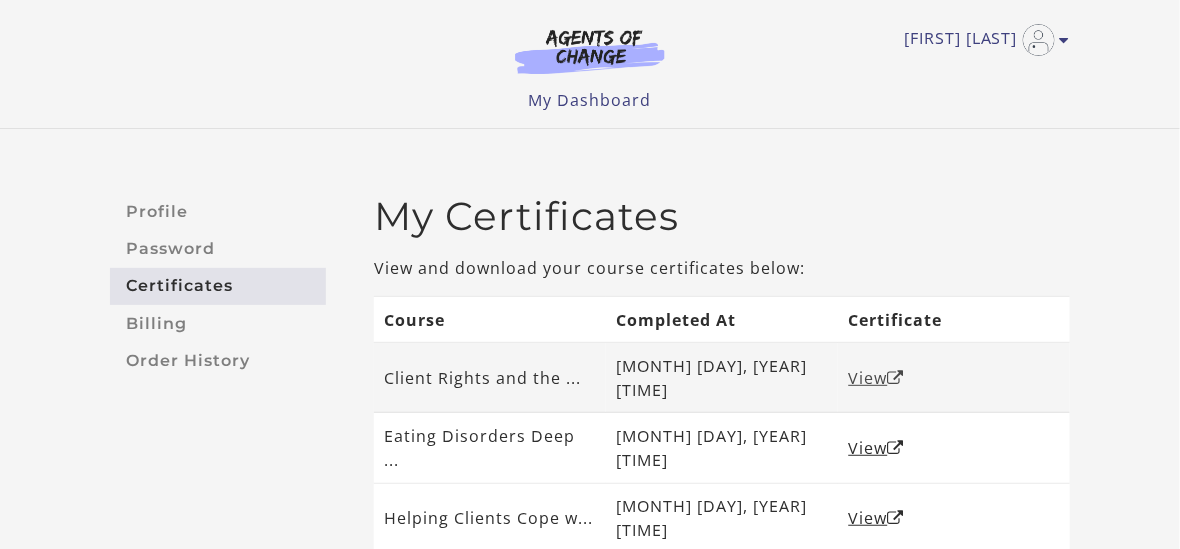 click on "View" at bounding box center [877, 378] 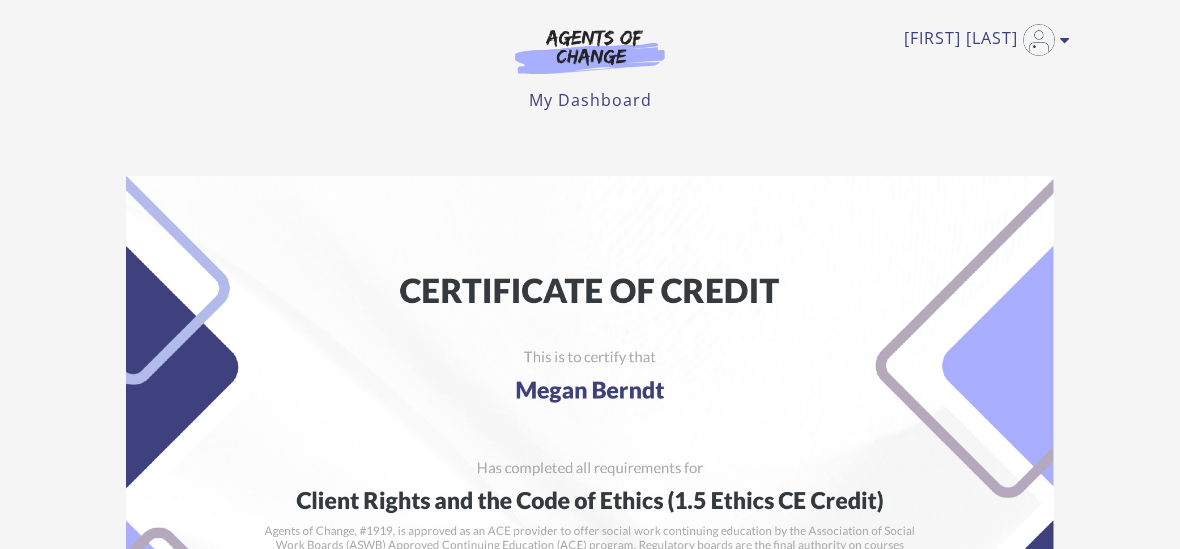 scroll, scrollTop: 0, scrollLeft: 0, axis: both 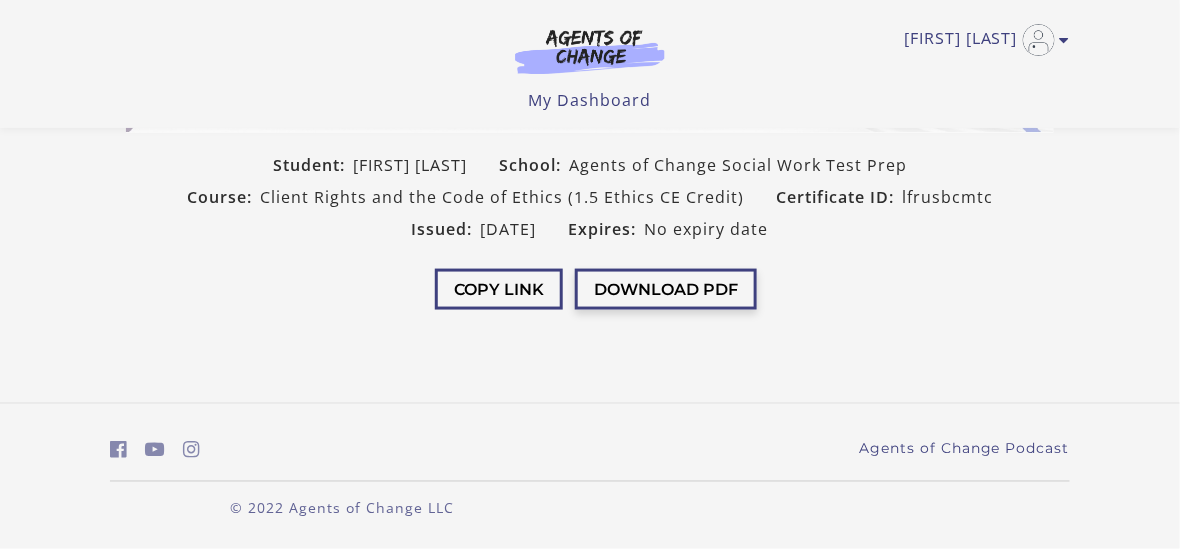 click on "Download PDF" at bounding box center [666, 289] 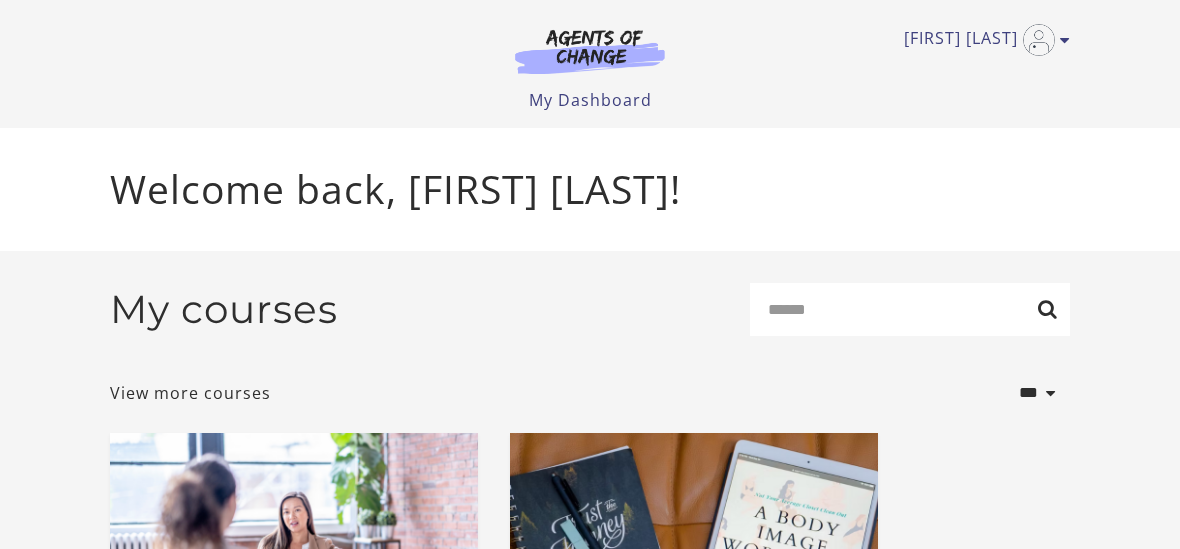 scroll, scrollTop: 0, scrollLeft: 0, axis: both 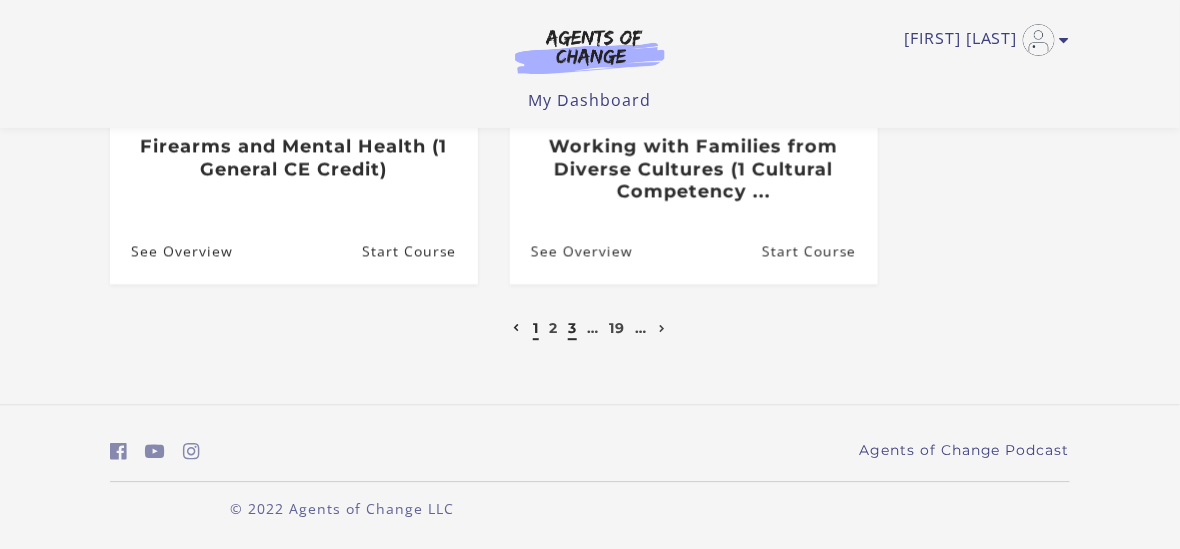 click on "3" at bounding box center [572, 328] 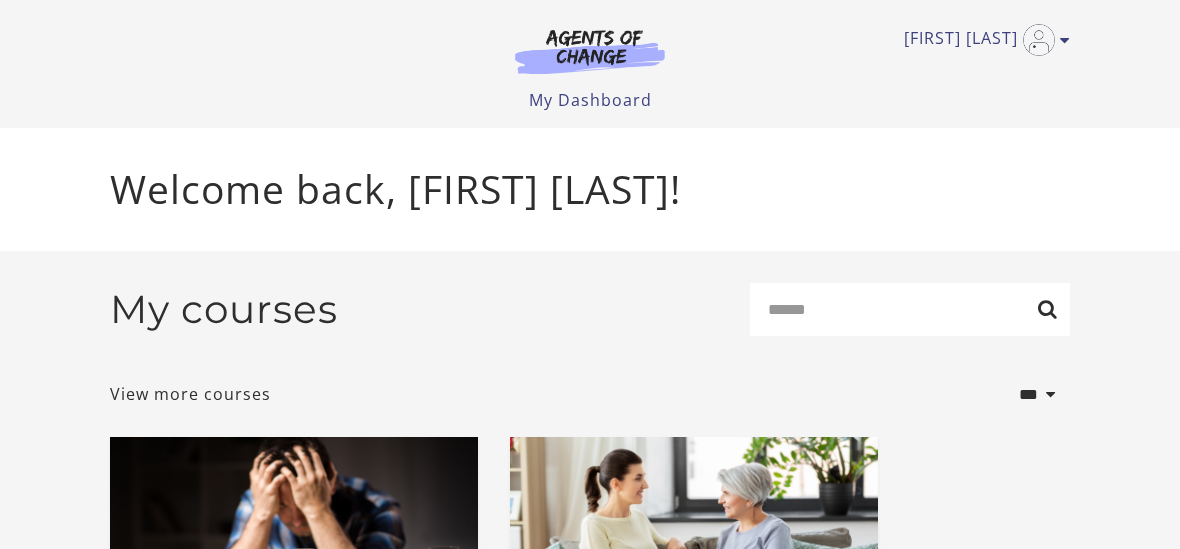 scroll, scrollTop: 255, scrollLeft: 0, axis: vertical 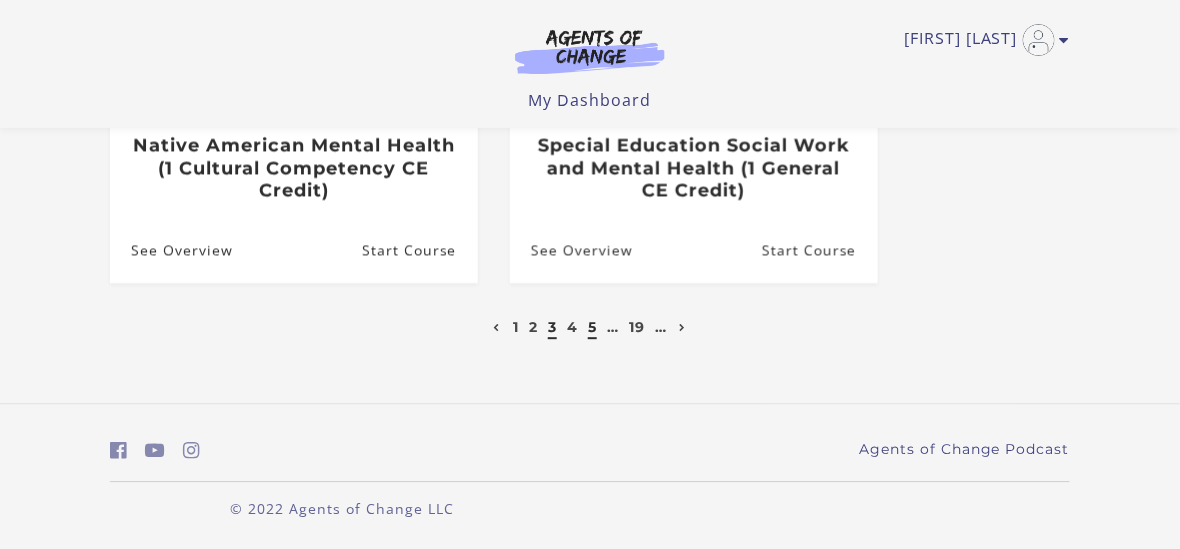 click on "5" at bounding box center [592, 327] 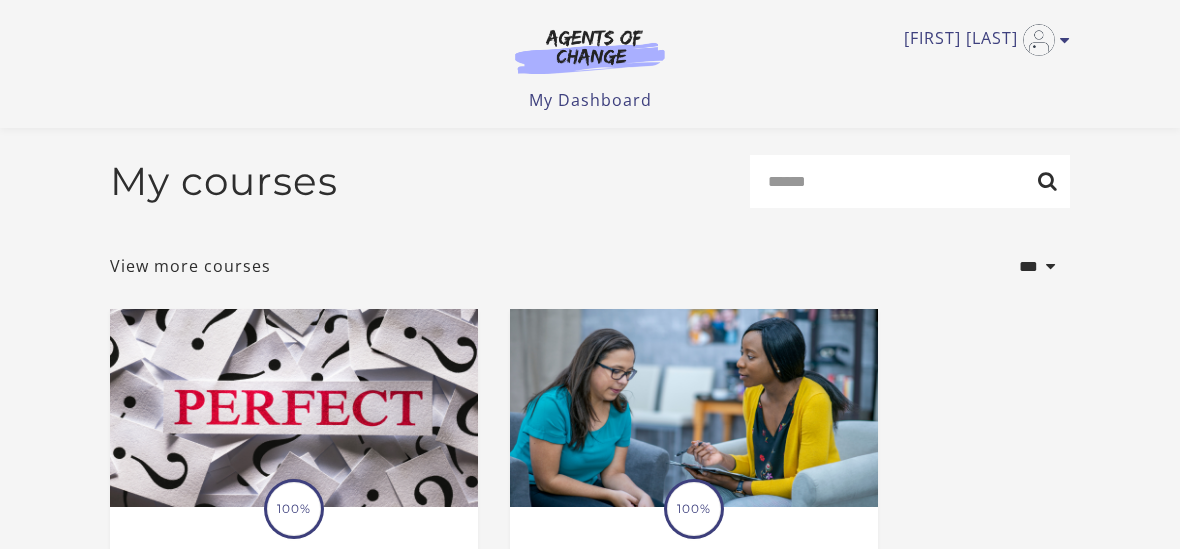 scroll, scrollTop: 500, scrollLeft: 0, axis: vertical 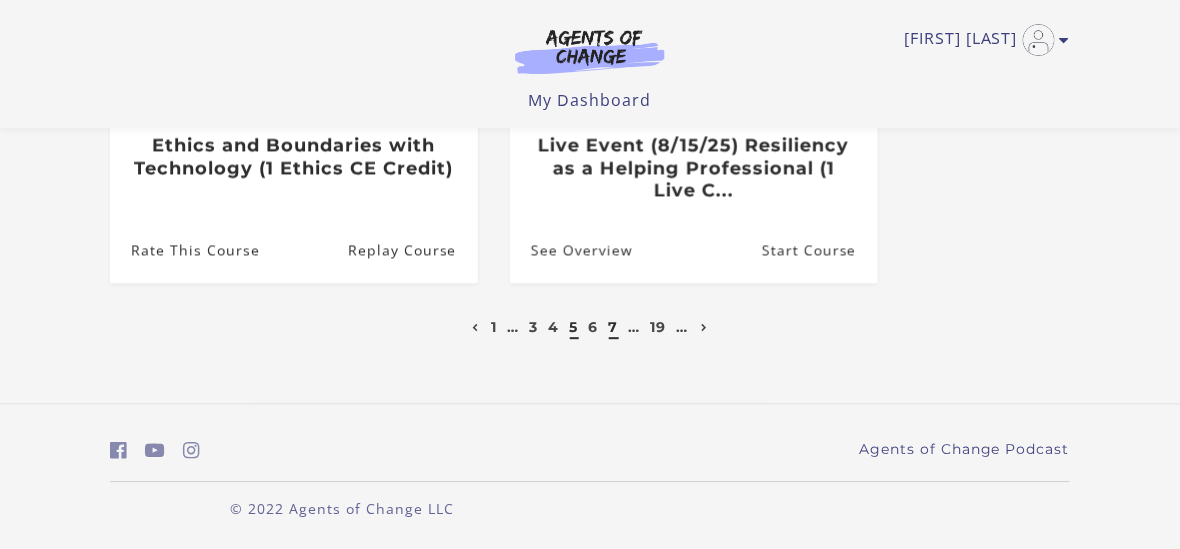 click on "7" at bounding box center [614, 327] 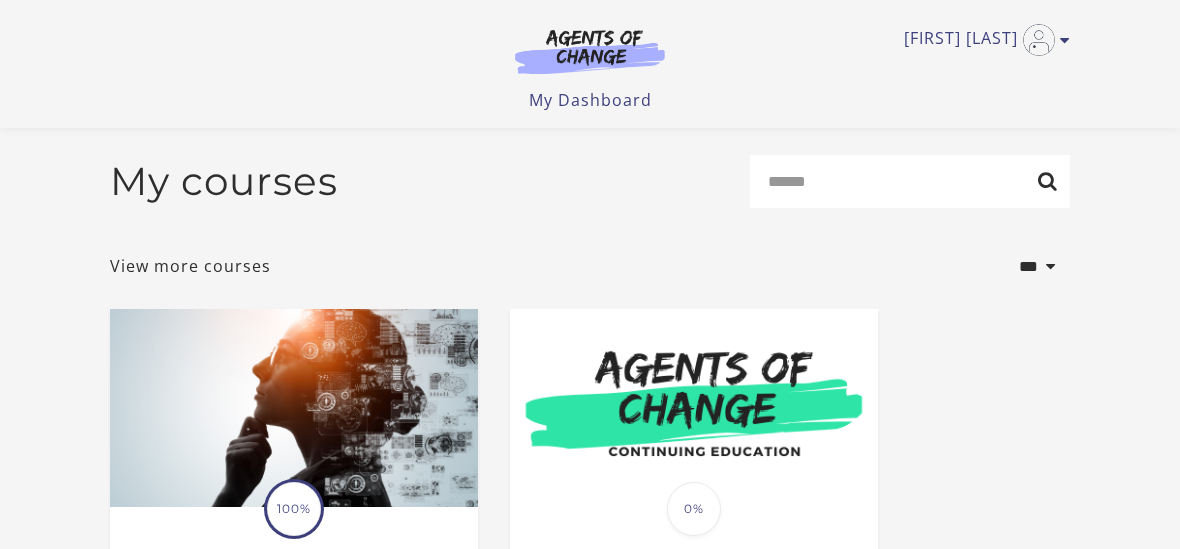scroll, scrollTop: 792, scrollLeft: 0, axis: vertical 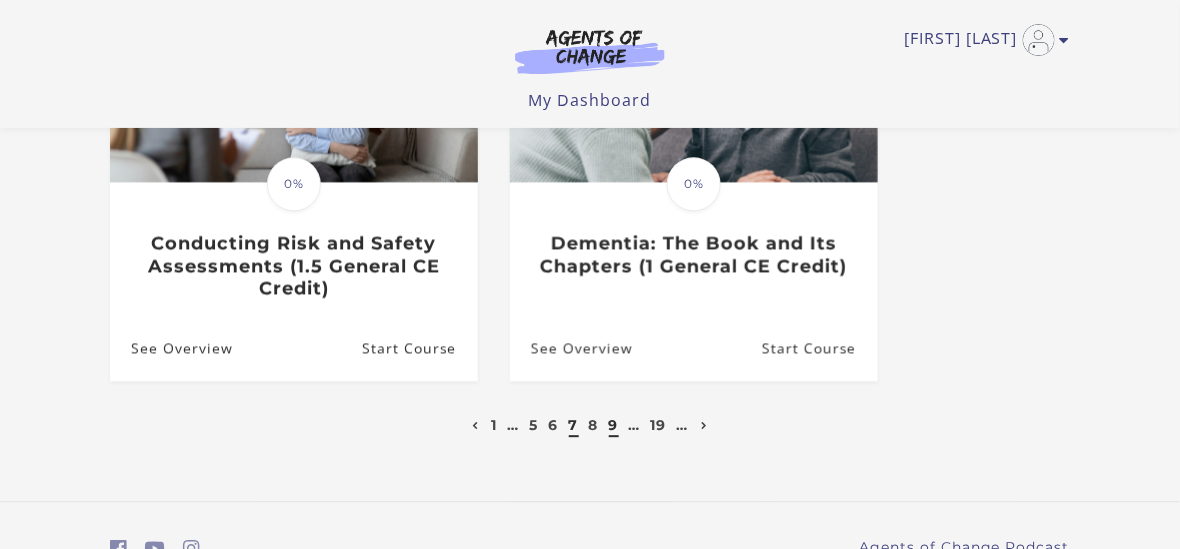 click on "9" at bounding box center (614, 425) 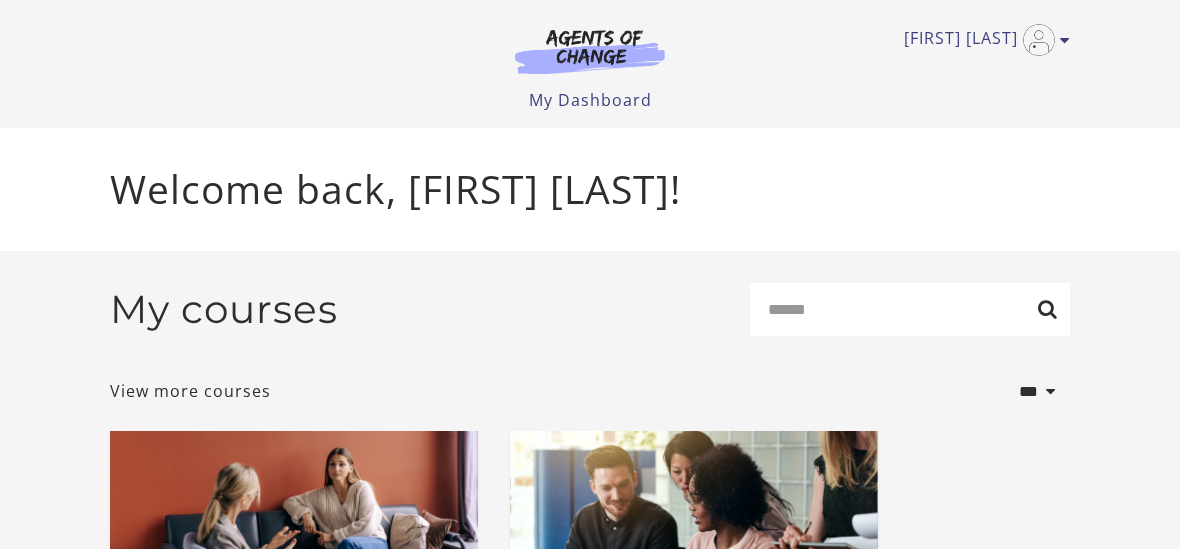 scroll, scrollTop: 0, scrollLeft: 0, axis: both 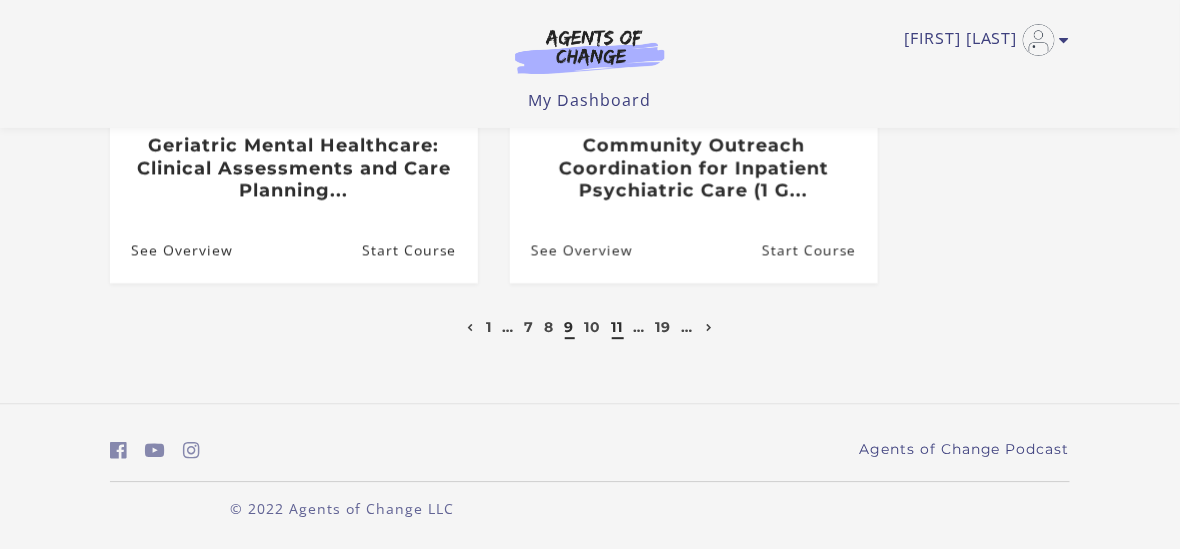 click on "11" at bounding box center [618, 327] 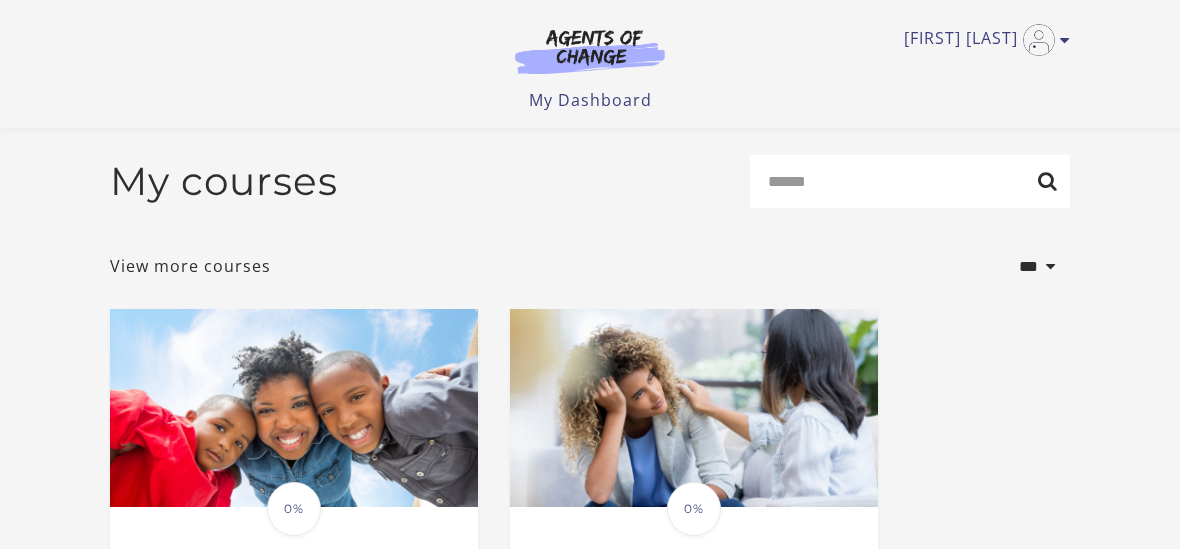 scroll, scrollTop: 300, scrollLeft: 0, axis: vertical 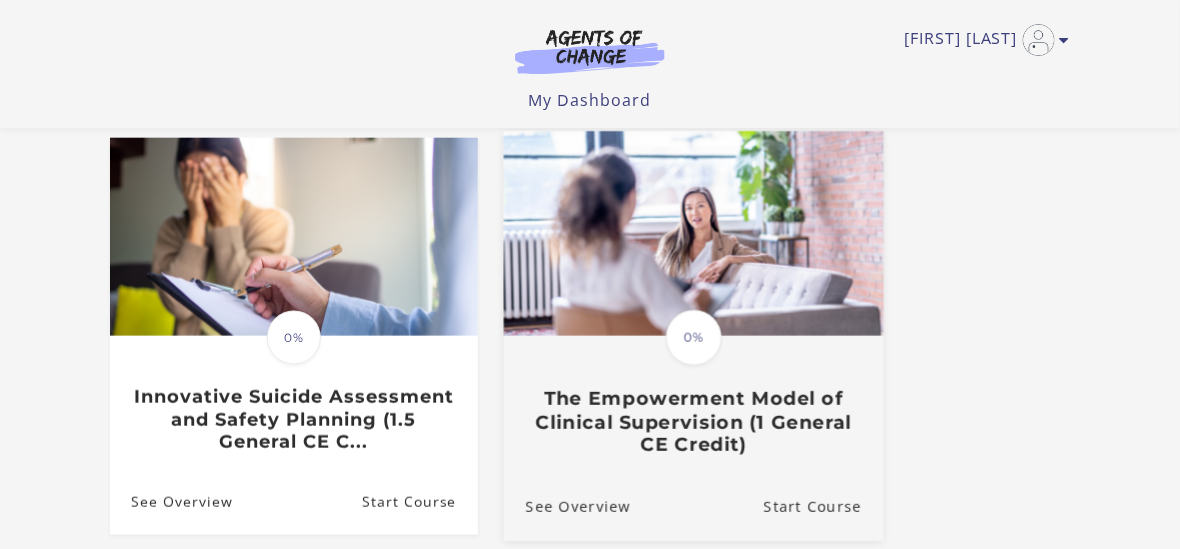 click on "The Empowerment Model of Clinical Supervision (1 General CE Credit)" at bounding box center (694, 422) 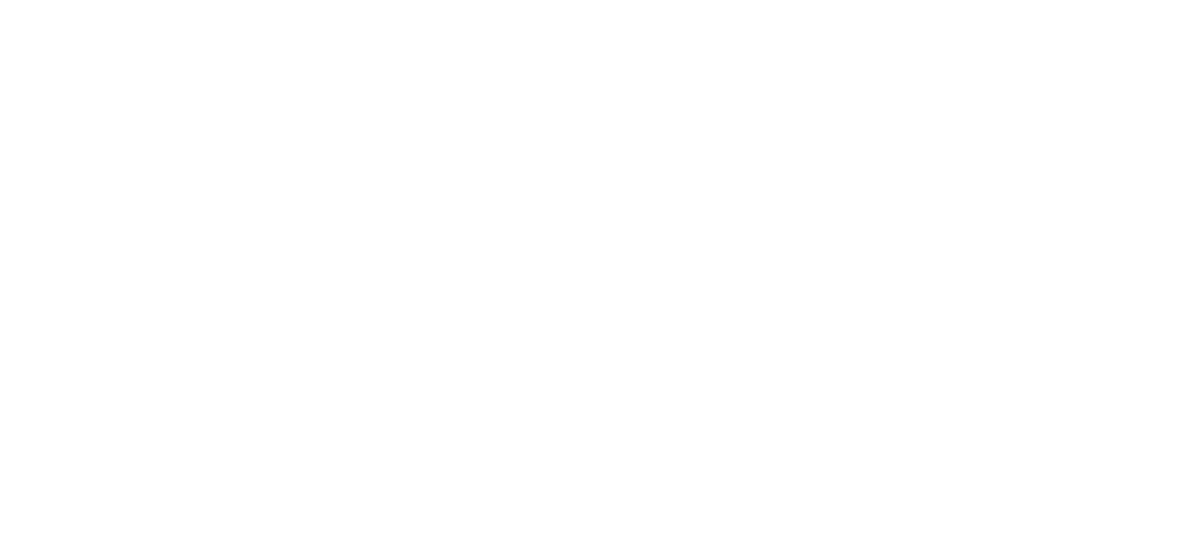 scroll, scrollTop: 0, scrollLeft: 0, axis: both 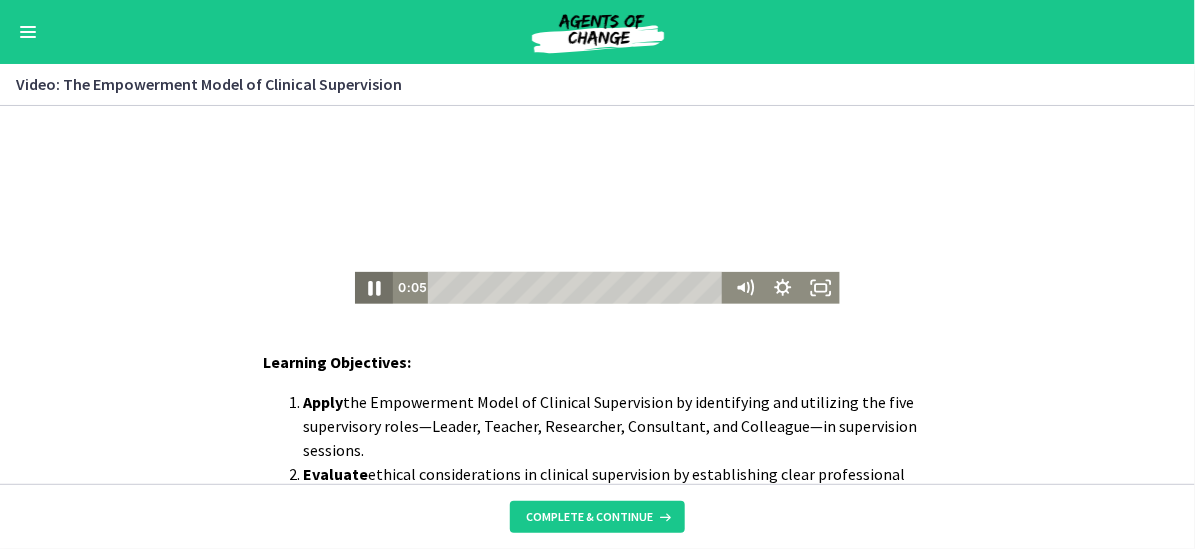 click 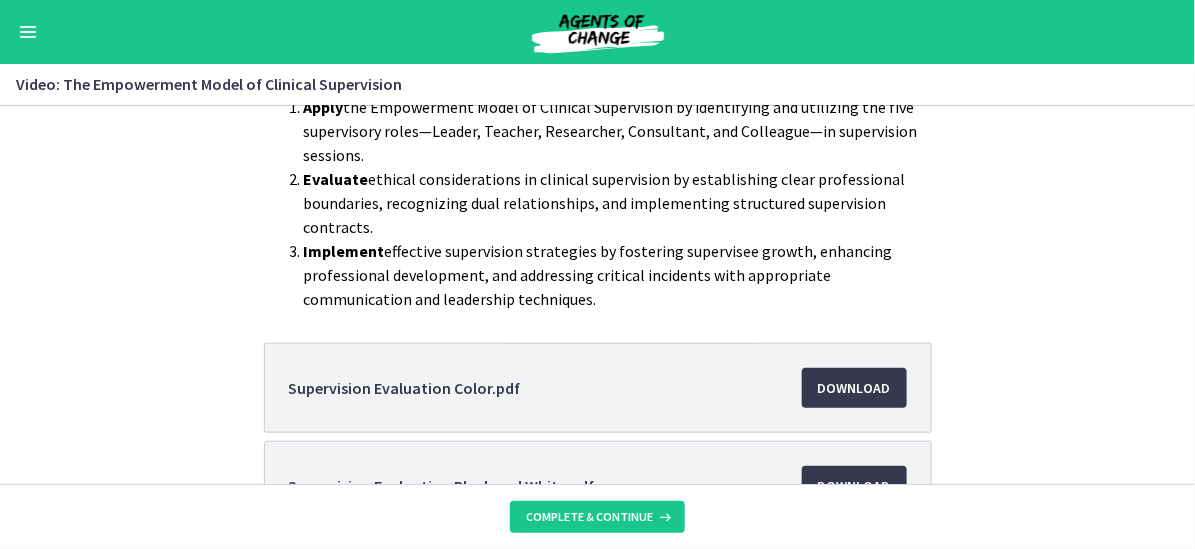 scroll, scrollTop: 429, scrollLeft: 0, axis: vertical 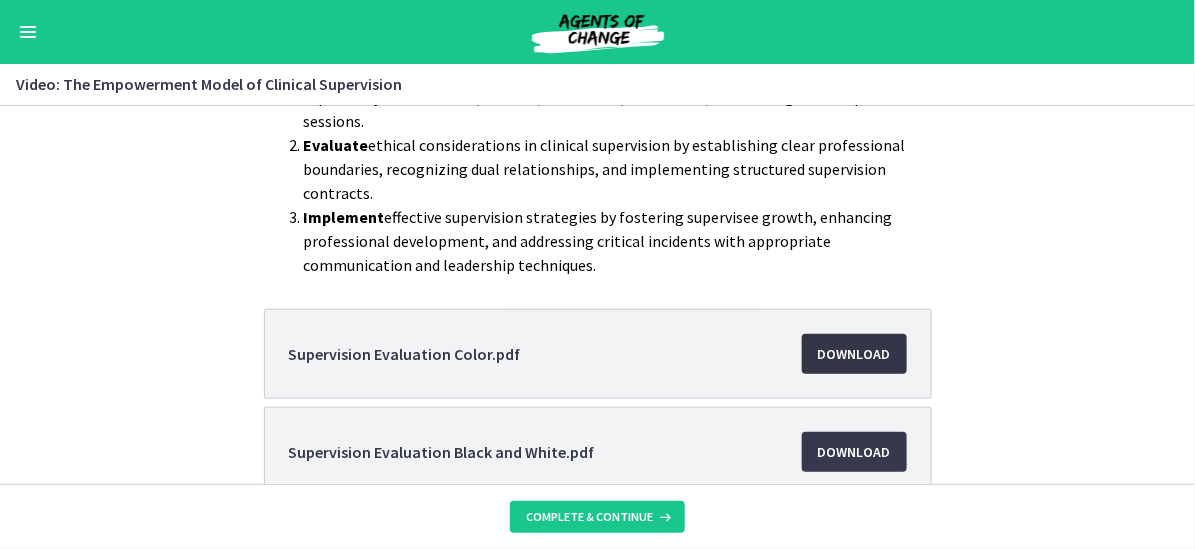 click on "Download
Opens in a new window" at bounding box center (854, 354) 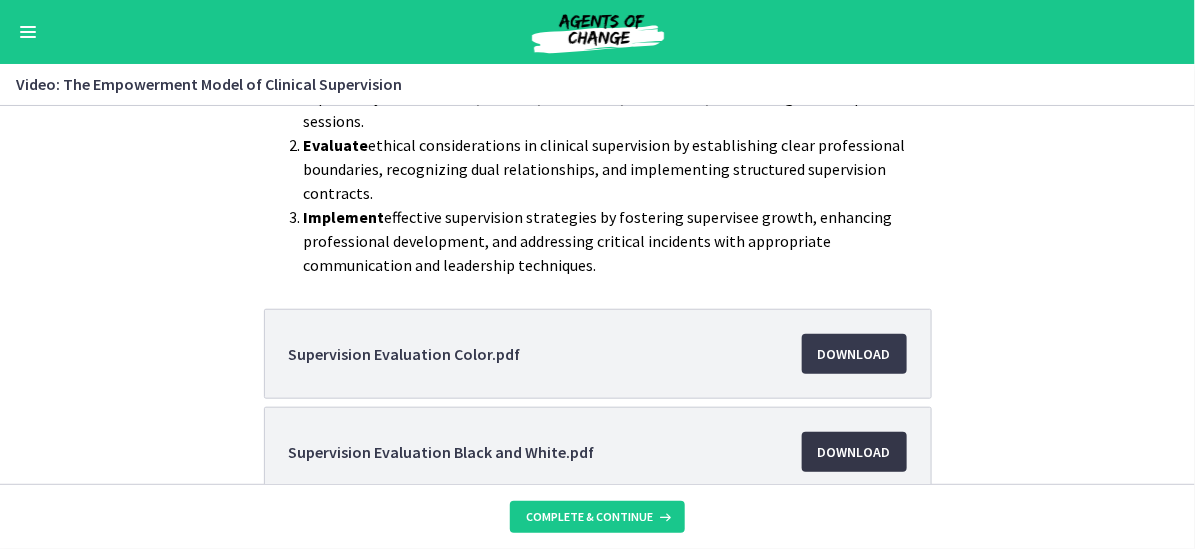 click on "Download
Opens in a new window" at bounding box center [854, 452] 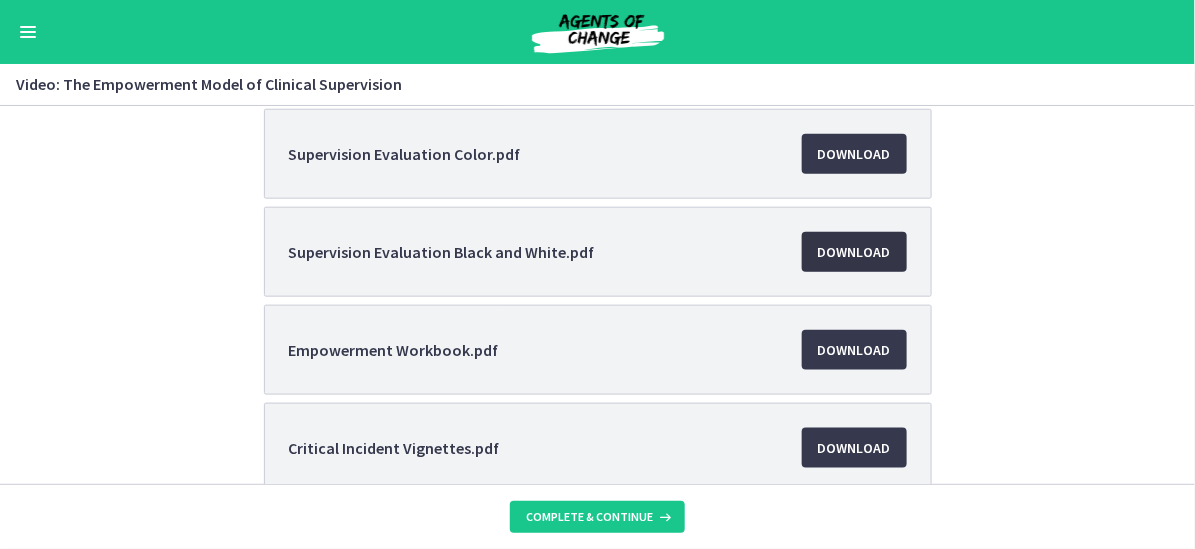 scroll, scrollTop: 629, scrollLeft: 0, axis: vertical 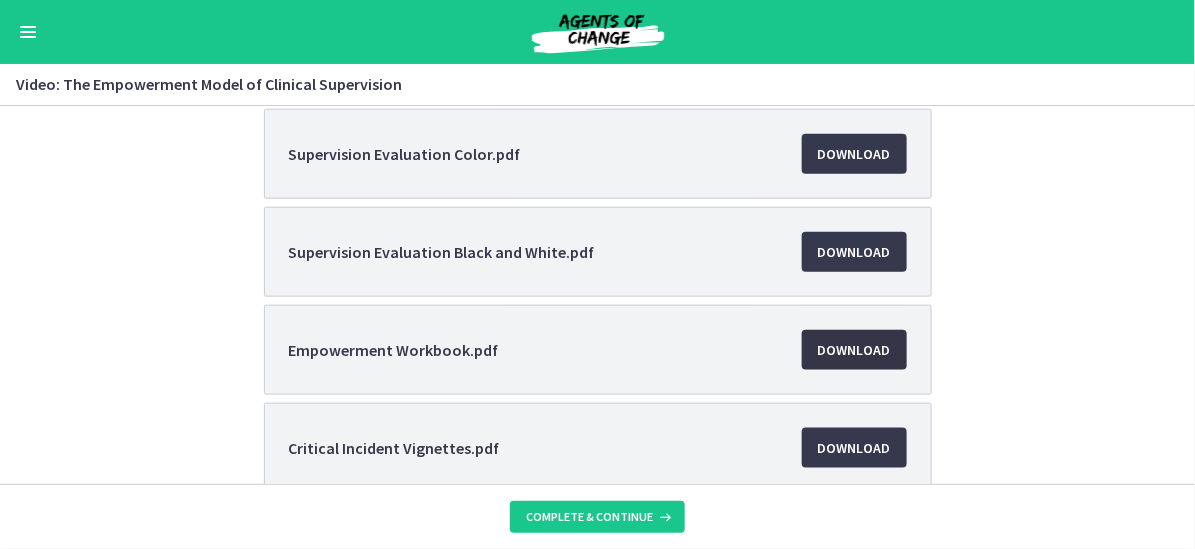 click on "Download
Opens in a new window" at bounding box center (854, 350) 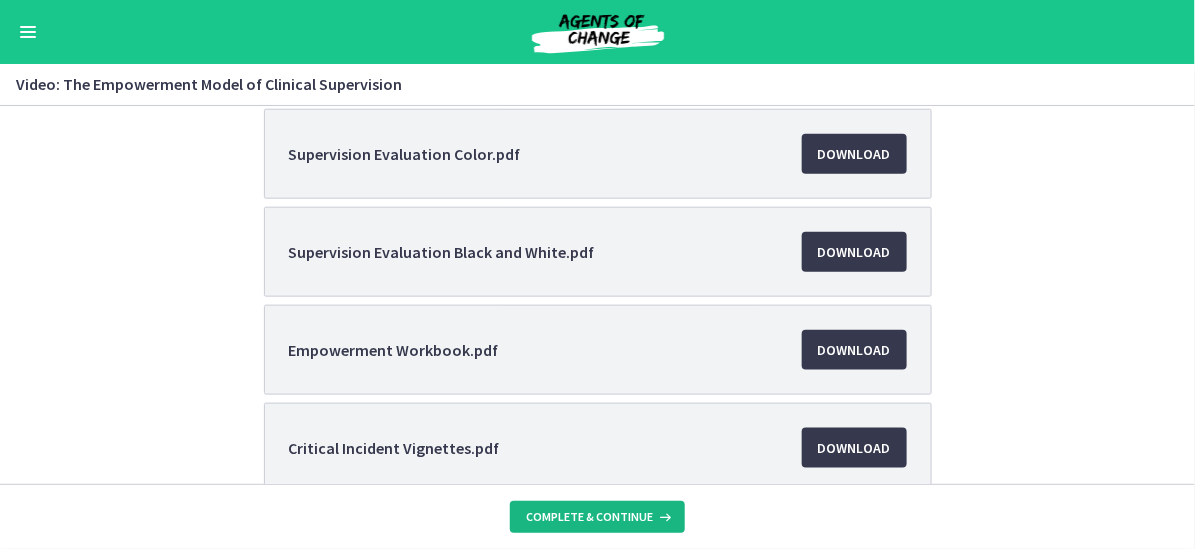 click on "Complete & continue" at bounding box center [589, 517] 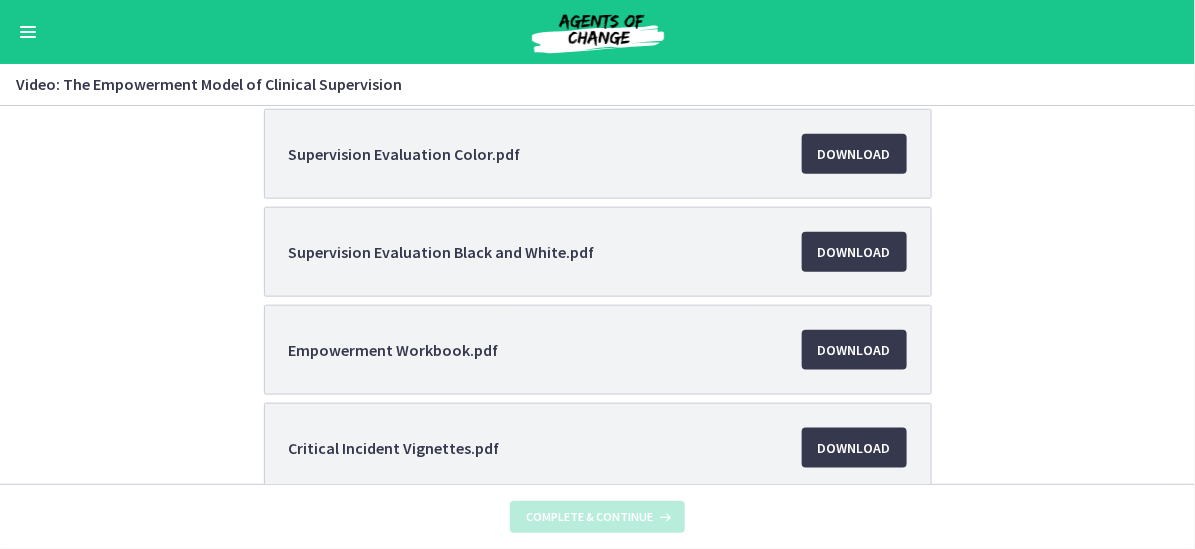 scroll, scrollTop: 0, scrollLeft: 0, axis: both 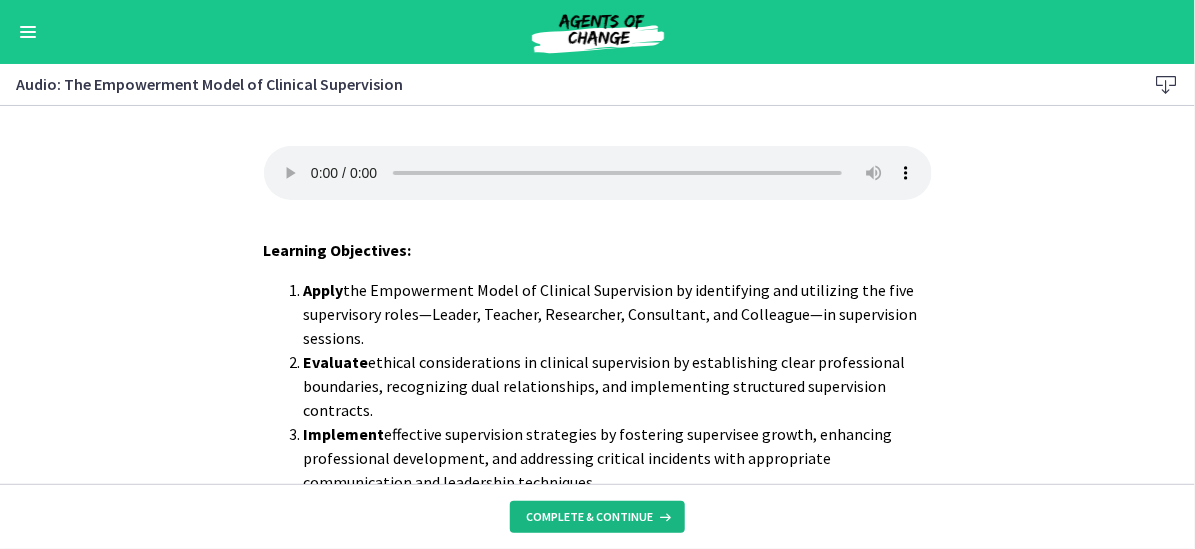 click on "Complete & continue" at bounding box center (589, 517) 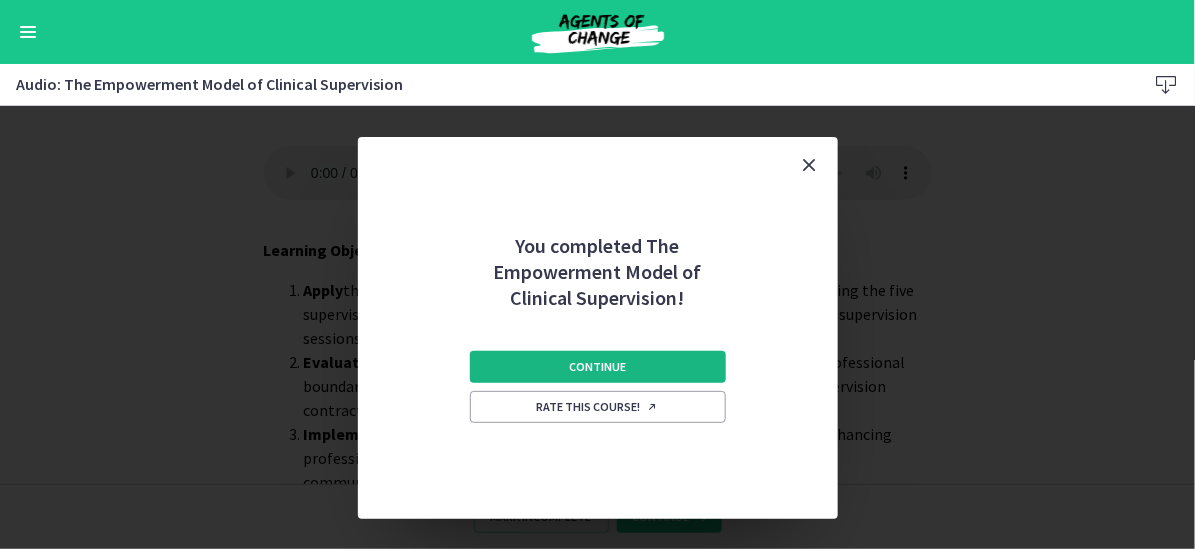 click on "Continue" at bounding box center [598, 367] 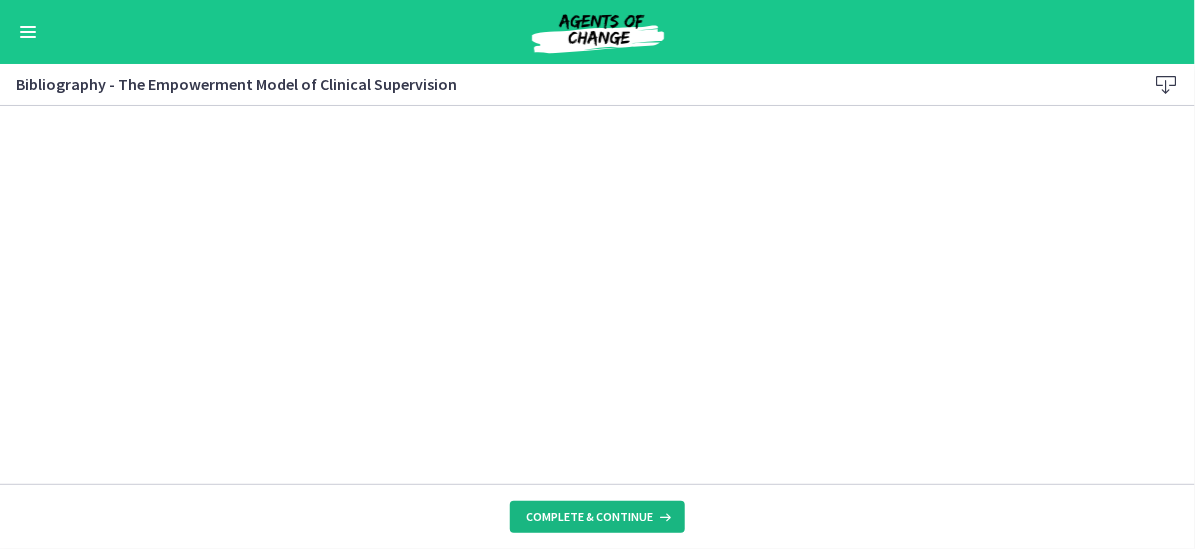 click on "Complete & continue" at bounding box center (589, 517) 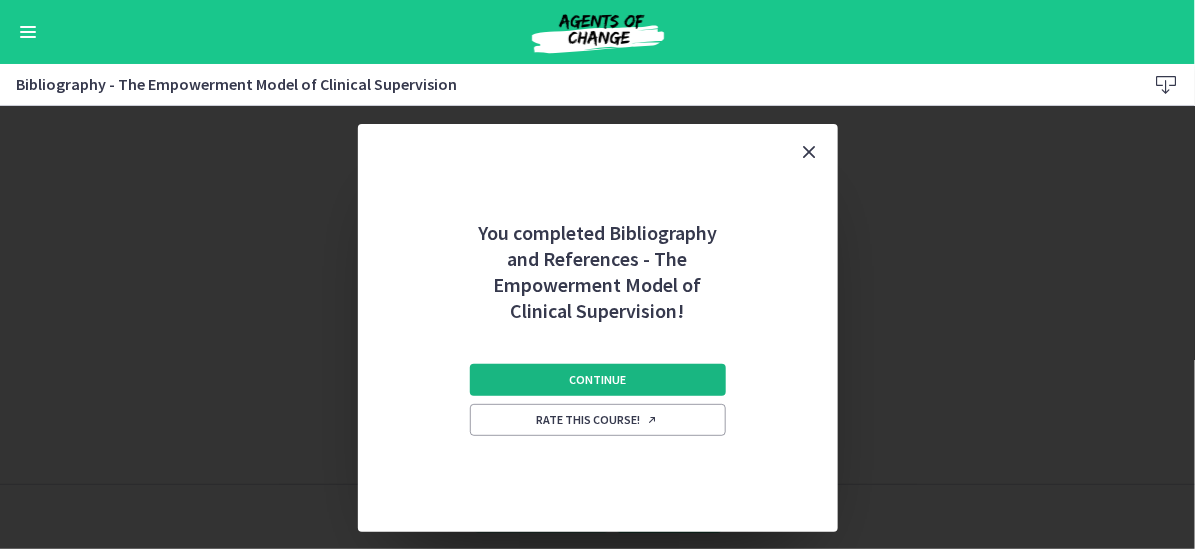 click on "Continue" at bounding box center (597, 380) 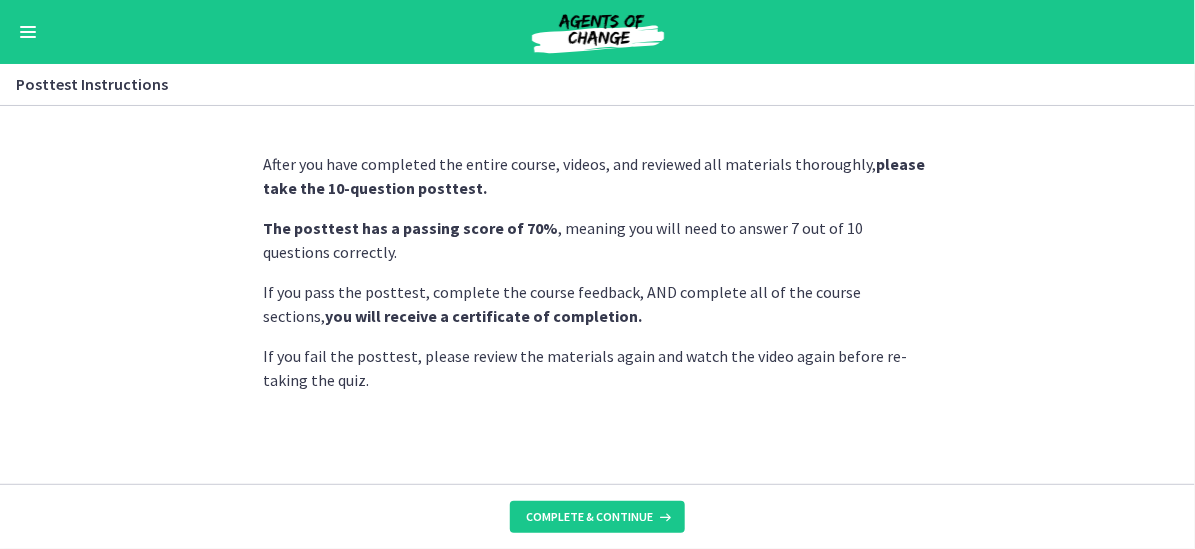 scroll, scrollTop: 13, scrollLeft: 0, axis: vertical 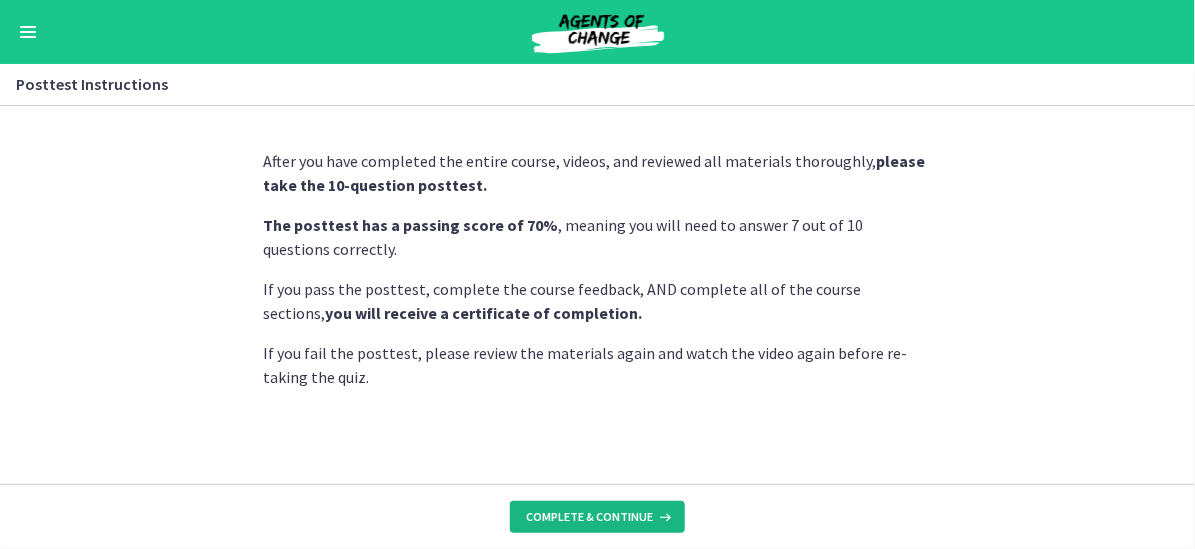 click on "Complete & continue" at bounding box center (589, 517) 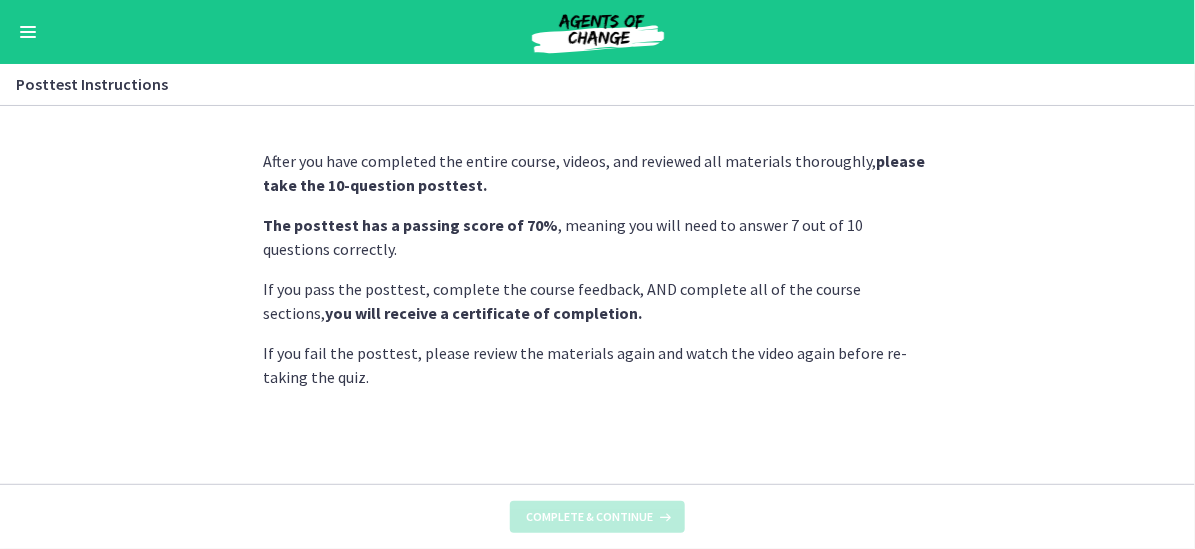 scroll, scrollTop: 0, scrollLeft: 0, axis: both 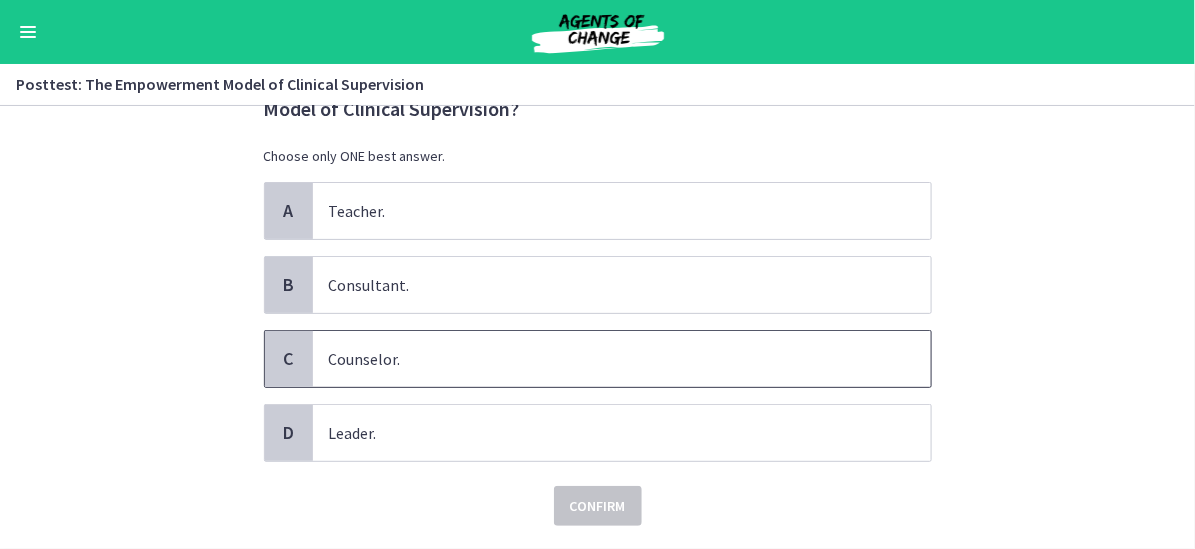 click on "Counselor." at bounding box center [622, 359] 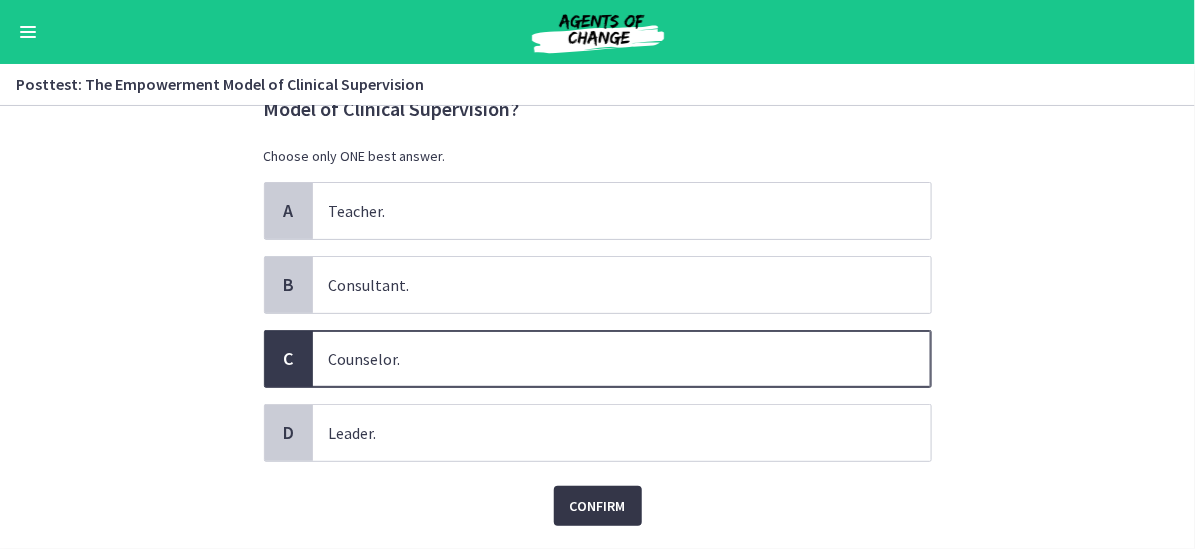 click on "Confirm" at bounding box center [598, 506] 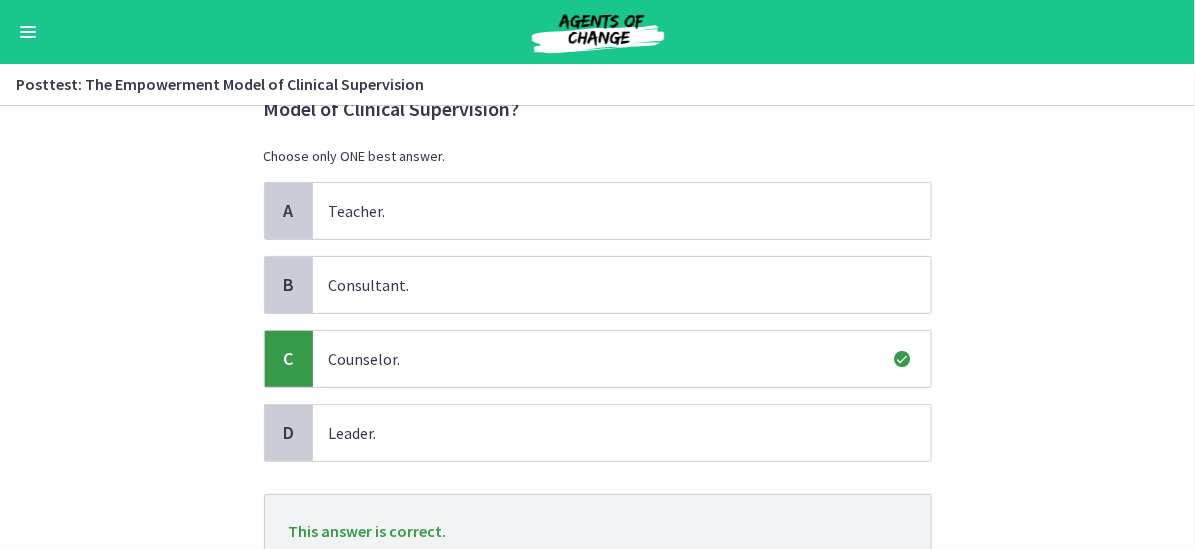 scroll, scrollTop: 260, scrollLeft: 0, axis: vertical 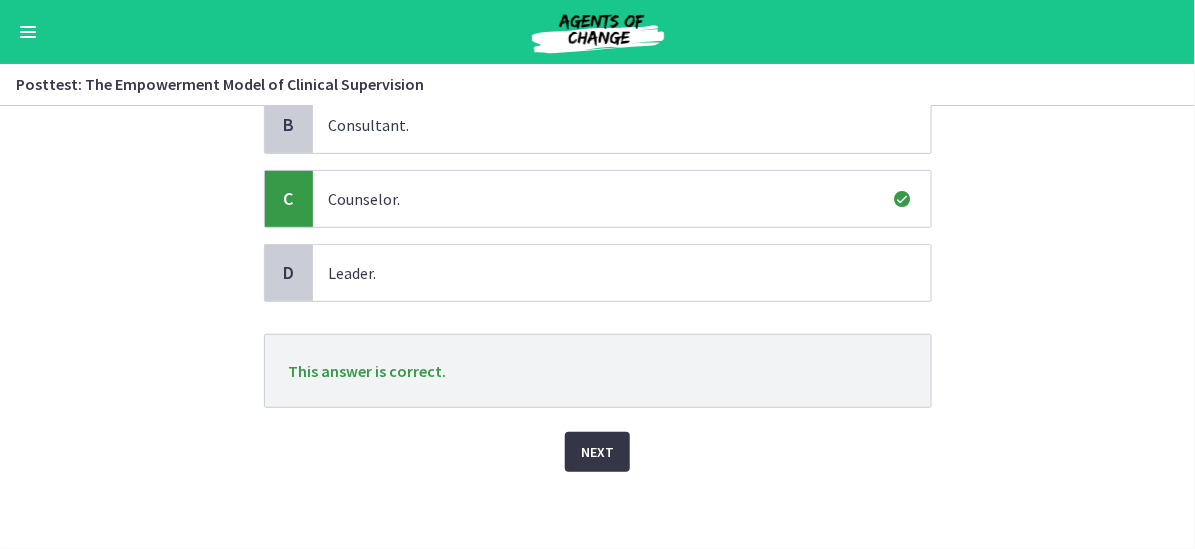 click on "Next" at bounding box center (597, 452) 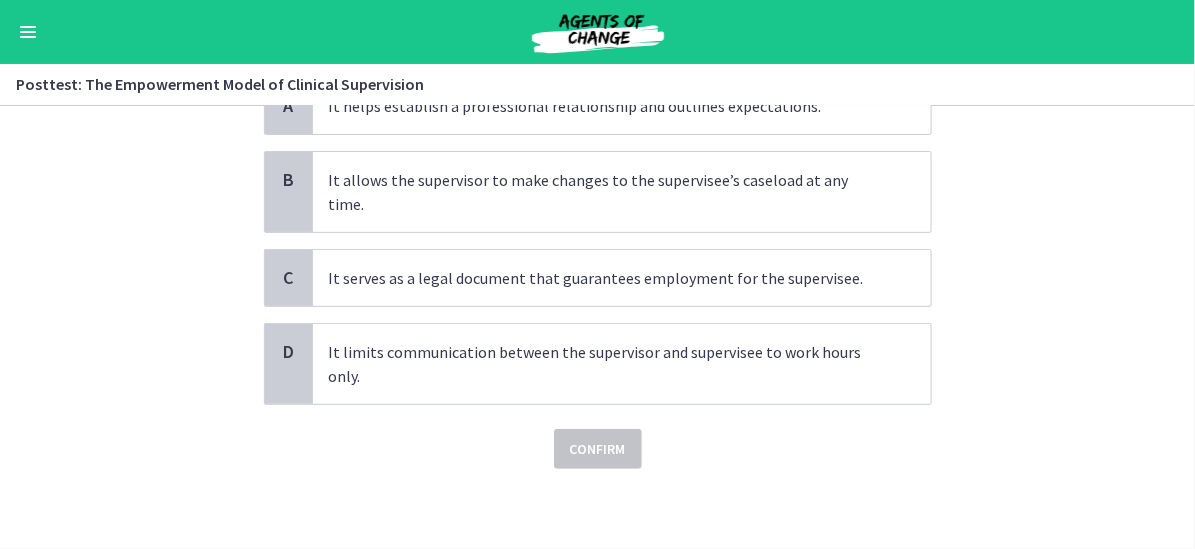 scroll, scrollTop: 0, scrollLeft: 0, axis: both 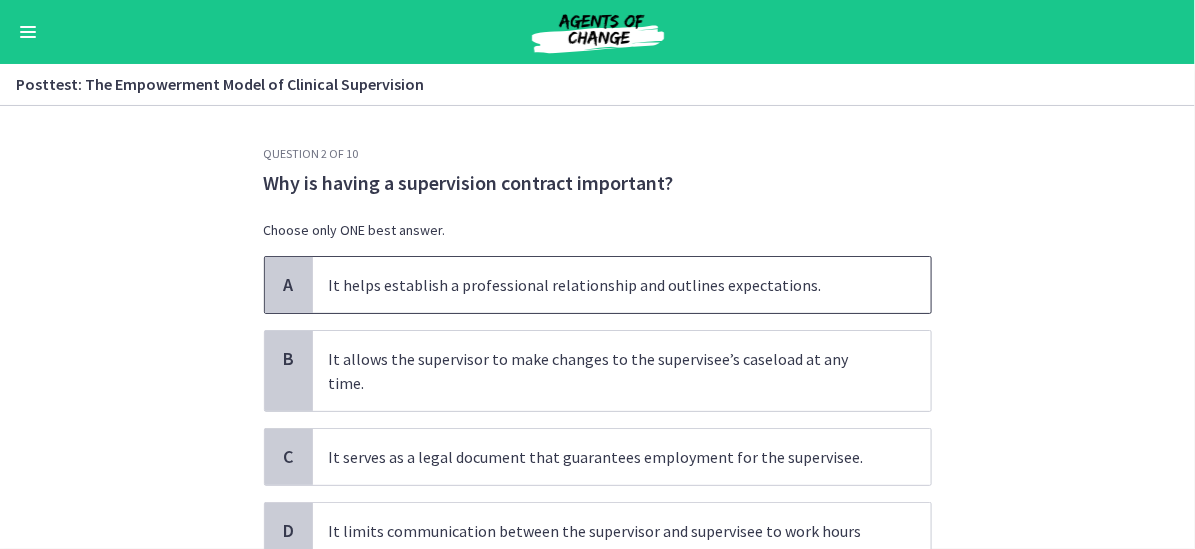 click on "It helps establish a professional relationship and outlines expectations." at bounding box center [622, 285] 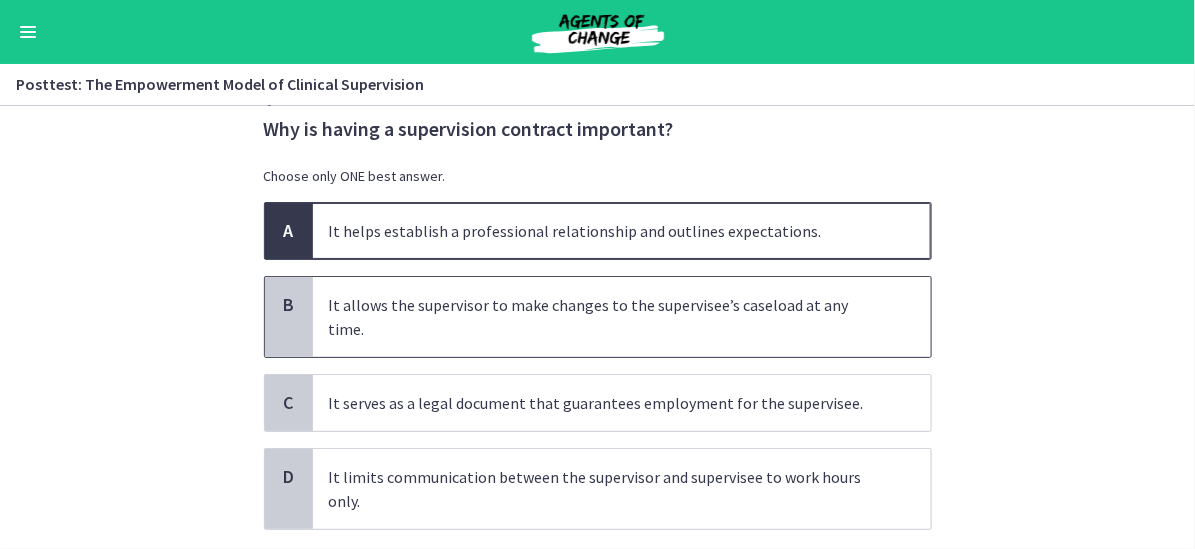scroll, scrollTop: 100, scrollLeft: 0, axis: vertical 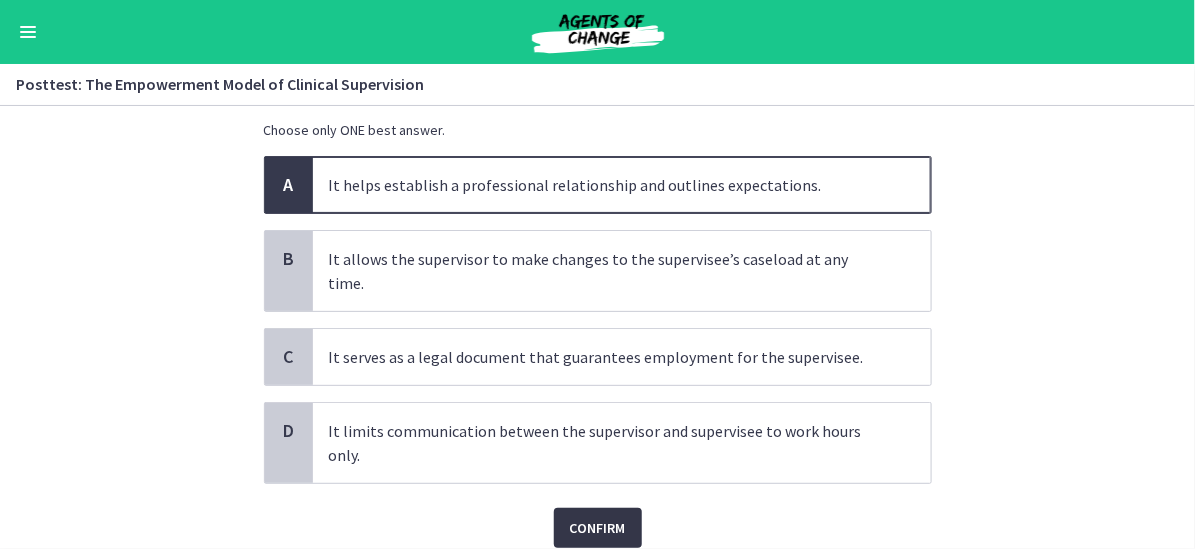 click on "Confirm" at bounding box center (598, 528) 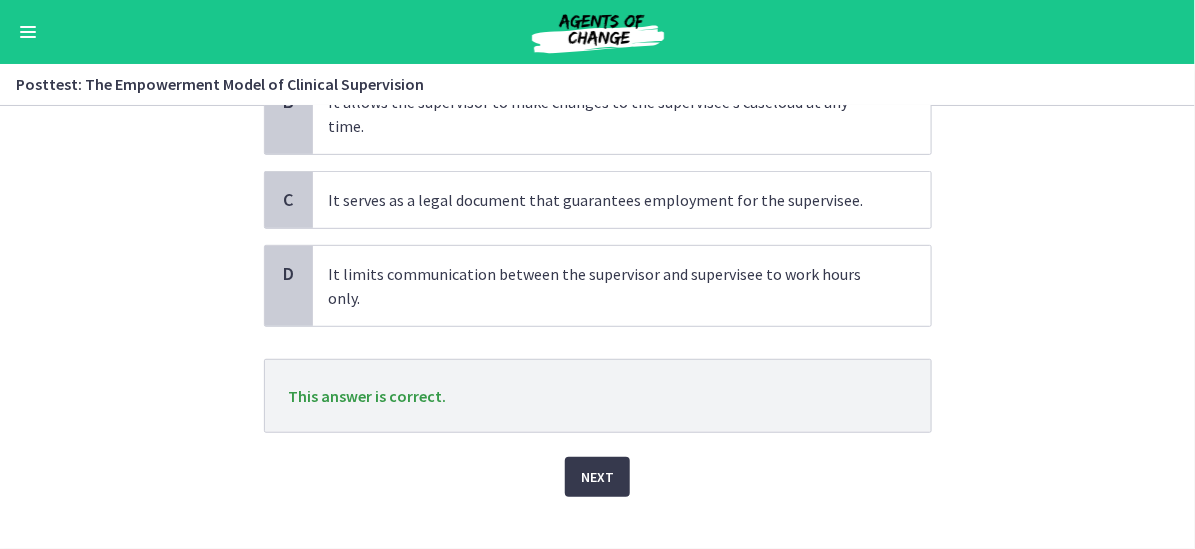 scroll, scrollTop: 258, scrollLeft: 0, axis: vertical 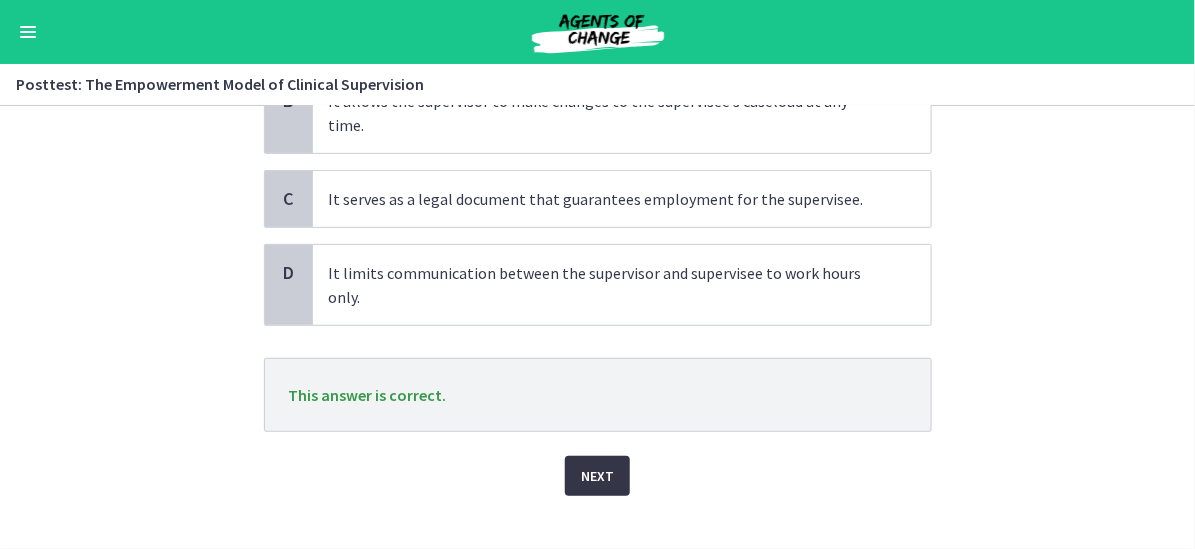 click on "Next" at bounding box center (597, 476) 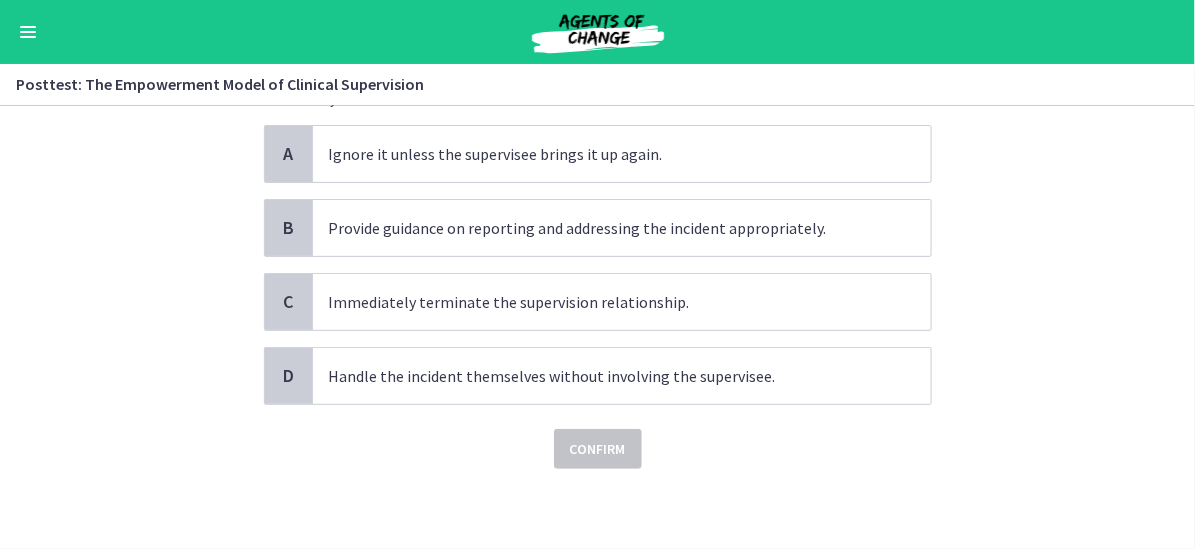scroll, scrollTop: 0, scrollLeft: 0, axis: both 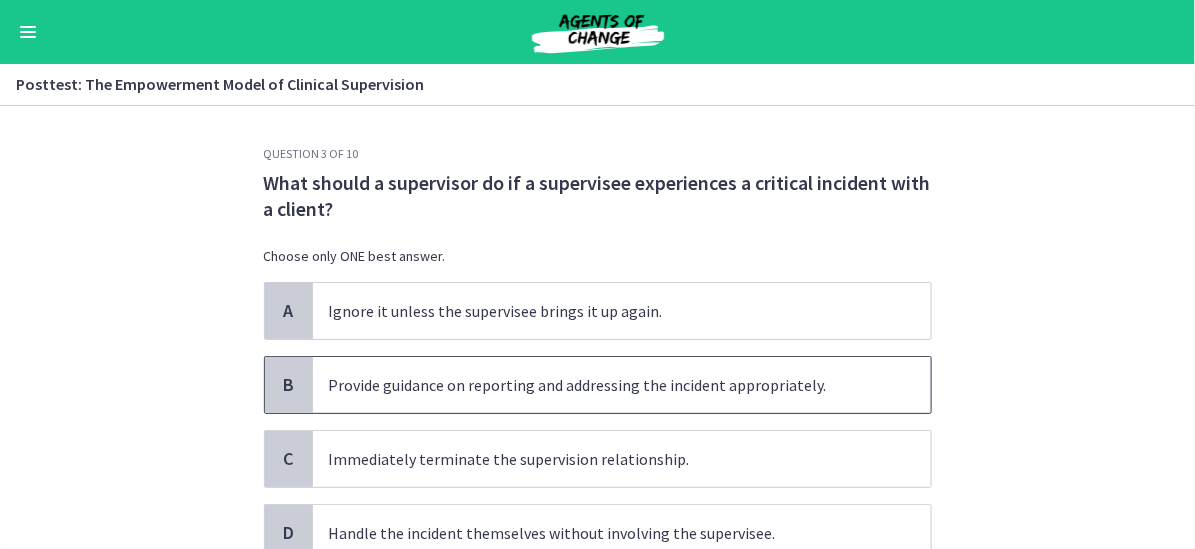 click on "Provide guidance on reporting and addressing the incident appropriately." at bounding box center [622, 385] 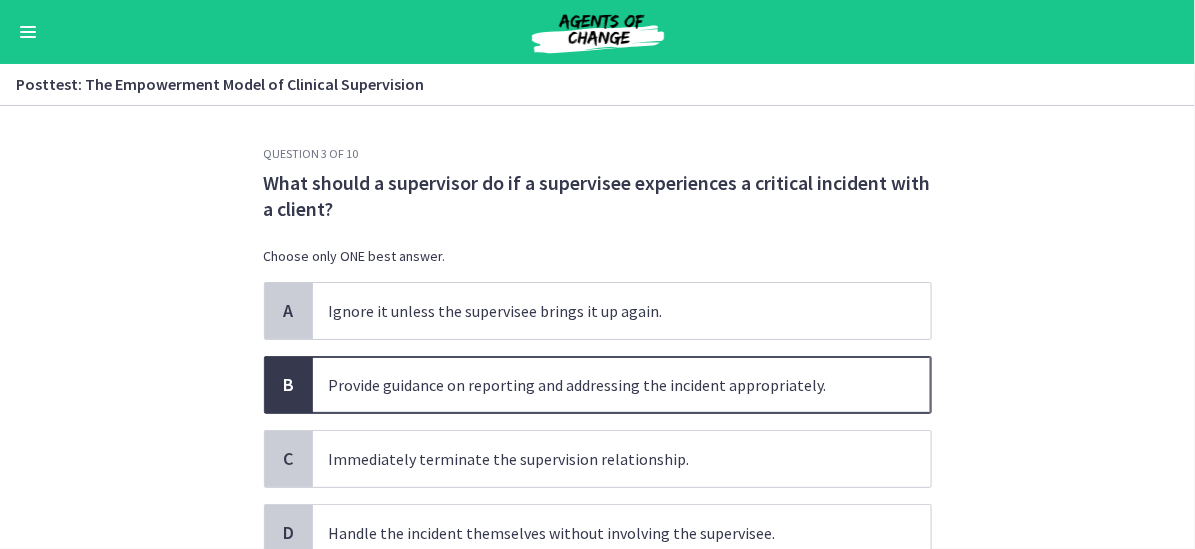 scroll, scrollTop: 100, scrollLeft: 0, axis: vertical 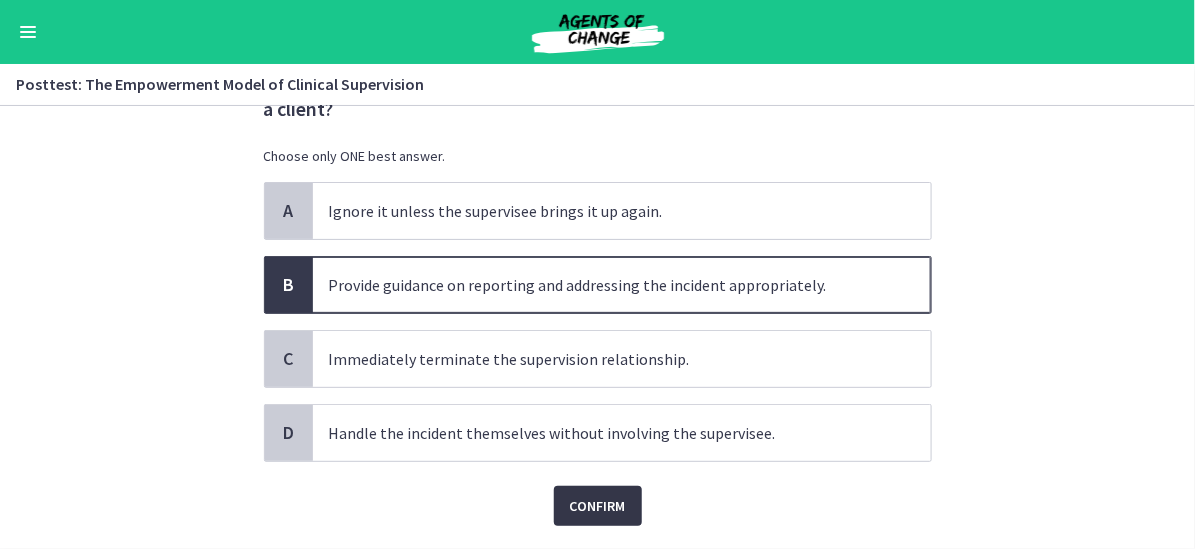 click on "Confirm" at bounding box center (598, 506) 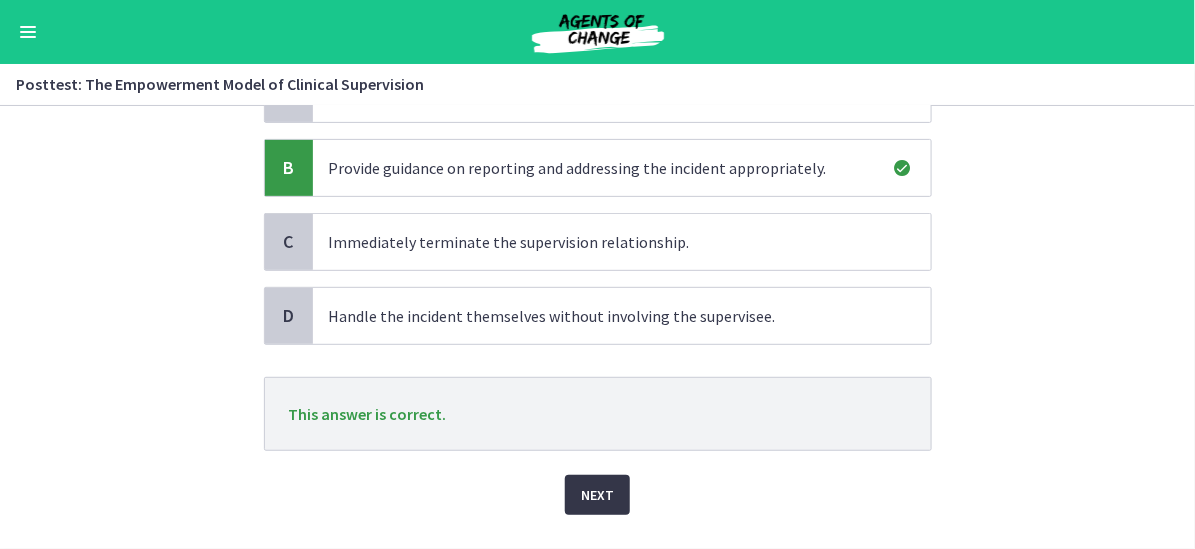 scroll, scrollTop: 260, scrollLeft: 0, axis: vertical 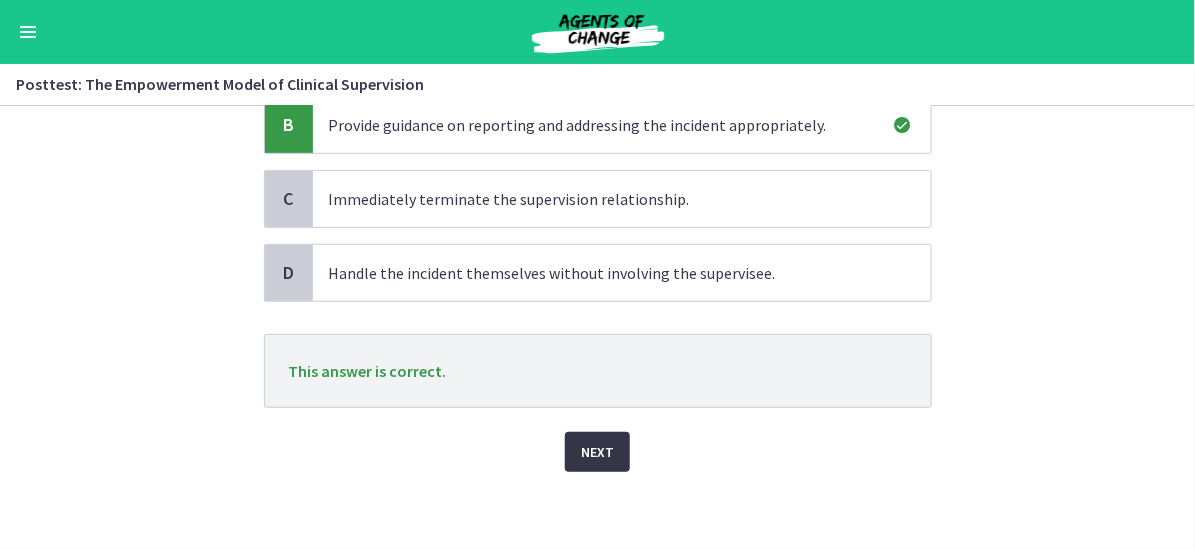 click on "Next" at bounding box center (597, 452) 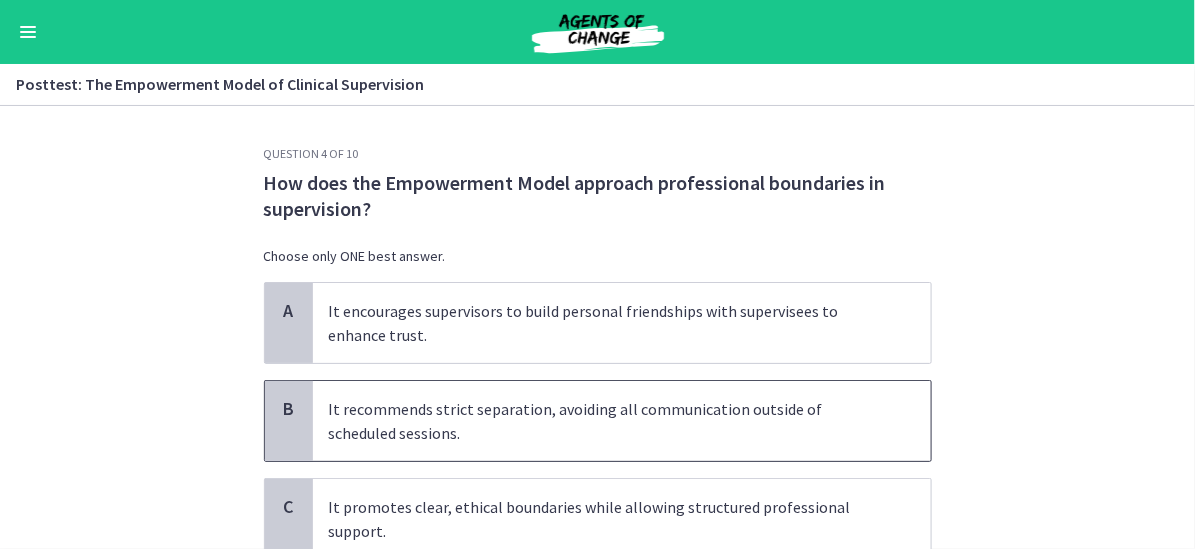 scroll, scrollTop: 100, scrollLeft: 0, axis: vertical 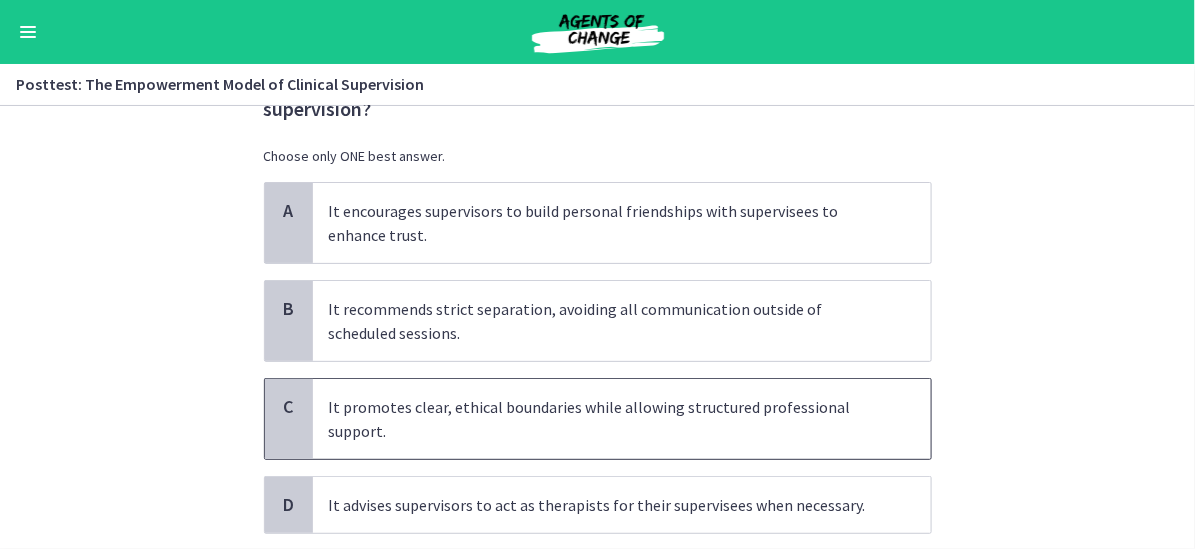 click on "It promotes clear, ethical boundaries while allowing structured professional support." at bounding box center (622, 419) 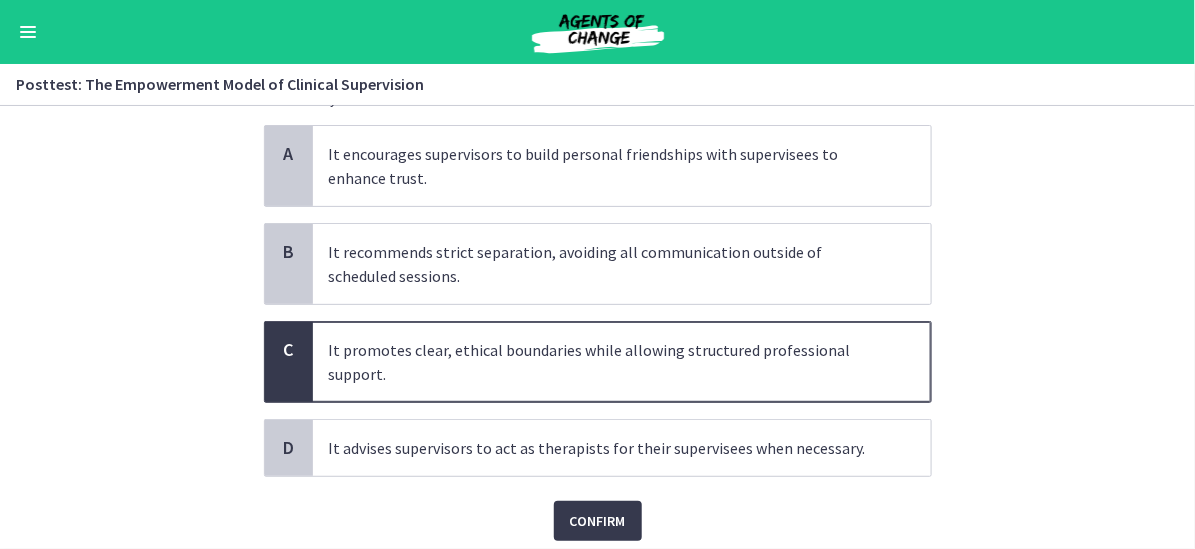 scroll, scrollTop: 200, scrollLeft: 0, axis: vertical 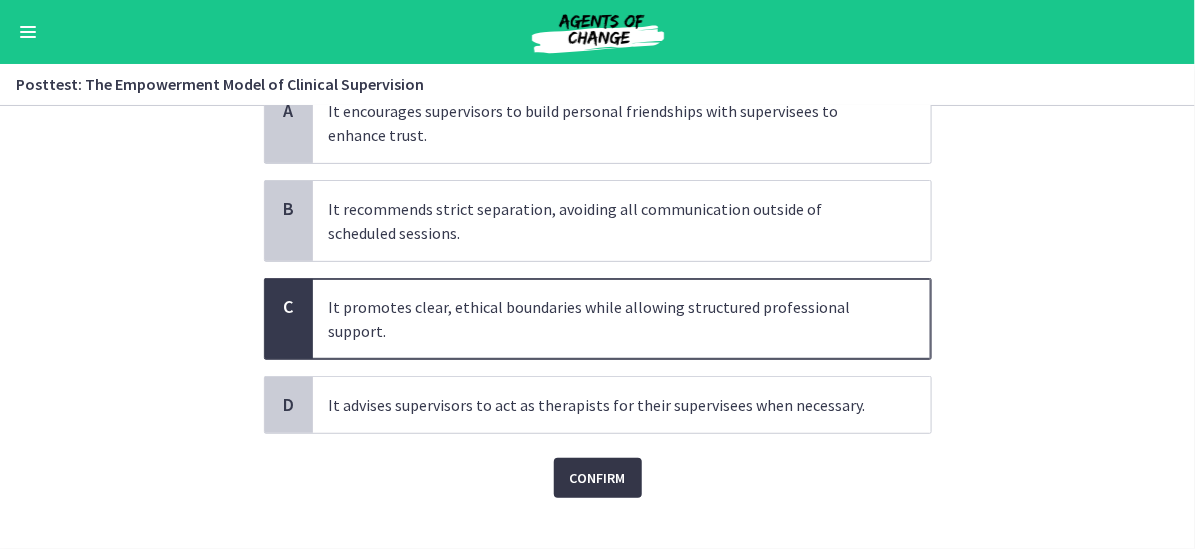 click on "Confirm" at bounding box center [598, 478] 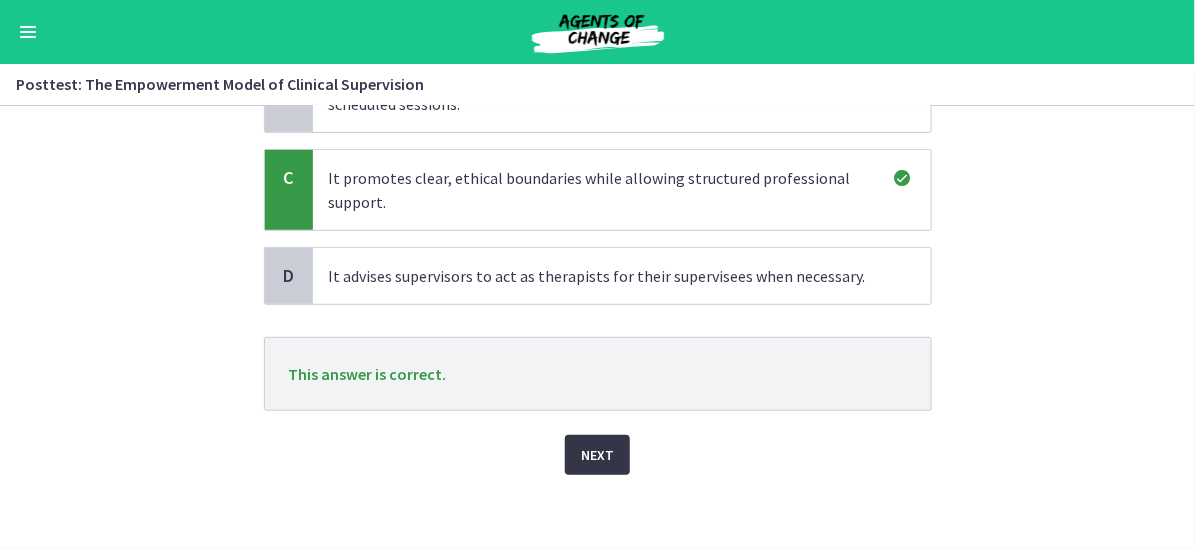 scroll, scrollTop: 332, scrollLeft: 0, axis: vertical 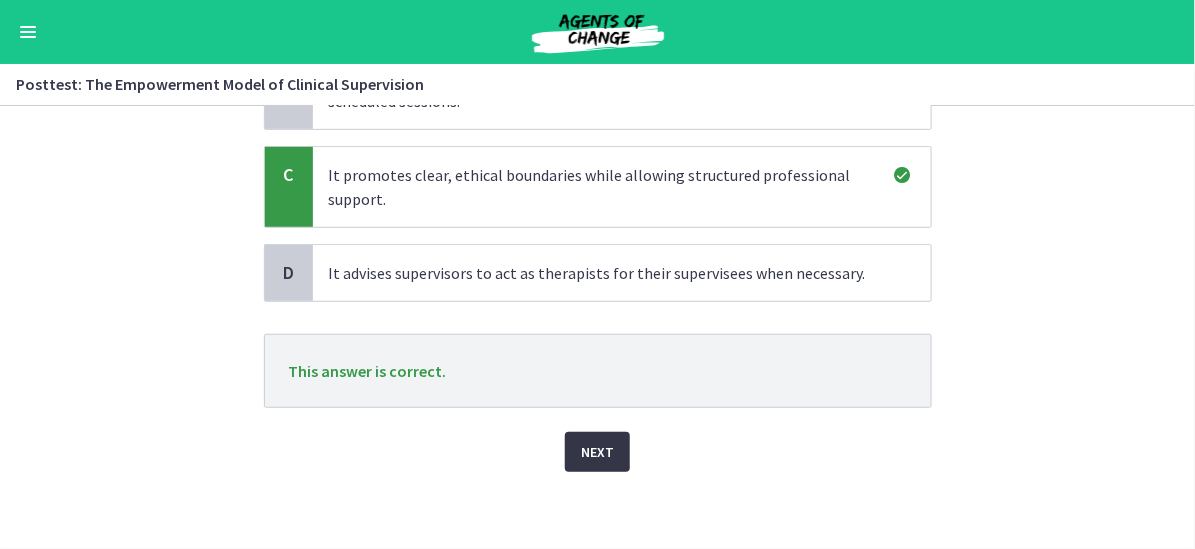click on "Next" at bounding box center (597, 452) 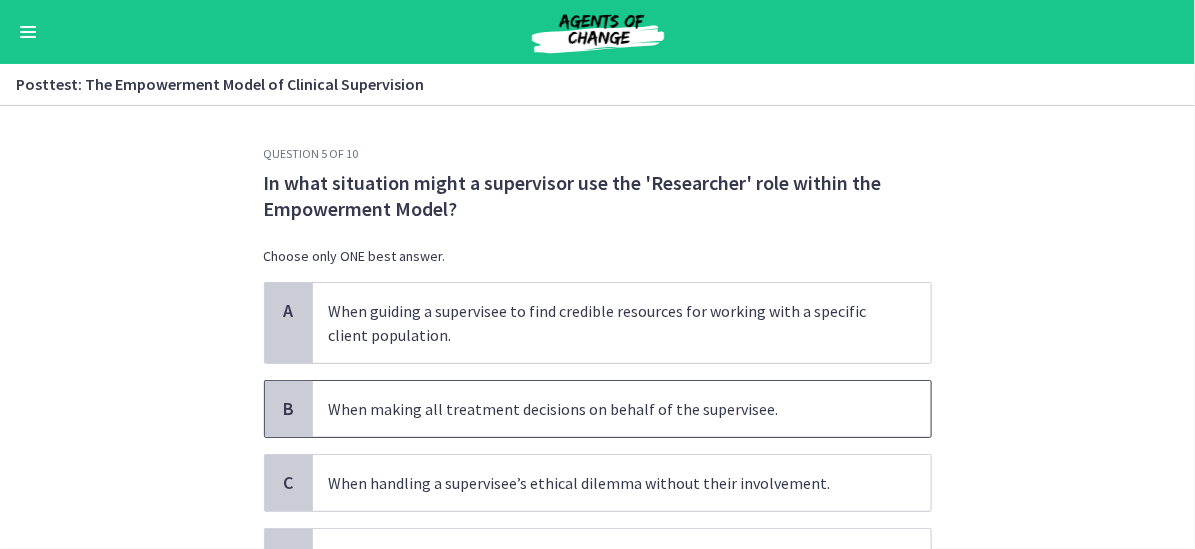 scroll, scrollTop: 100, scrollLeft: 0, axis: vertical 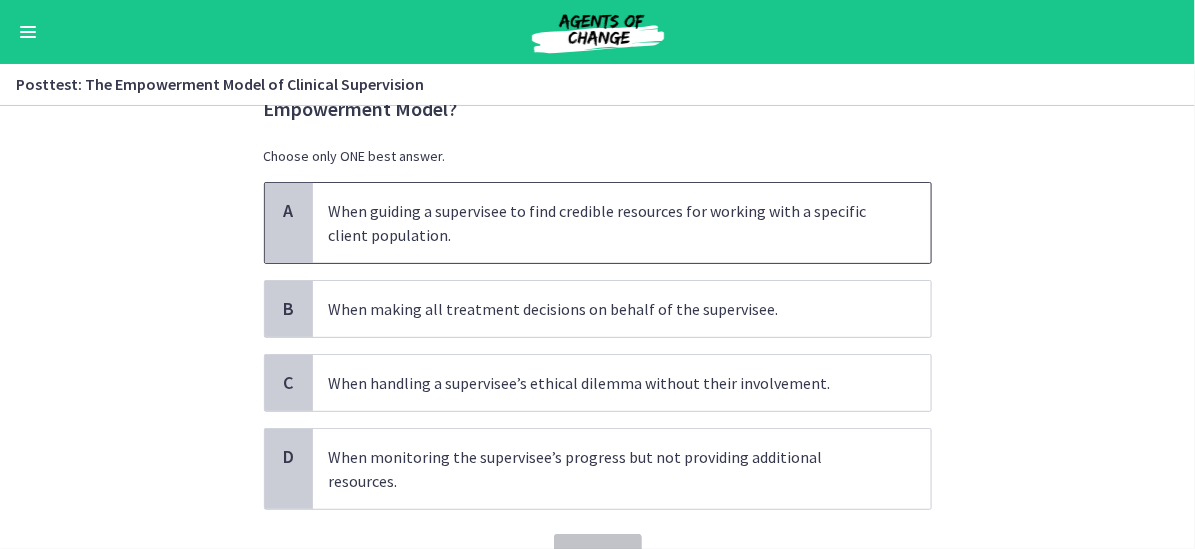 click on "When guiding a supervisee to find credible resources for working with a specific client population." at bounding box center (622, 223) 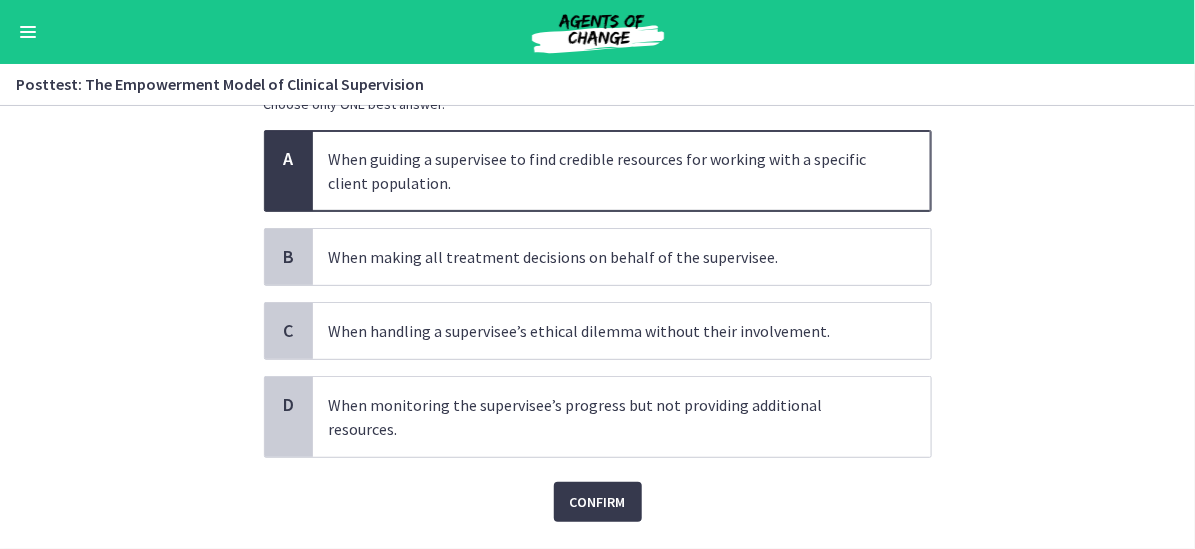 scroll, scrollTop: 200, scrollLeft: 0, axis: vertical 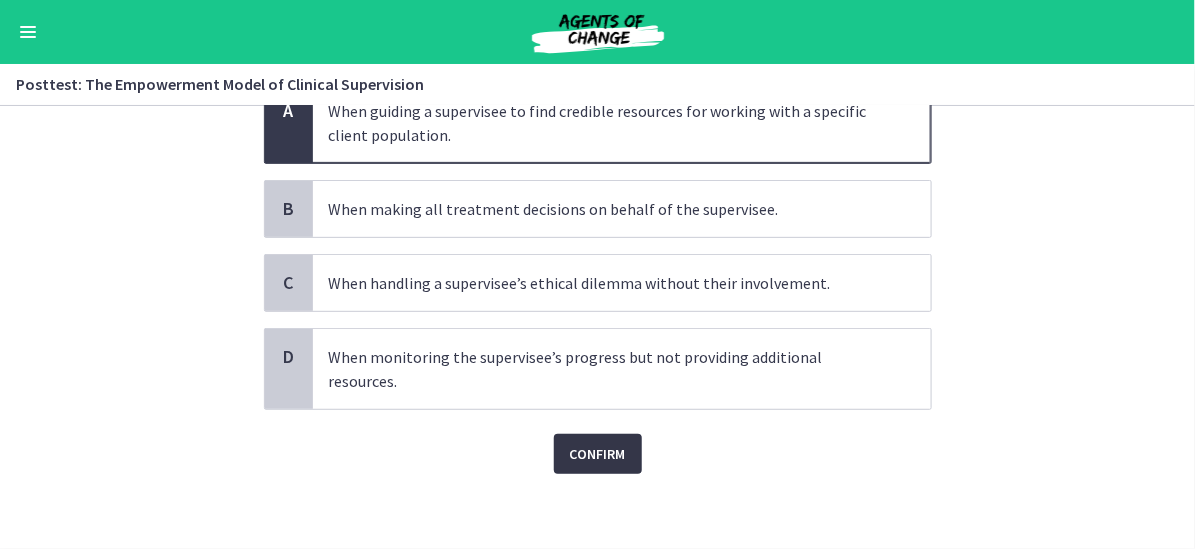 click on "Confirm" at bounding box center [598, 454] 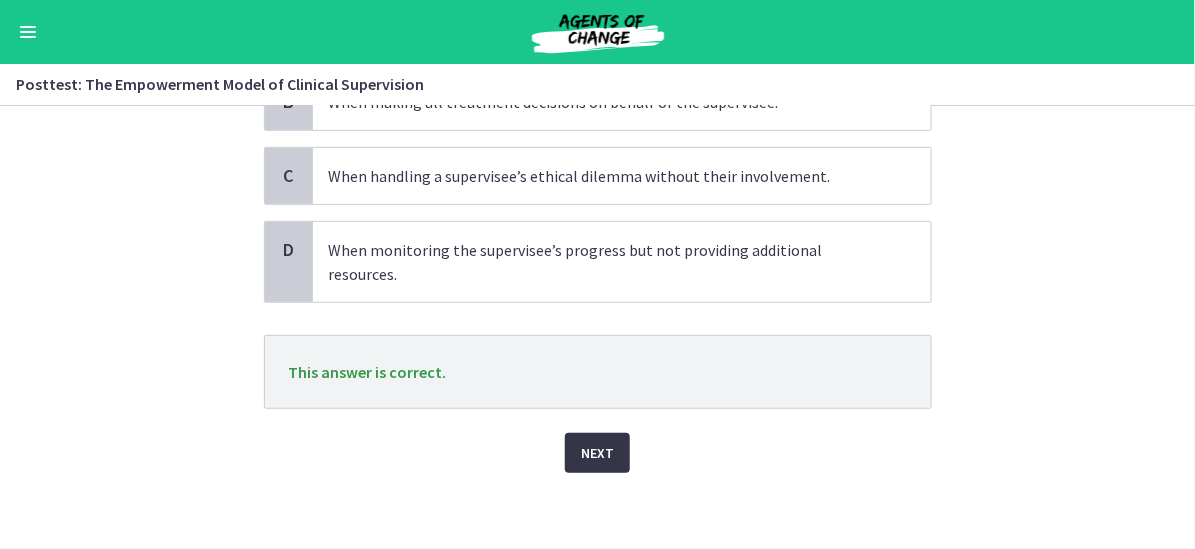 scroll, scrollTop: 308, scrollLeft: 0, axis: vertical 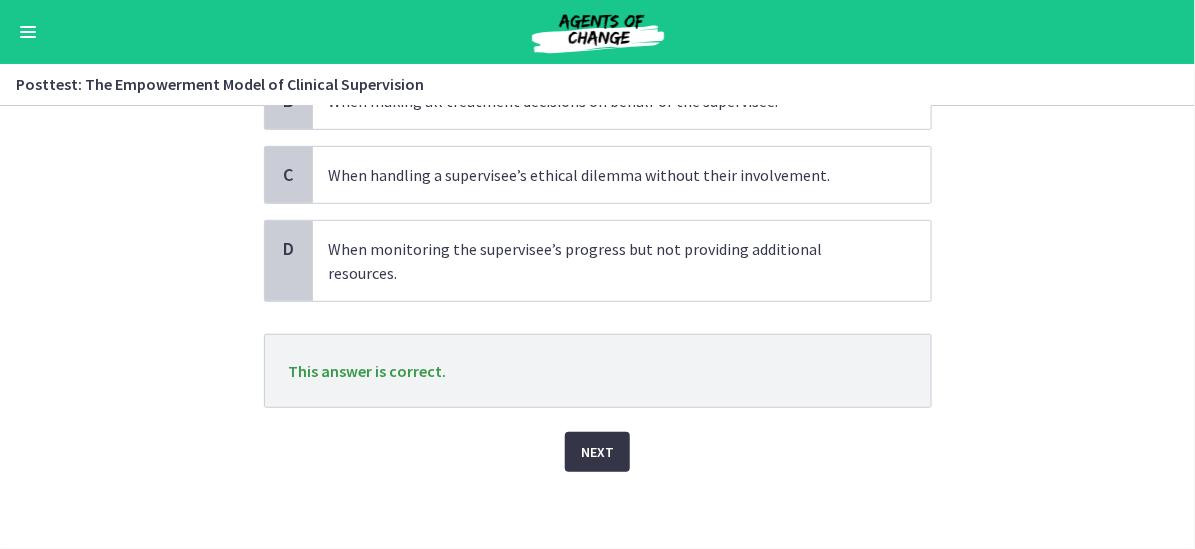 click on "Next" at bounding box center (597, 452) 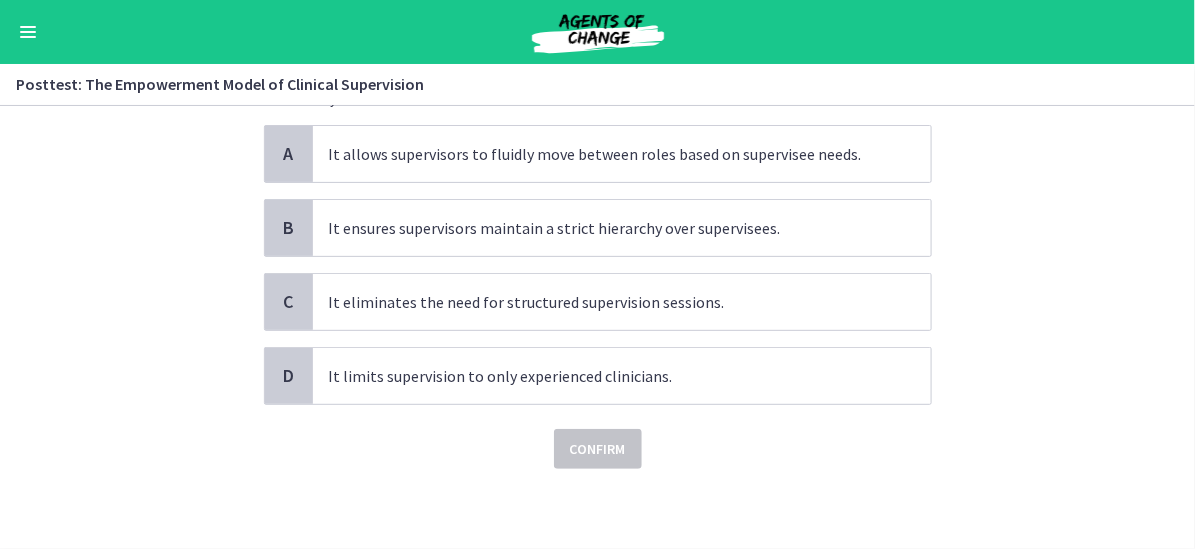 scroll, scrollTop: 0, scrollLeft: 0, axis: both 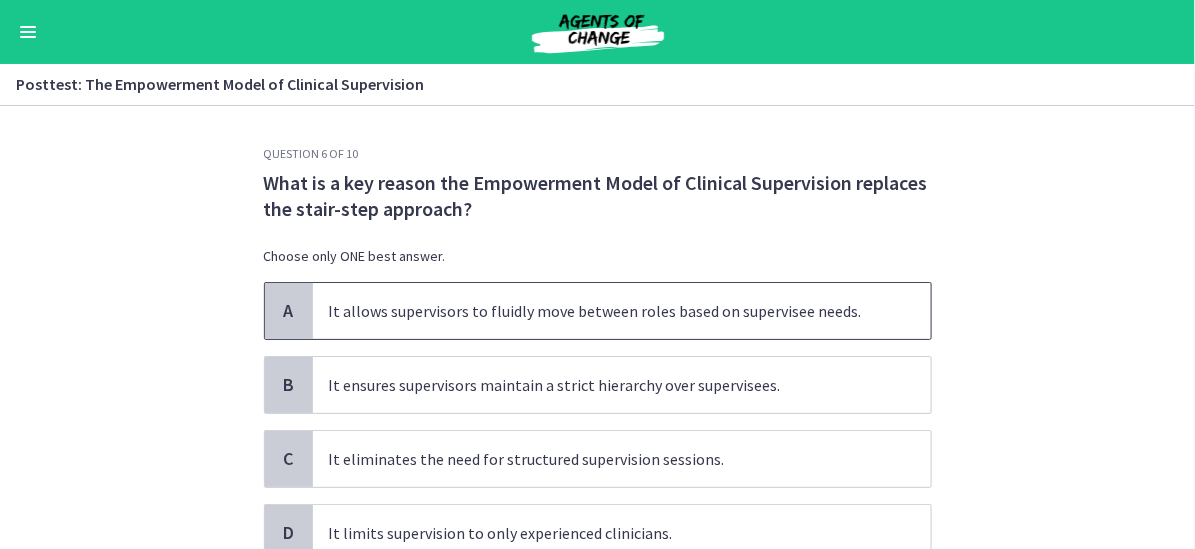 click on "It allows supervisors to fluidly move between roles based on supervisee needs." at bounding box center [622, 311] 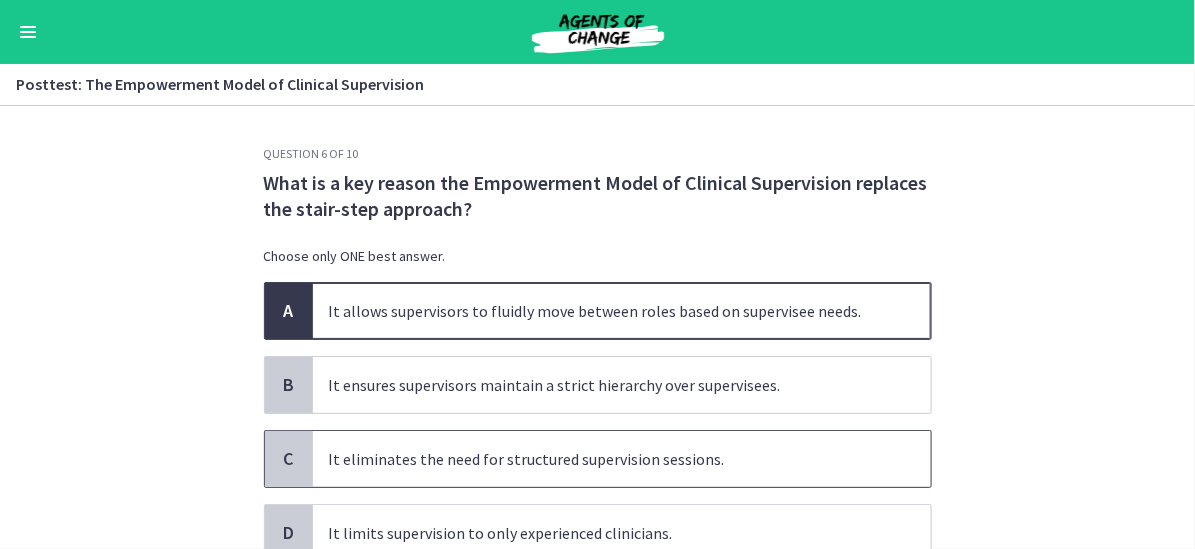 scroll, scrollTop: 100, scrollLeft: 0, axis: vertical 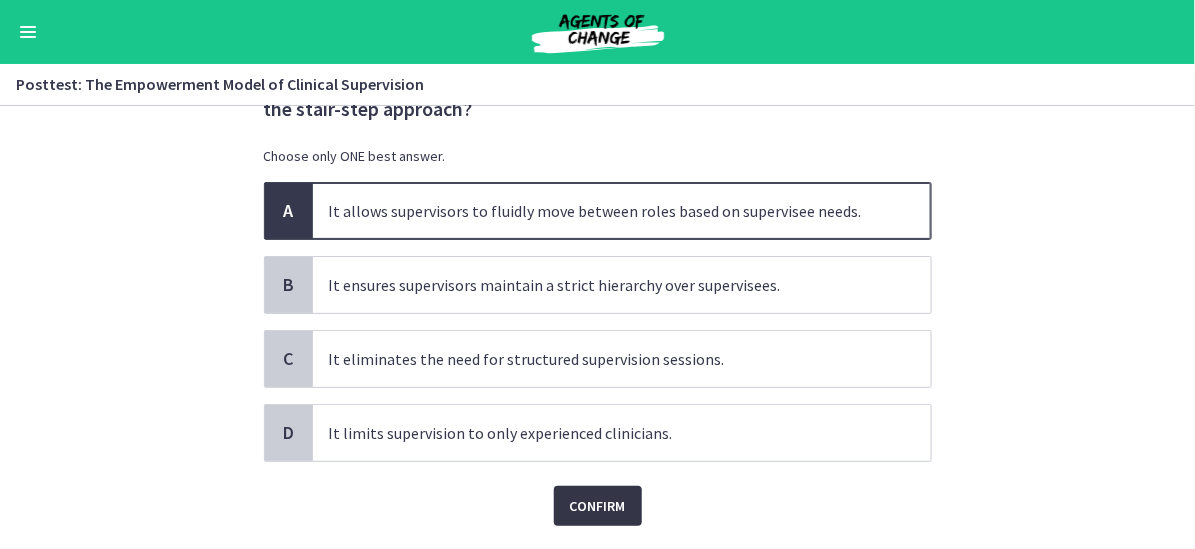 click on "Confirm" at bounding box center (598, 506) 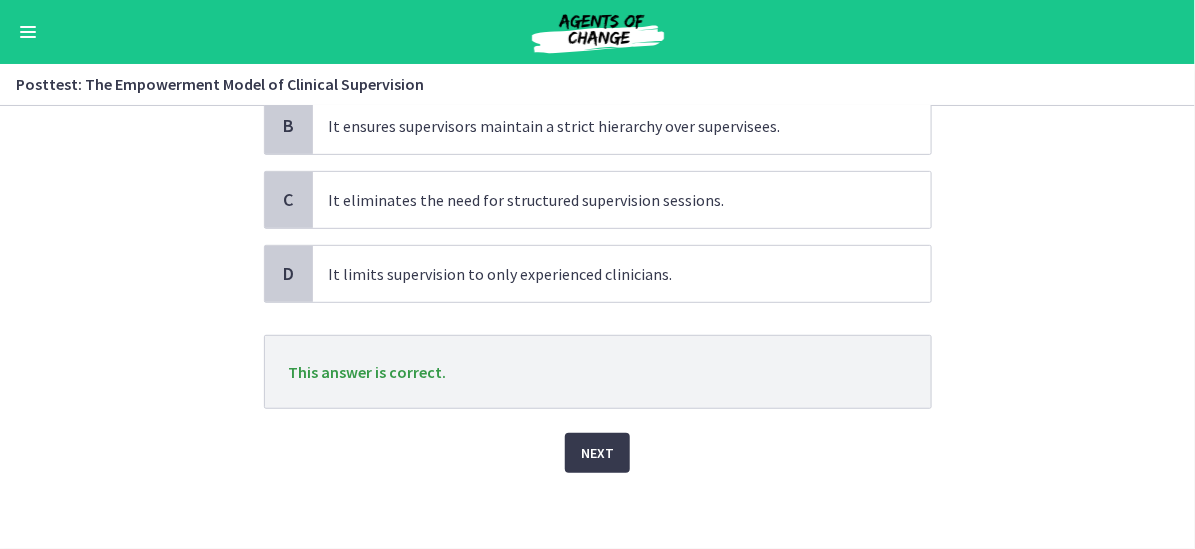scroll, scrollTop: 260, scrollLeft: 0, axis: vertical 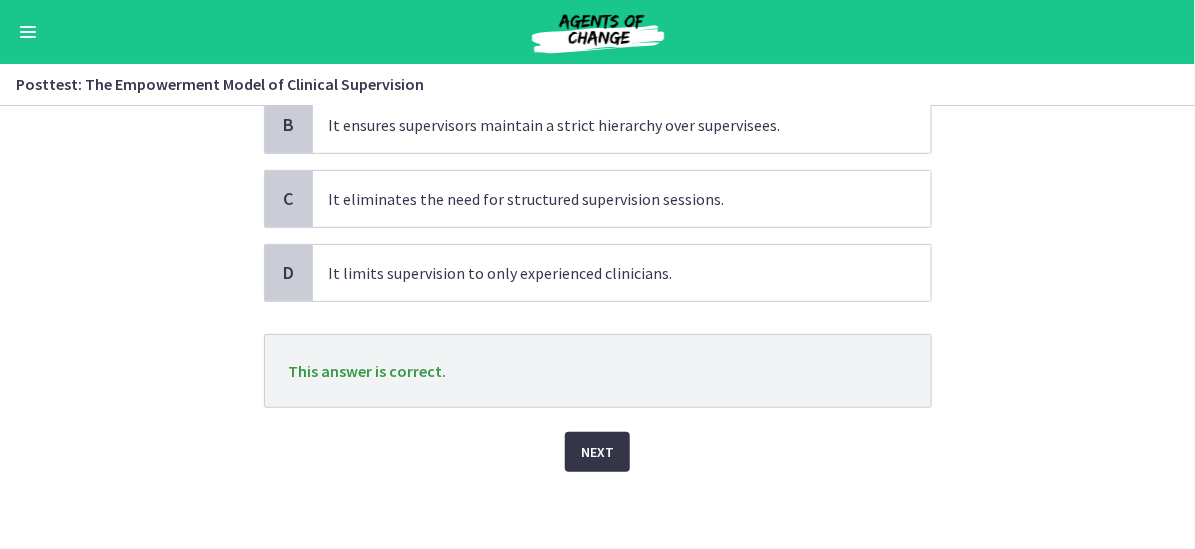 click on "Next" at bounding box center [597, 452] 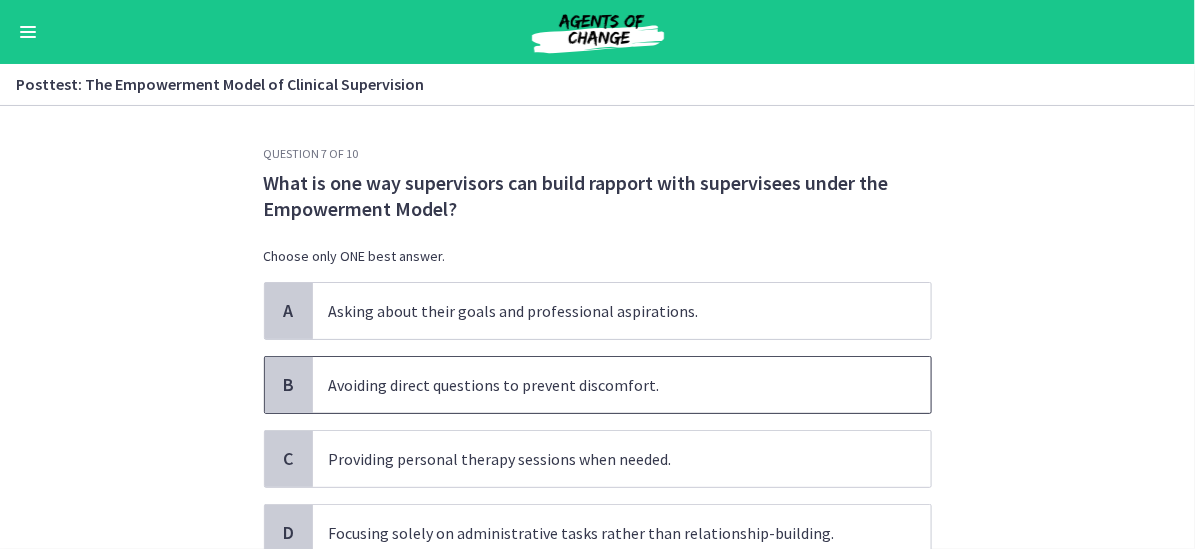 scroll, scrollTop: 100, scrollLeft: 0, axis: vertical 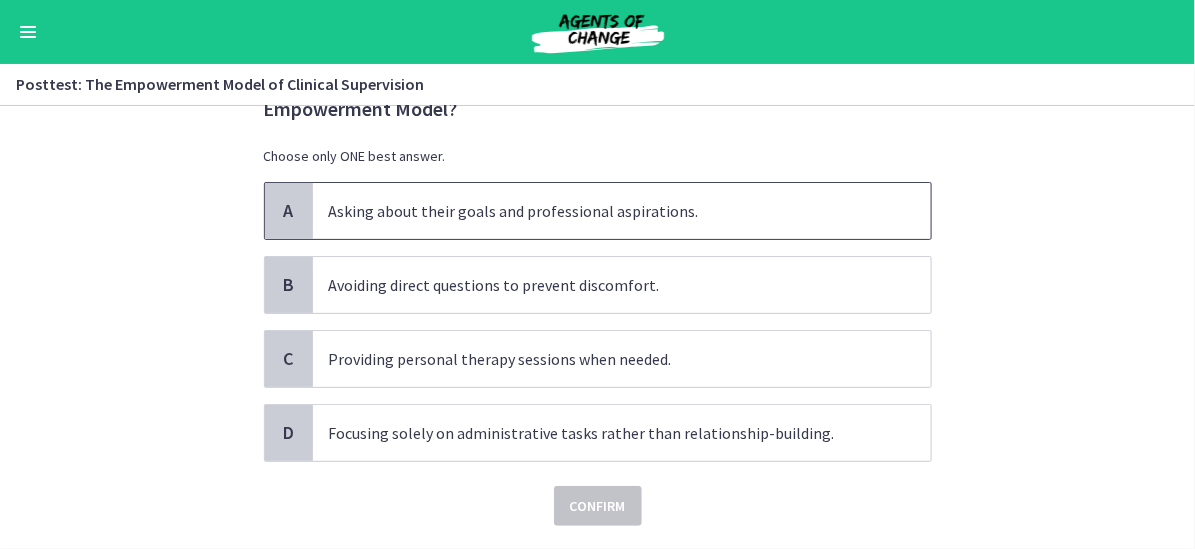 click on "Asking about their goals and professional aspirations." at bounding box center [622, 211] 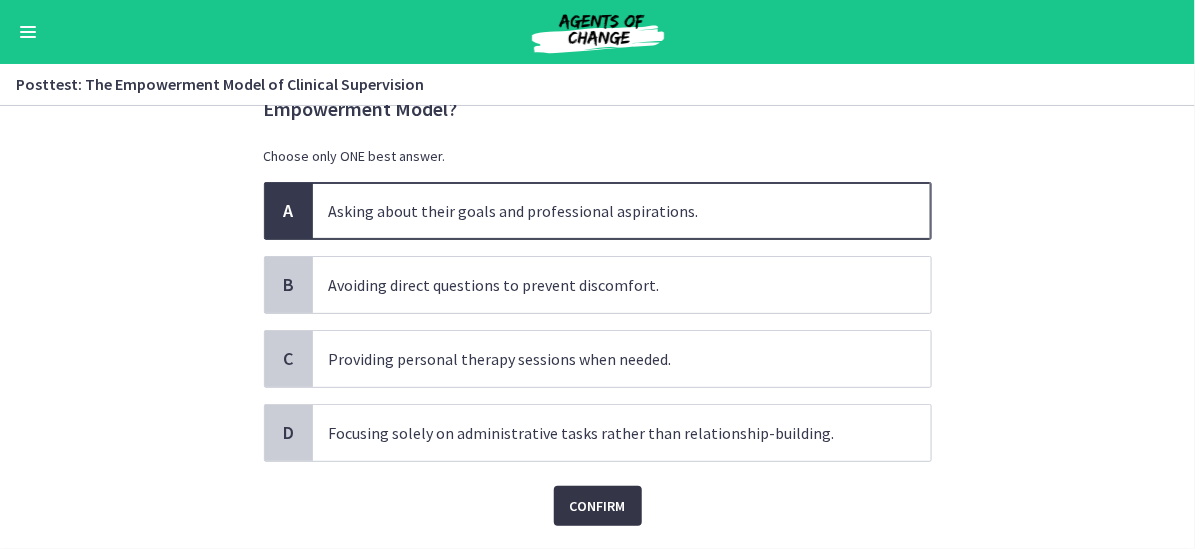 click on "Confirm" at bounding box center [598, 506] 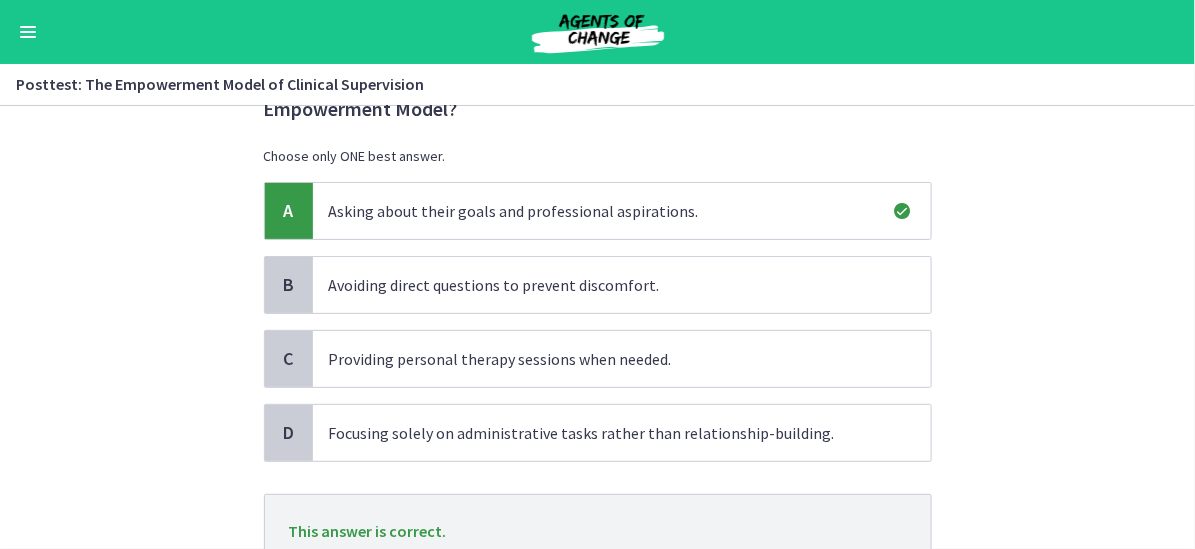 scroll, scrollTop: 260, scrollLeft: 0, axis: vertical 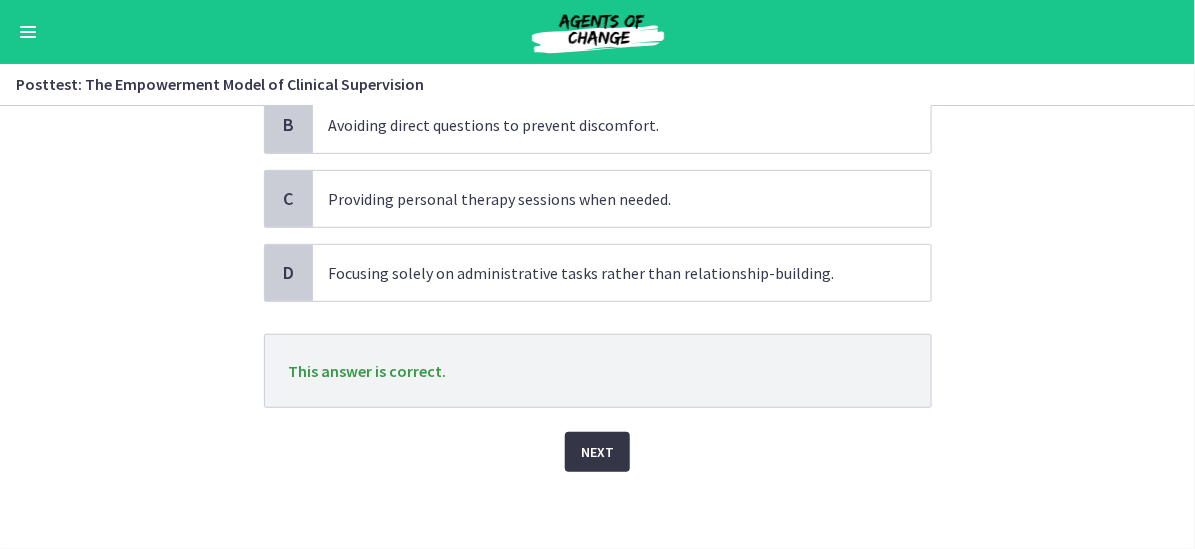 click on "Next" at bounding box center [597, 452] 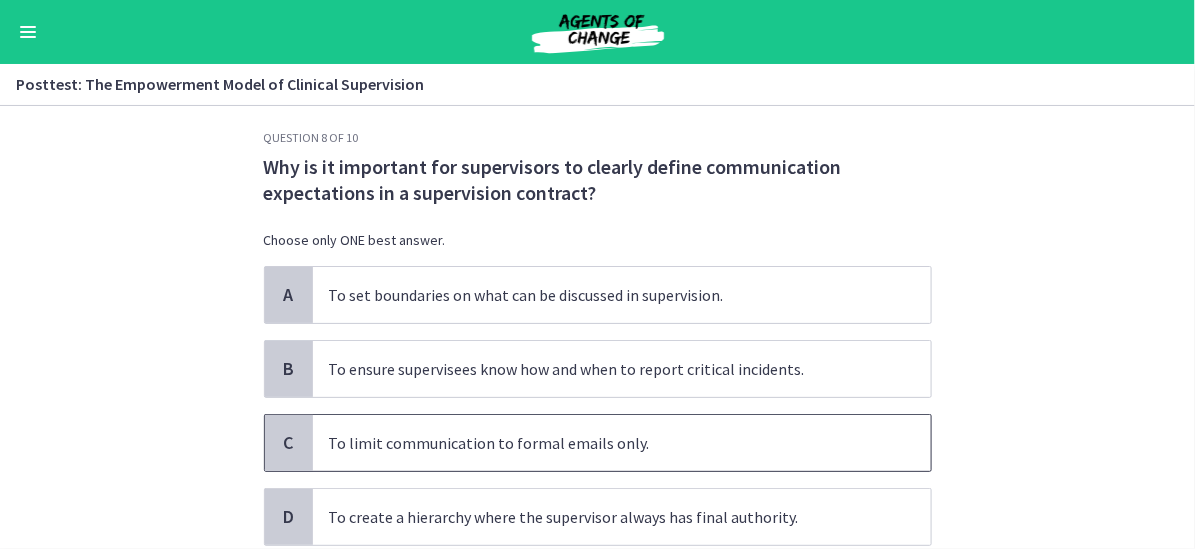 scroll, scrollTop: 0, scrollLeft: 0, axis: both 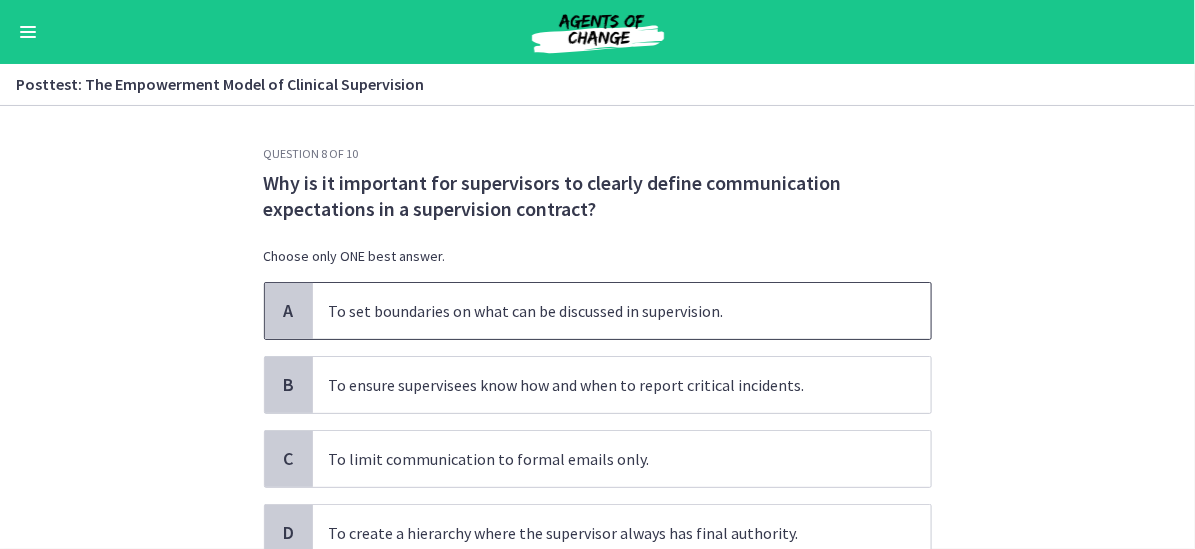 click on "To set boundaries on what can be discussed in supervision." at bounding box center [622, 311] 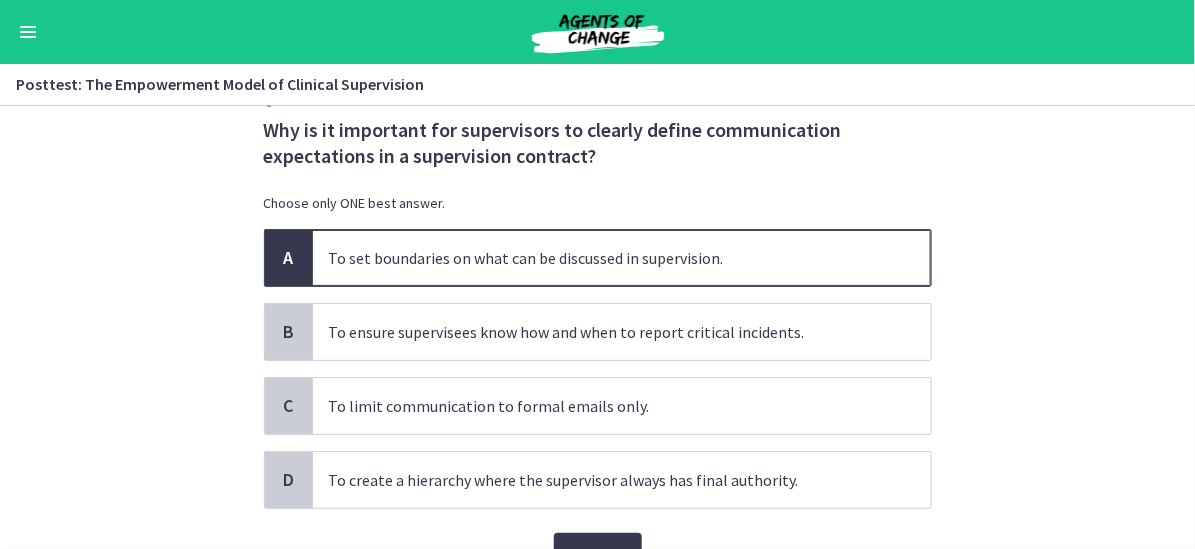 scroll, scrollTop: 154, scrollLeft: 0, axis: vertical 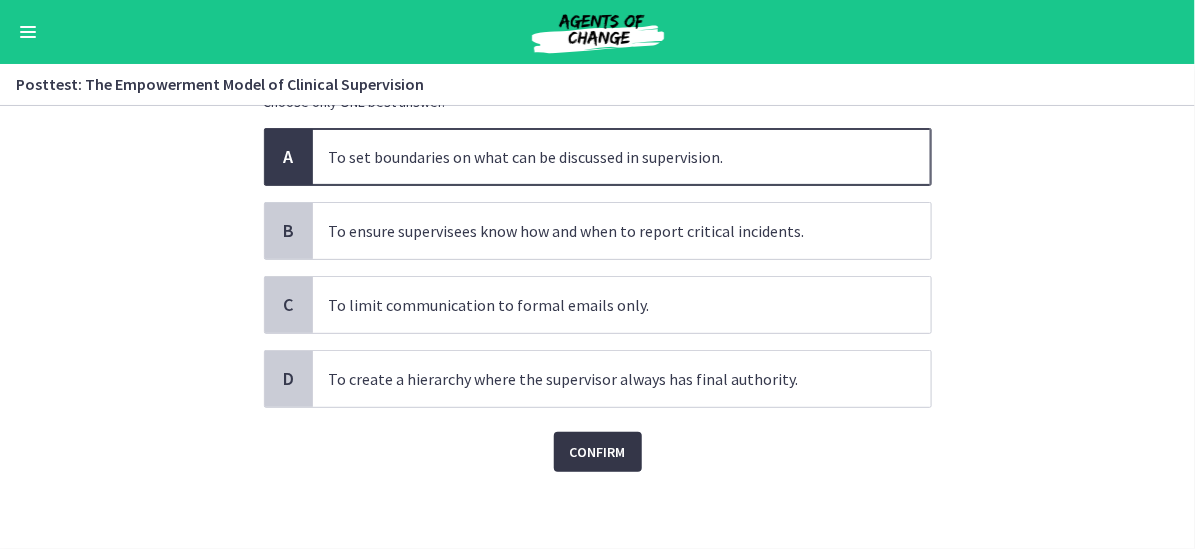 click on "Confirm" at bounding box center [598, 452] 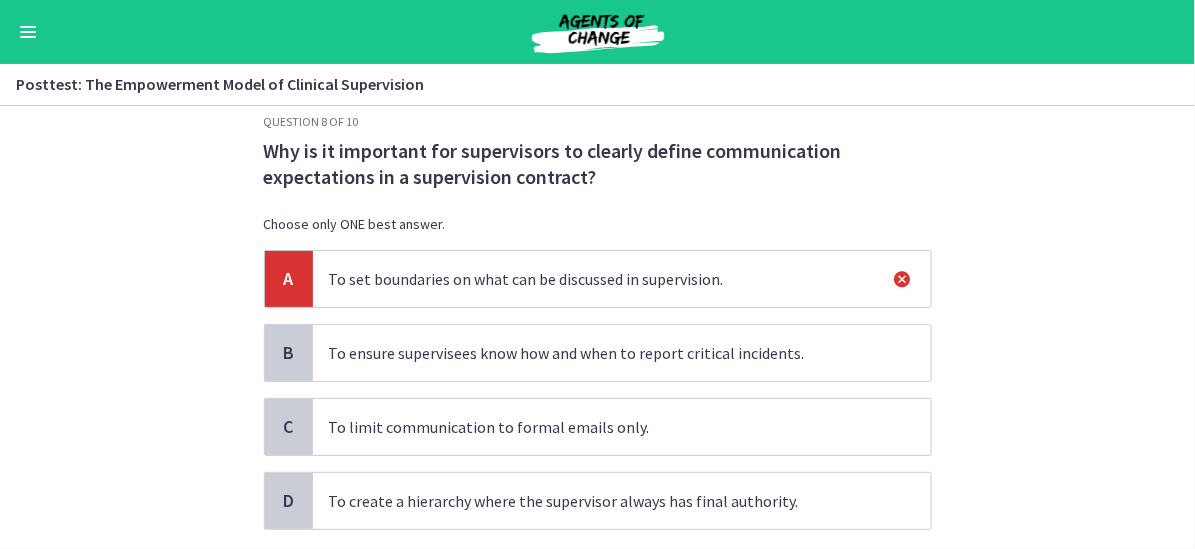 scroll, scrollTop: 0, scrollLeft: 0, axis: both 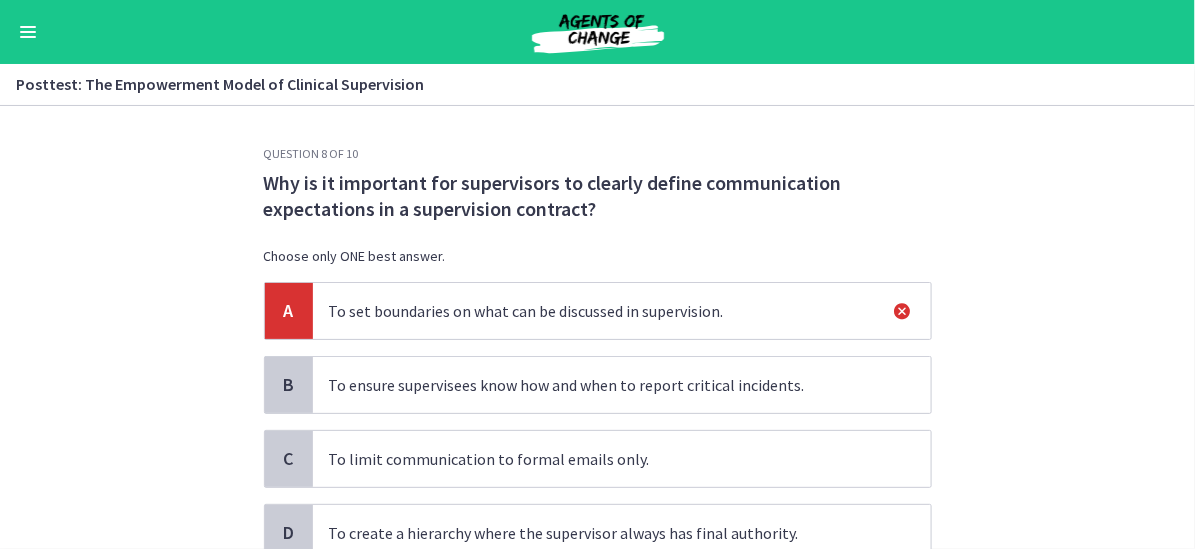 click on "To ensure supervisees know how and when to report critical incidents." at bounding box center [622, 385] 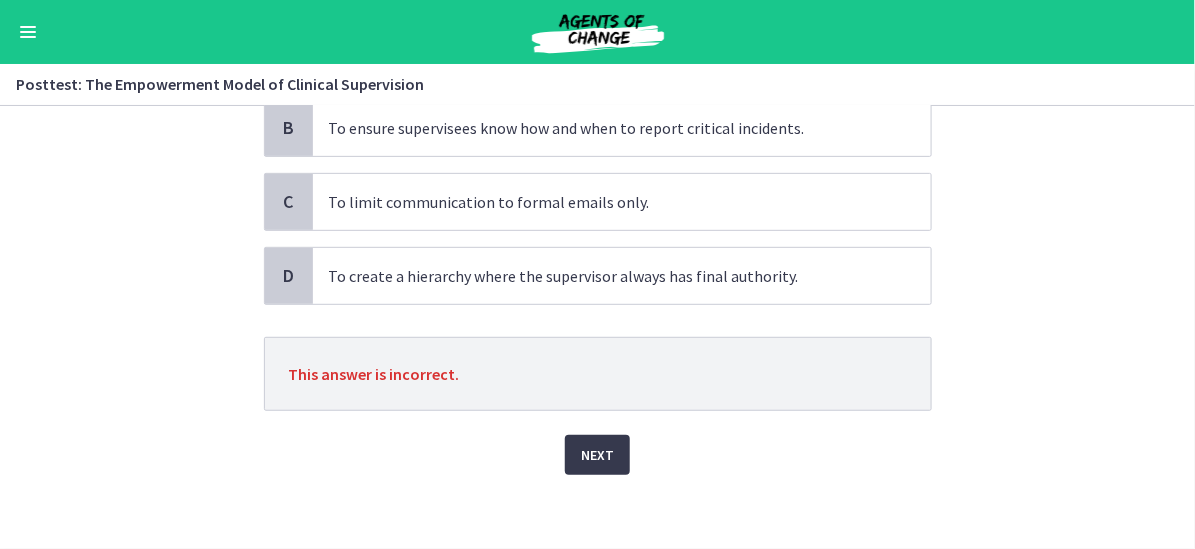 scroll, scrollTop: 260, scrollLeft: 0, axis: vertical 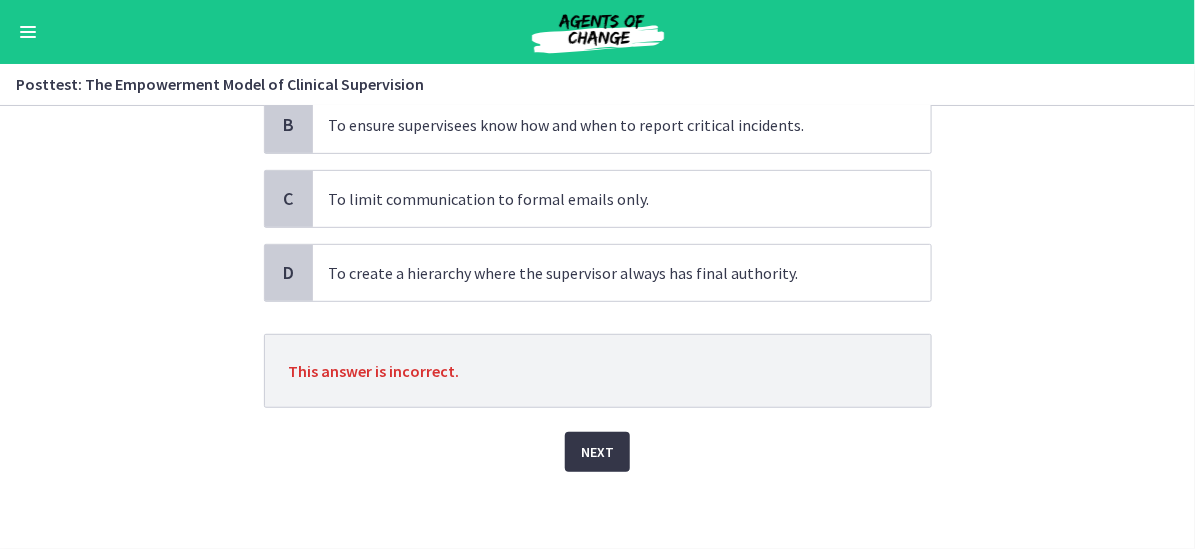 click on "Next" at bounding box center (597, 452) 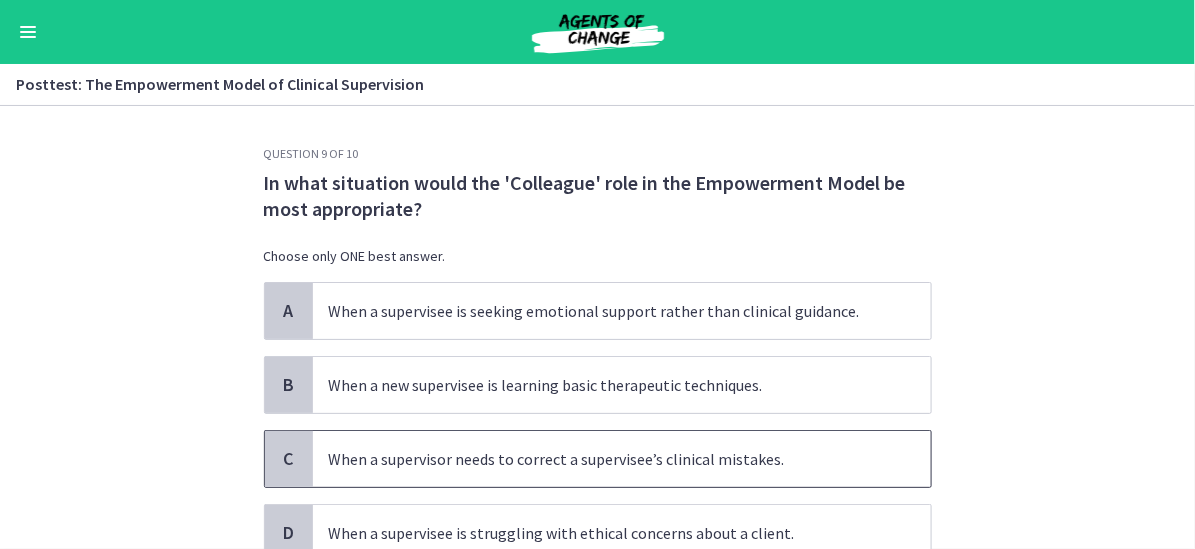 scroll, scrollTop: 100, scrollLeft: 0, axis: vertical 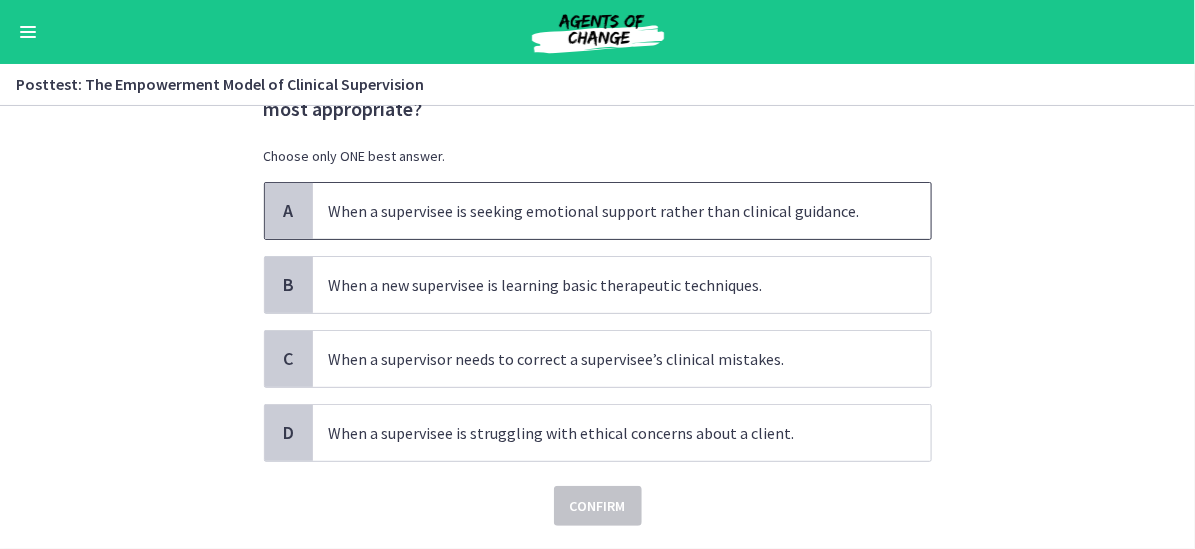 click on "When a supervisee is seeking emotional support rather than clinical guidance." at bounding box center (622, 211) 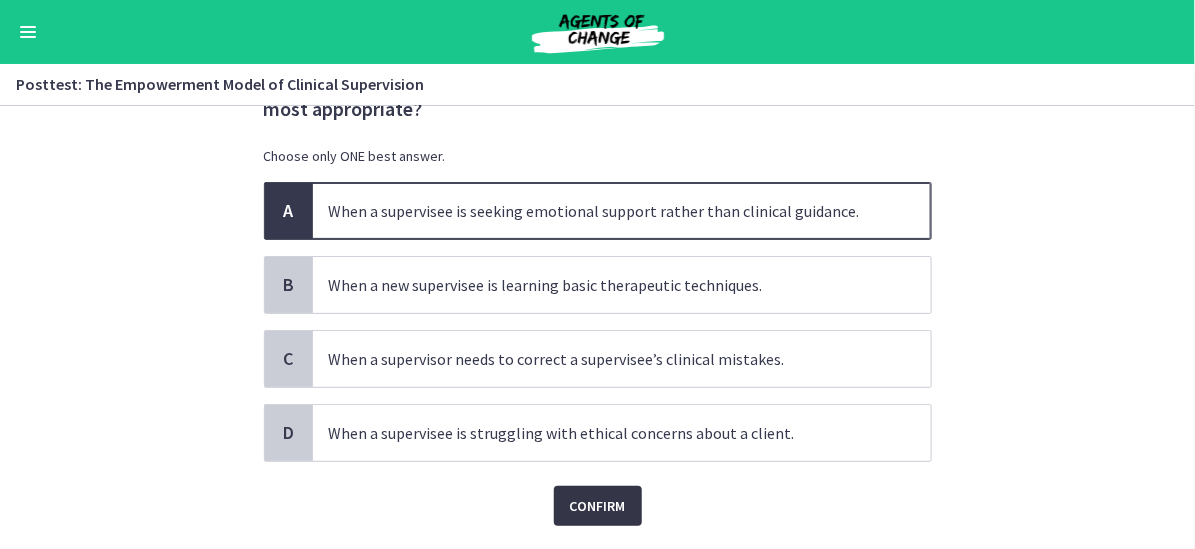 click on "Confirm" at bounding box center [598, 506] 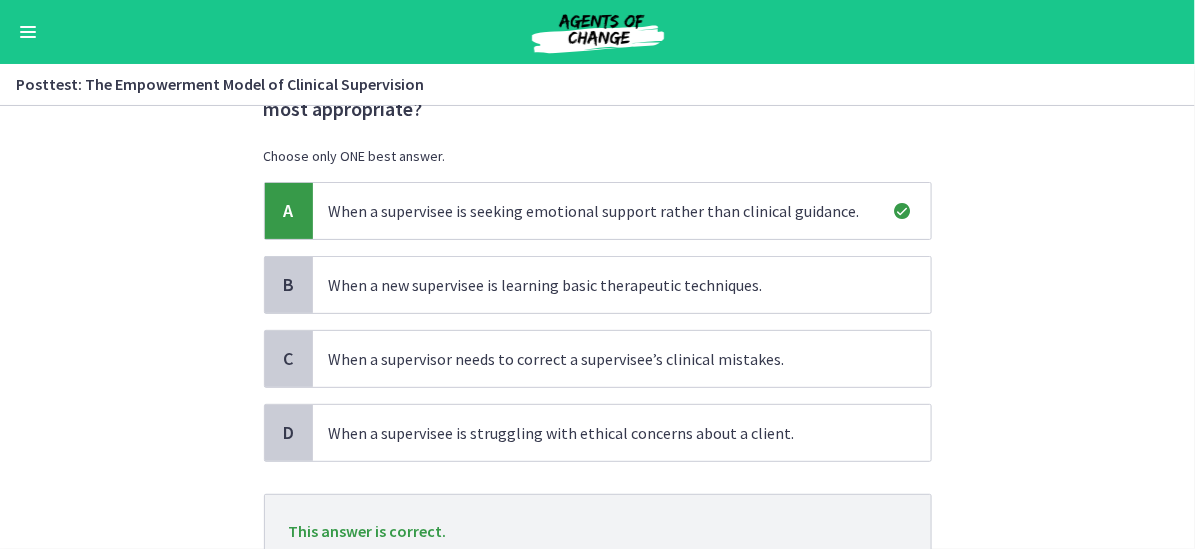 scroll, scrollTop: 260, scrollLeft: 0, axis: vertical 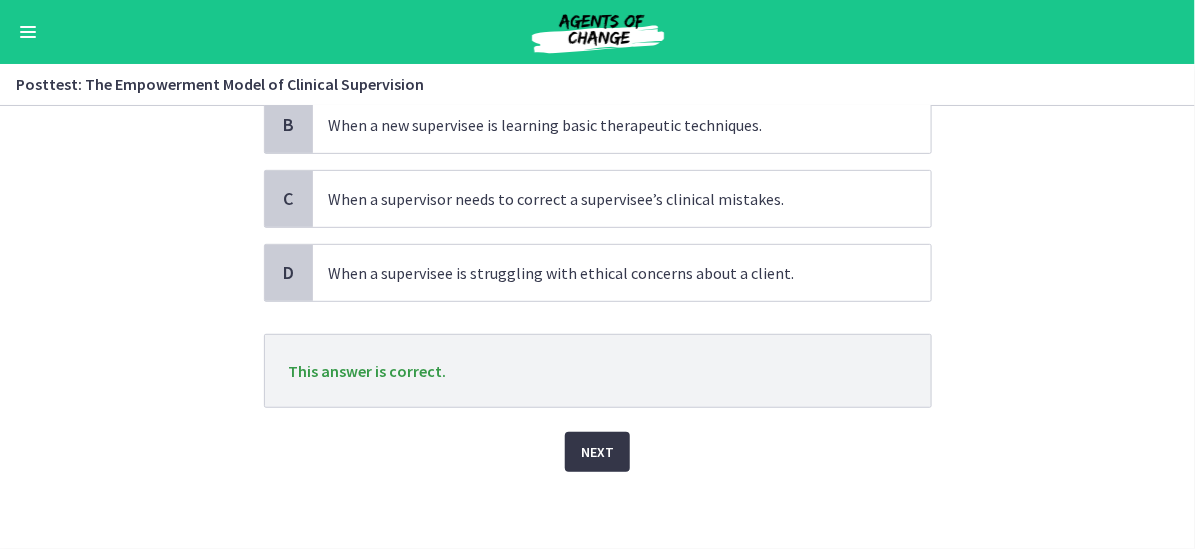 click on "Next" at bounding box center [597, 452] 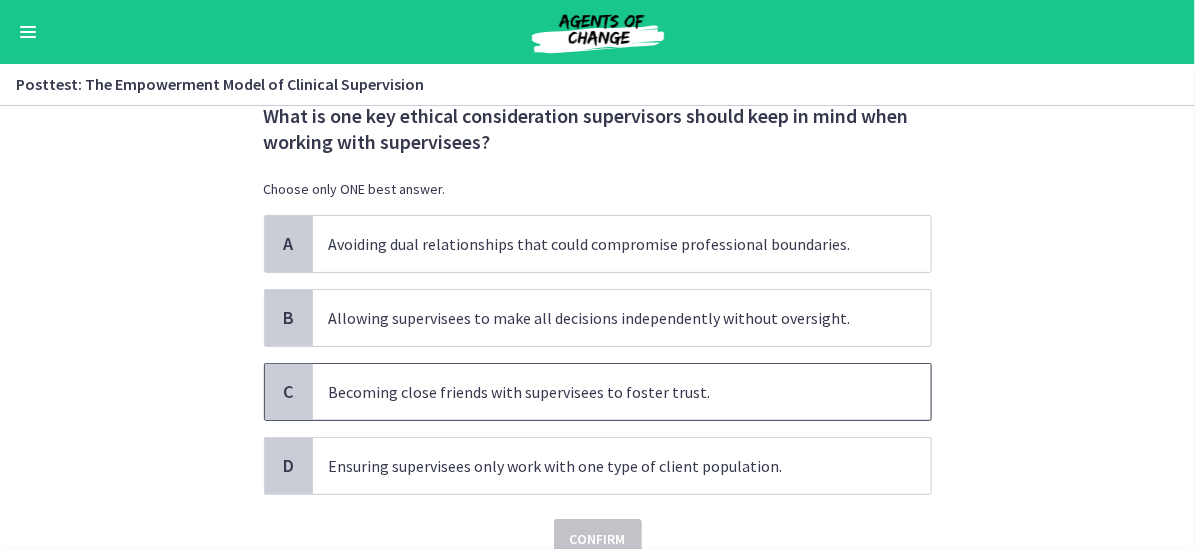 scroll, scrollTop: 100, scrollLeft: 0, axis: vertical 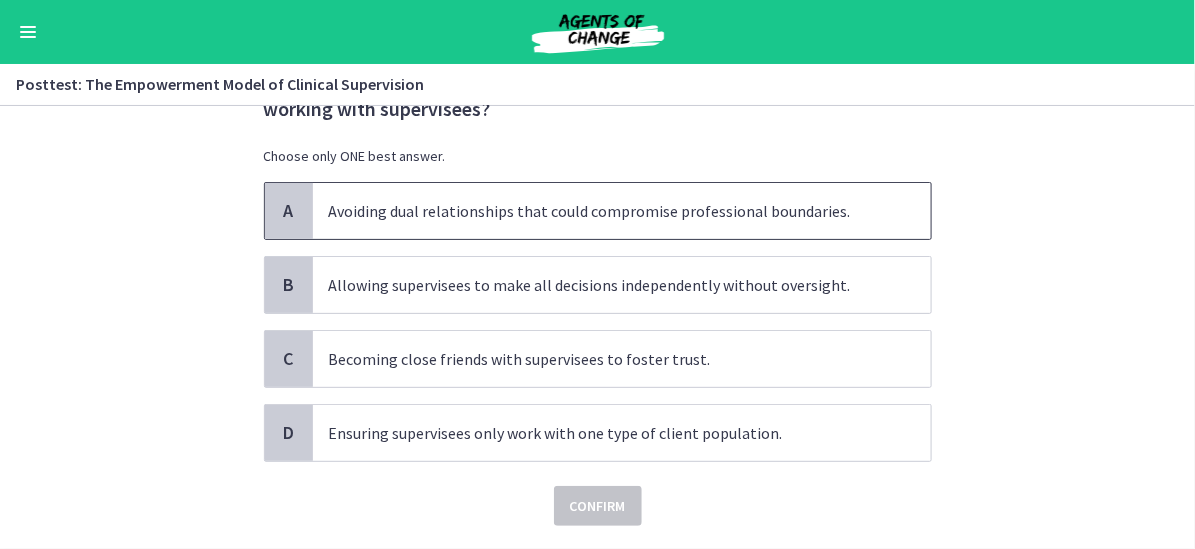 click on "Avoiding dual relationships that could compromise professional boundaries." at bounding box center (622, 211) 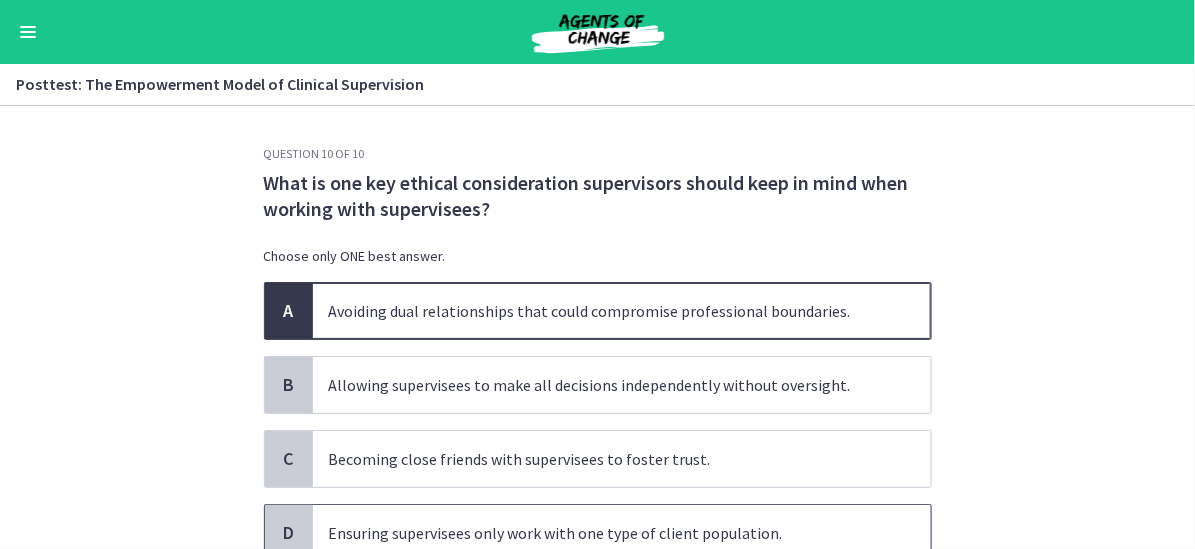 scroll, scrollTop: 100, scrollLeft: 0, axis: vertical 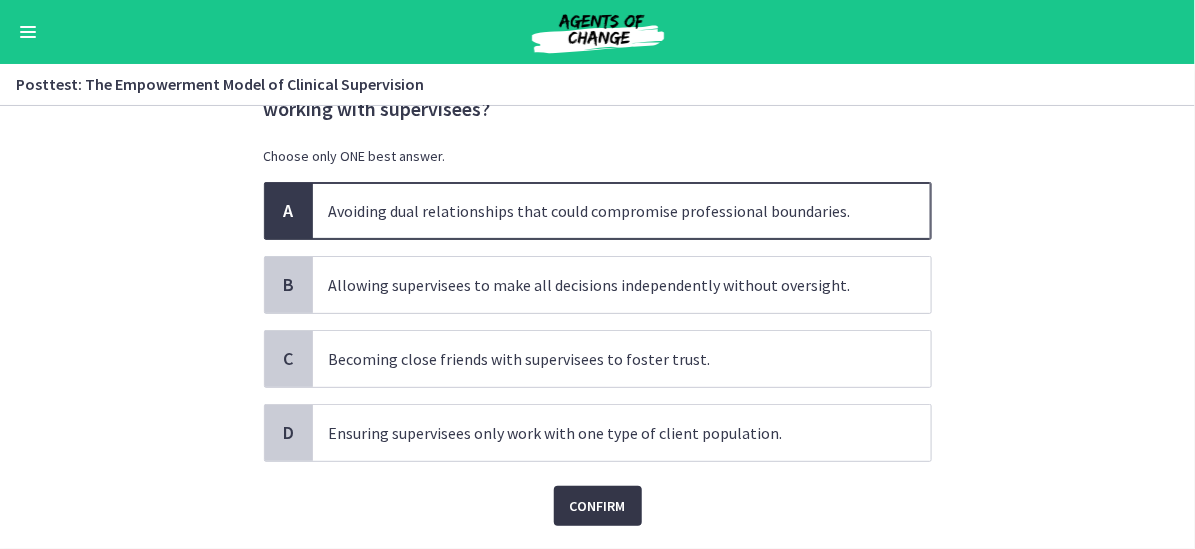 click on "Confirm" at bounding box center (598, 506) 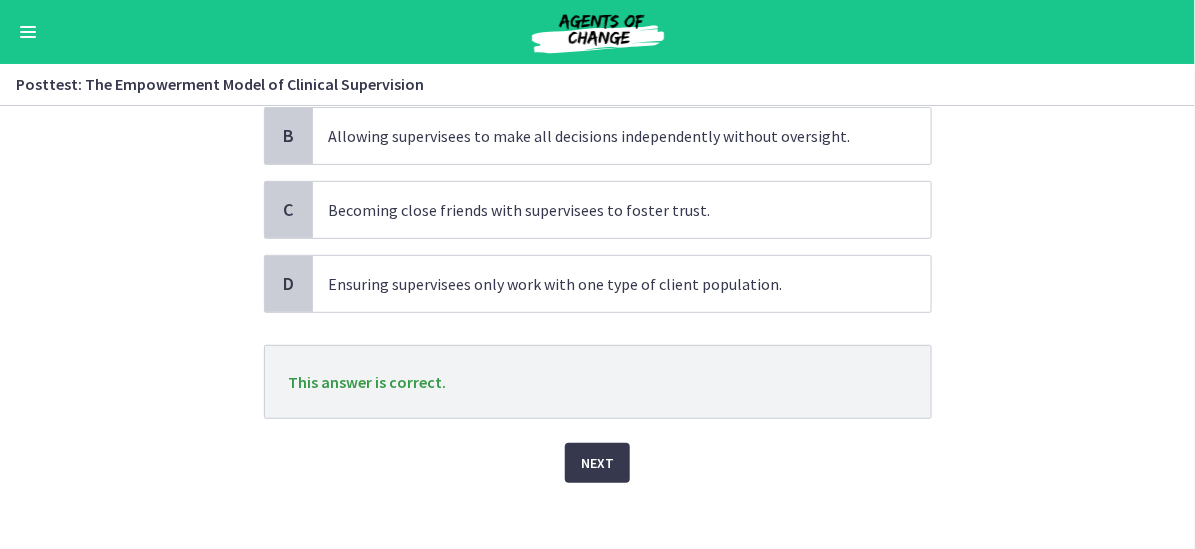scroll, scrollTop: 260, scrollLeft: 0, axis: vertical 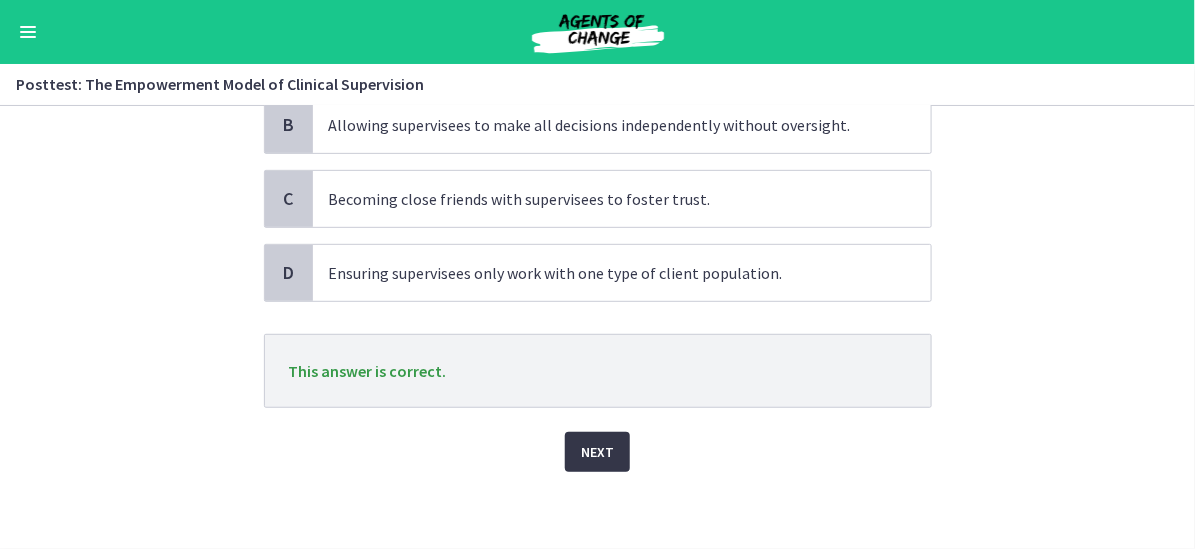 click on "Next" at bounding box center (597, 452) 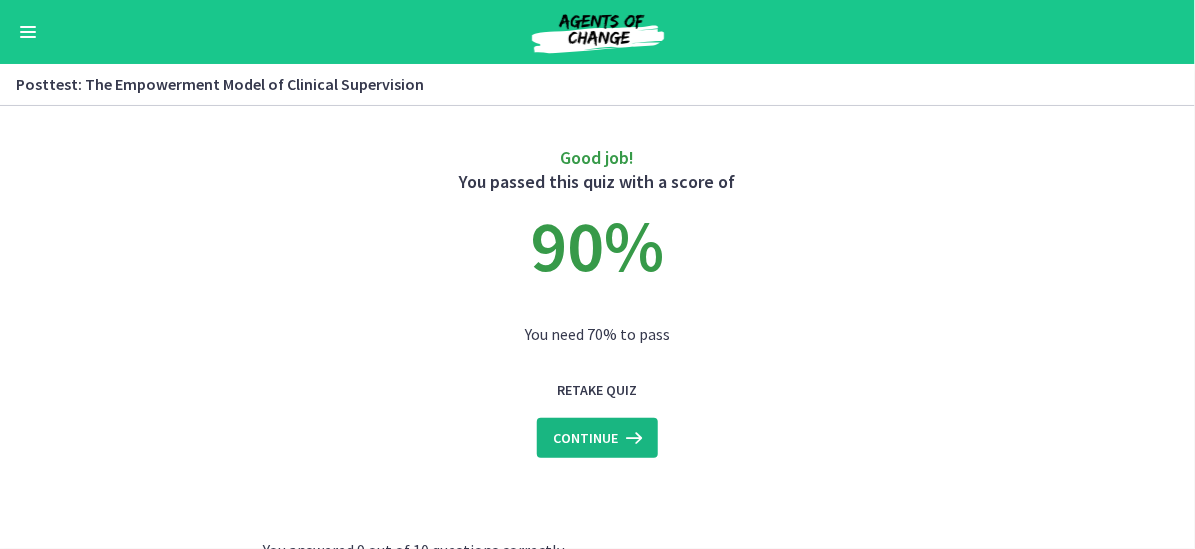 click on "Continue" at bounding box center [585, 438] 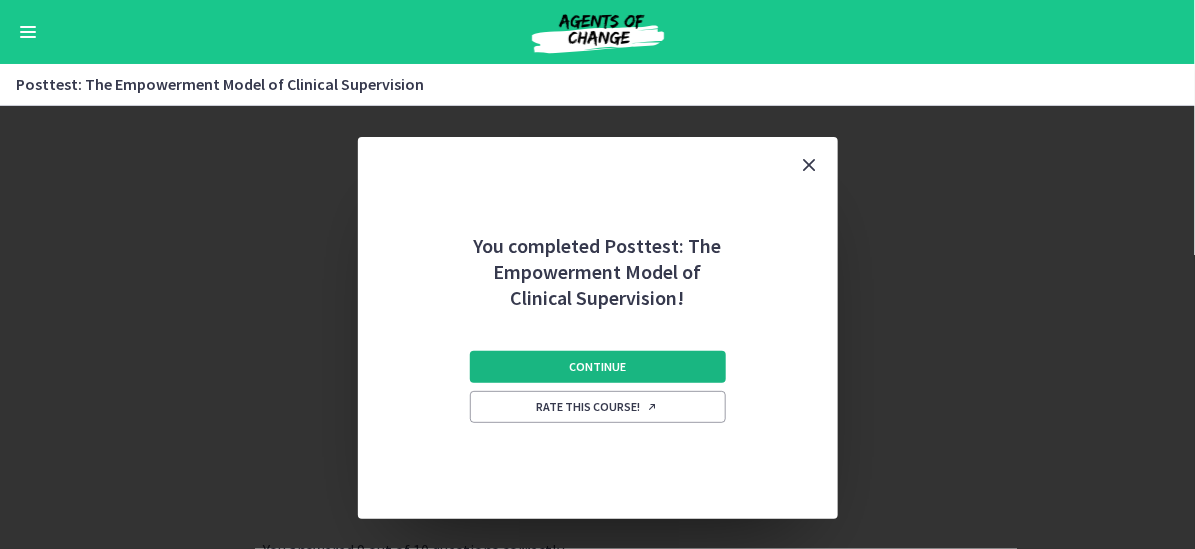 click on "Continue" at bounding box center (597, 367) 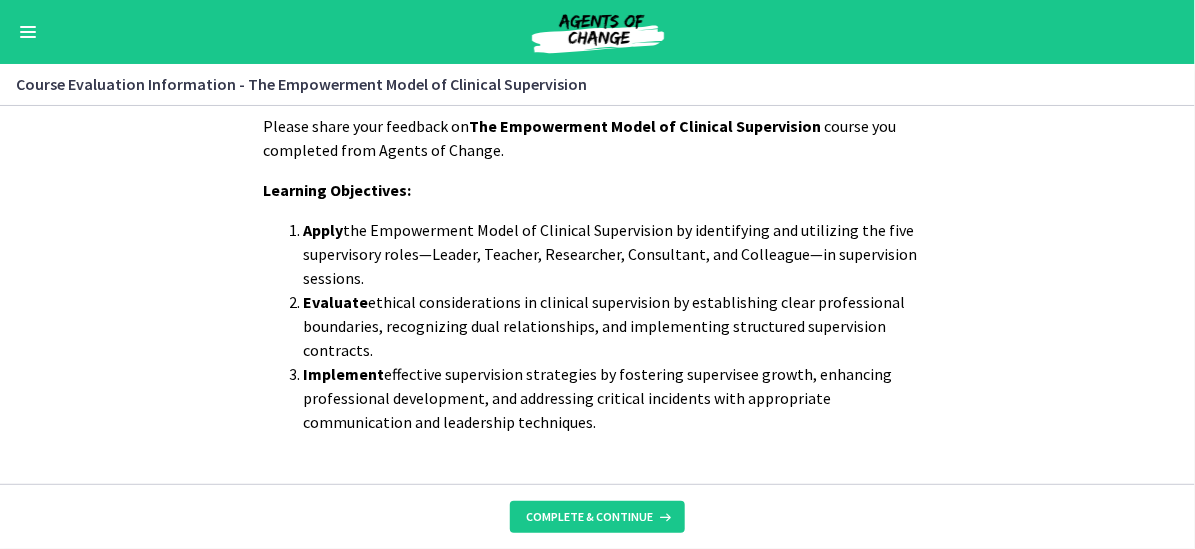 scroll, scrollTop: 93, scrollLeft: 0, axis: vertical 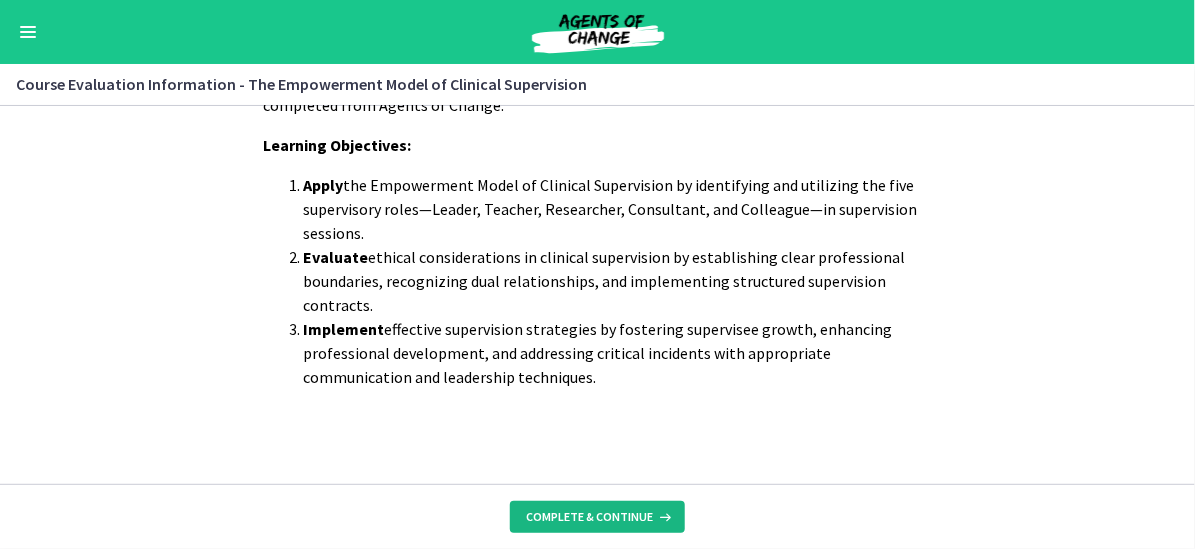 click on "Complete & continue" at bounding box center (589, 517) 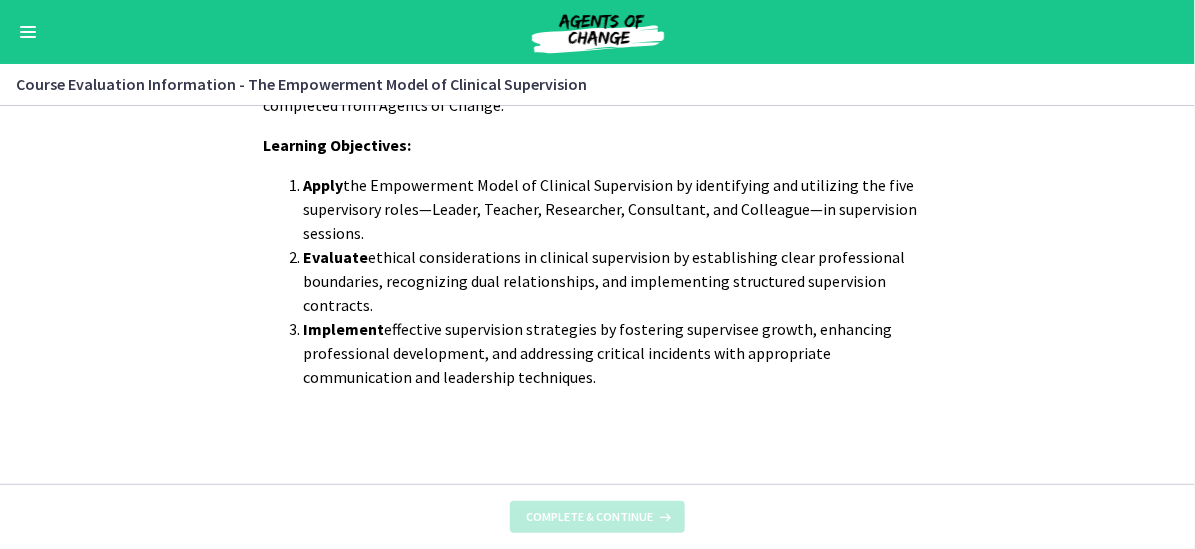 scroll, scrollTop: 0, scrollLeft: 0, axis: both 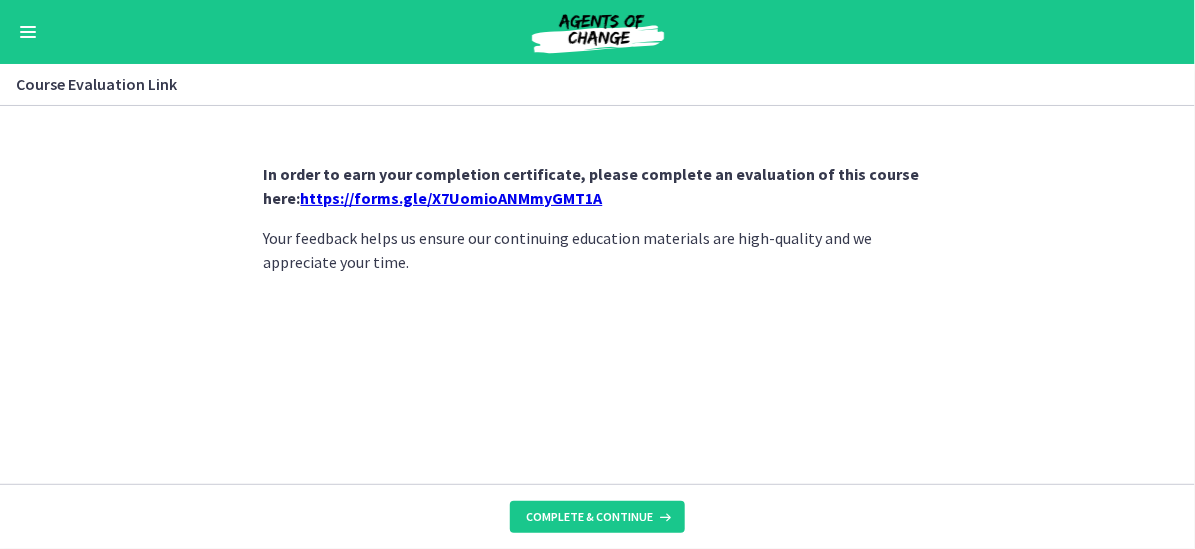 click on "https://forms.gle/X7UomioANMmyGMT1A" at bounding box center (452, 198) 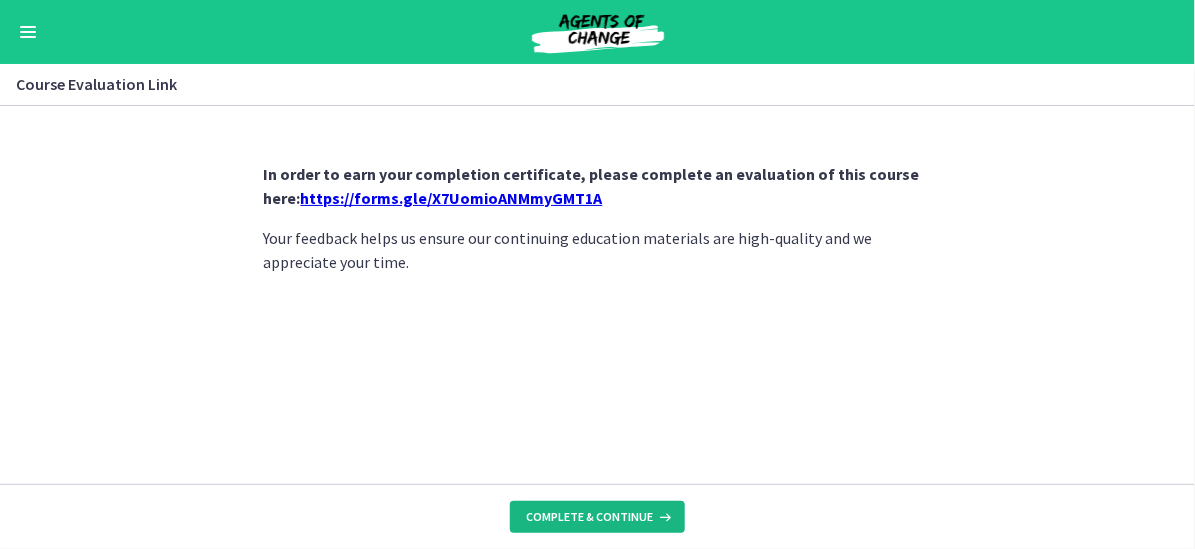 click on "Complete & continue" at bounding box center [589, 517] 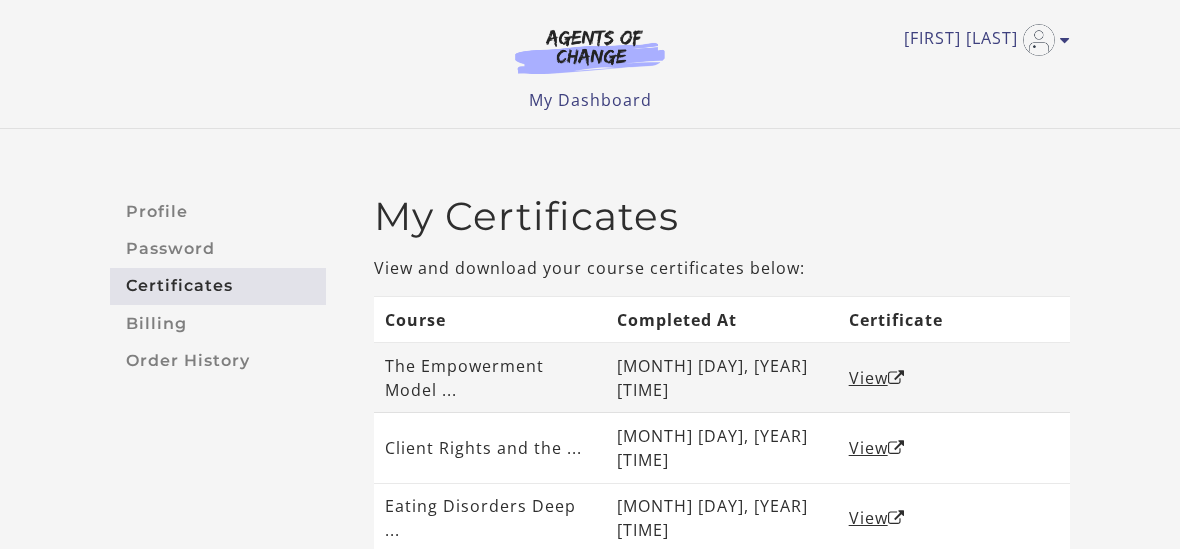 scroll, scrollTop: 0, scrollLeft: 0, axis: both 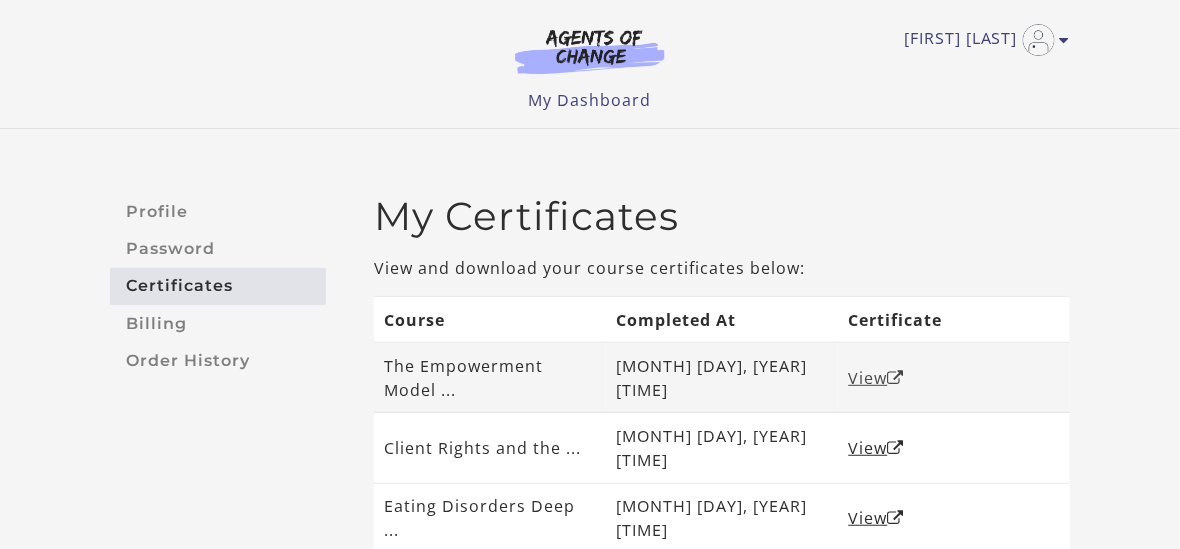 click on "View" at bounding box center [877, 378] 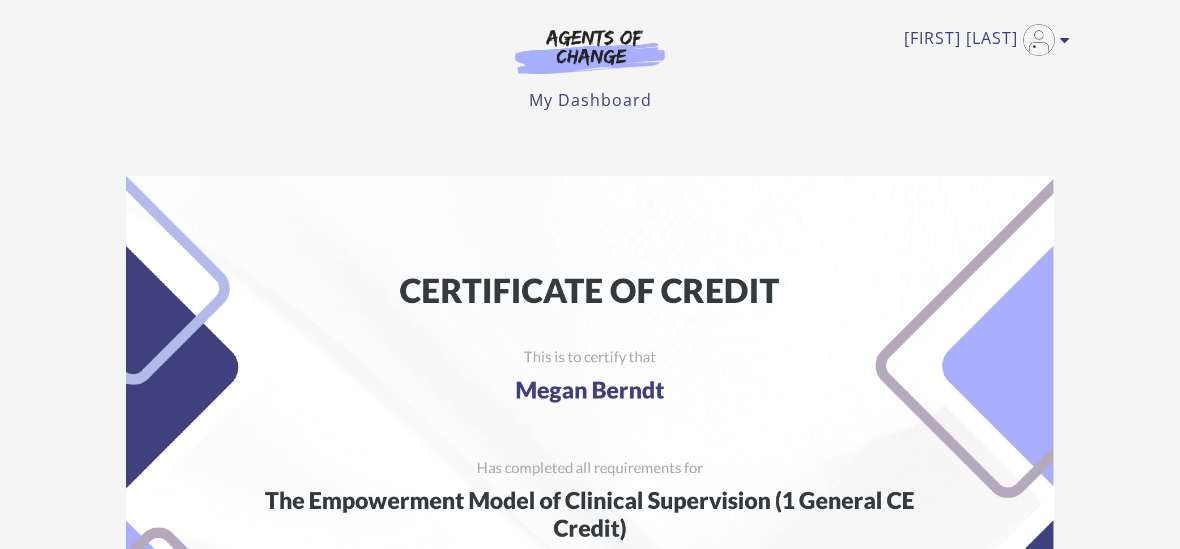 scroll, scrollTop: 0, scrollLeft: 0, axis: both 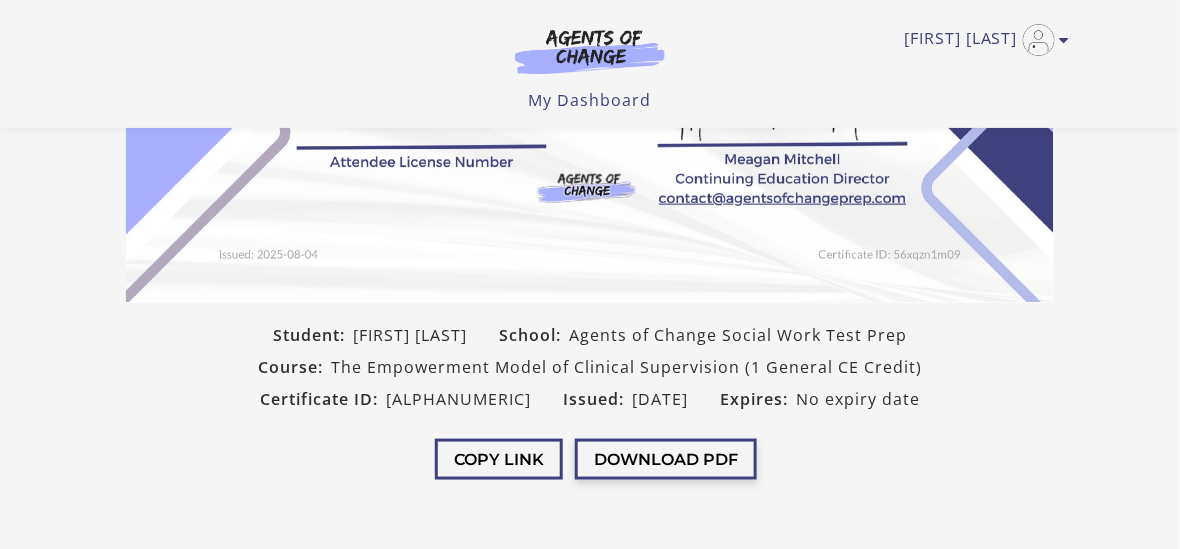 click on "Download PDF" at bounding box center (666, 459) 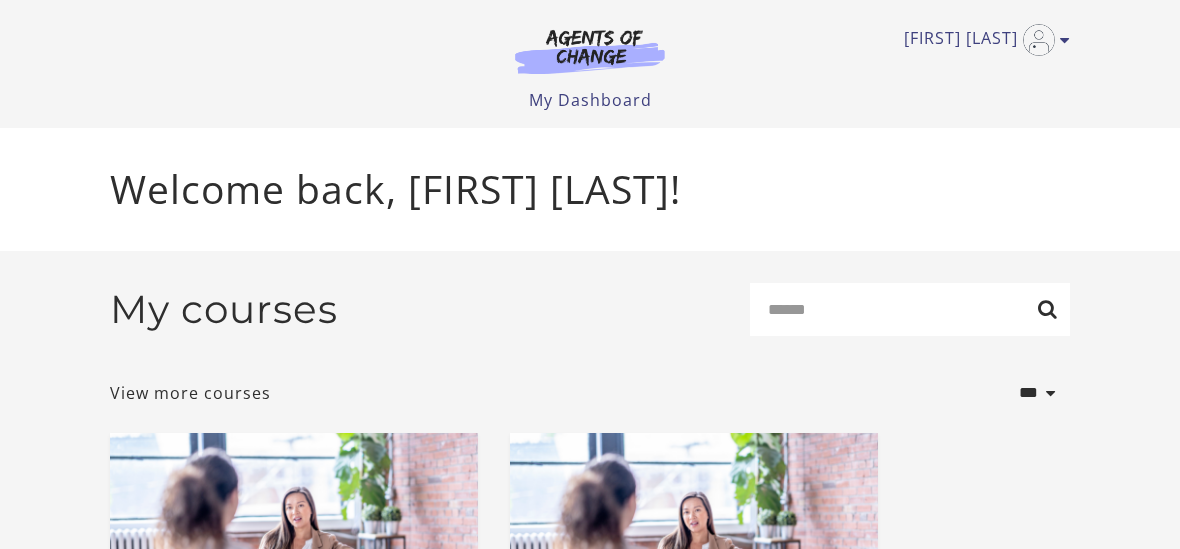 scroll, scrollTop: 0, scrollLeft: 0, axis: both 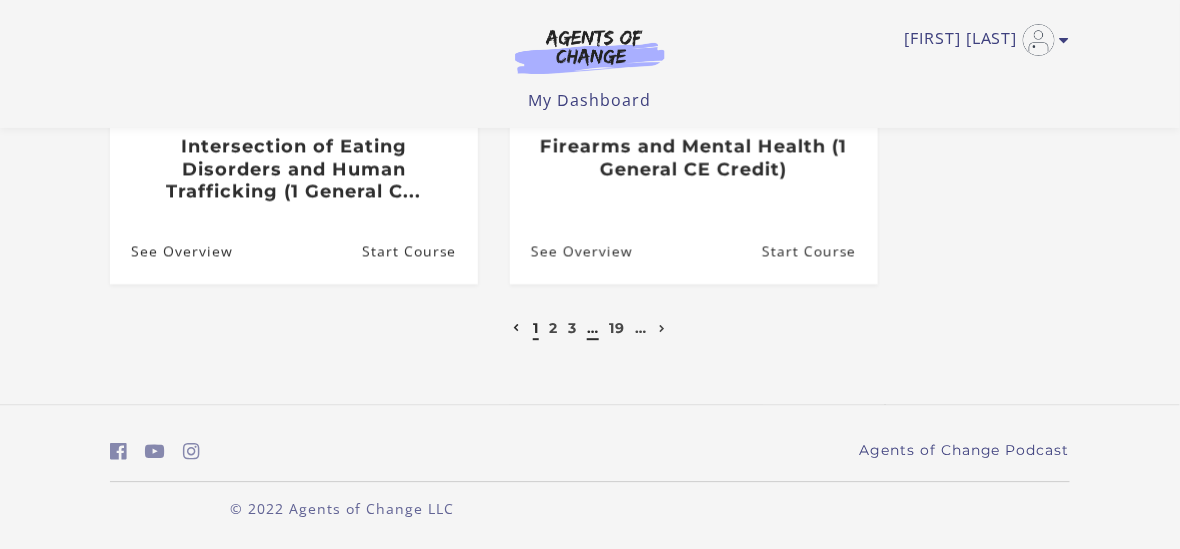 click on "…" at bounding box center (593, 328) 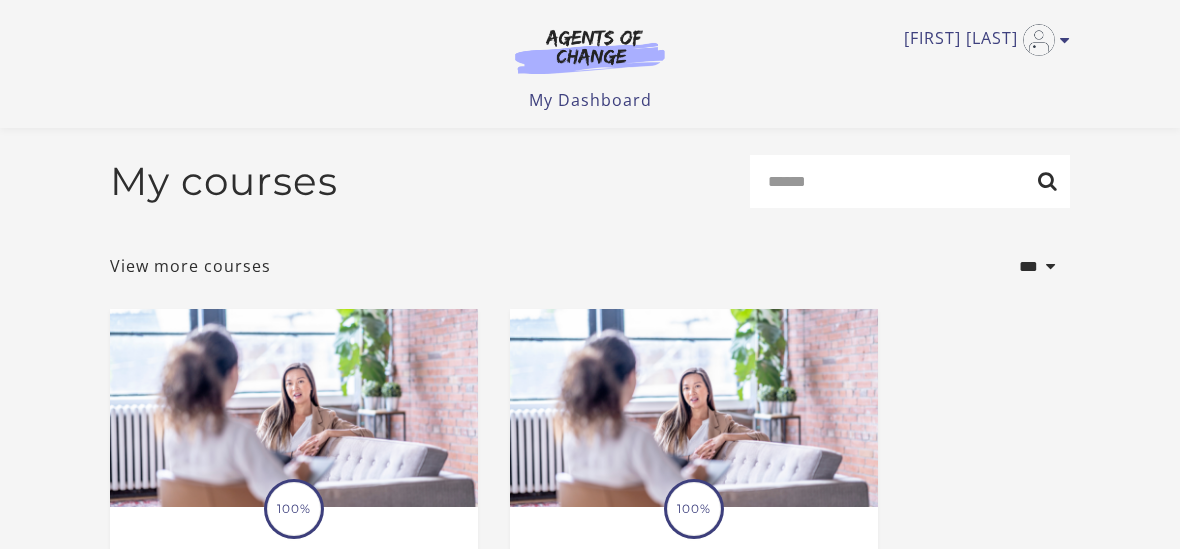 scroll, scrollTop: 500, scrollLeft: 0, axis: vertical 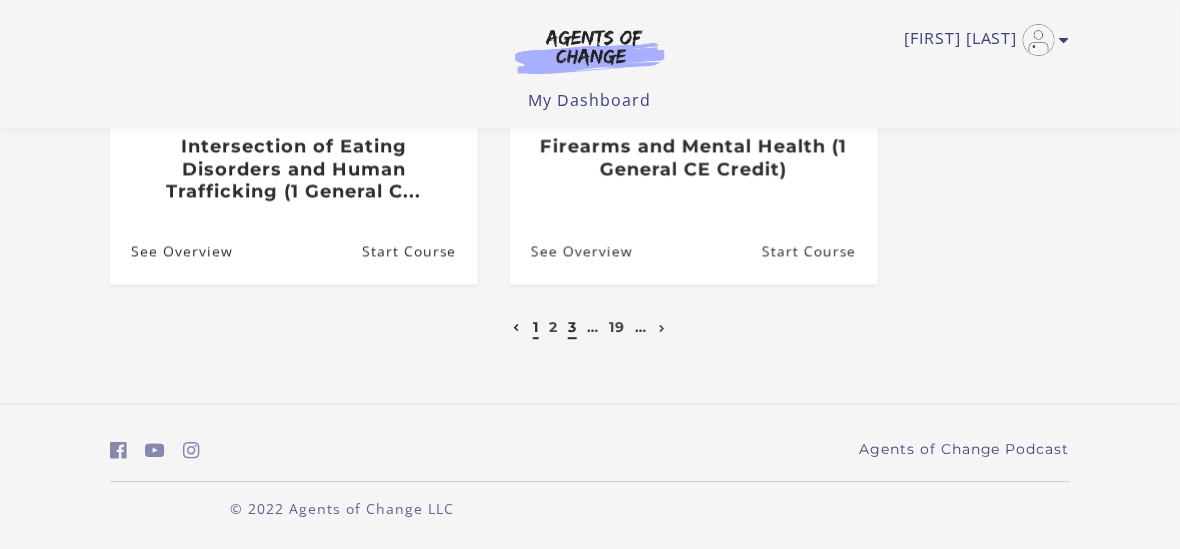click on "3" at bounding box center (572, 327) 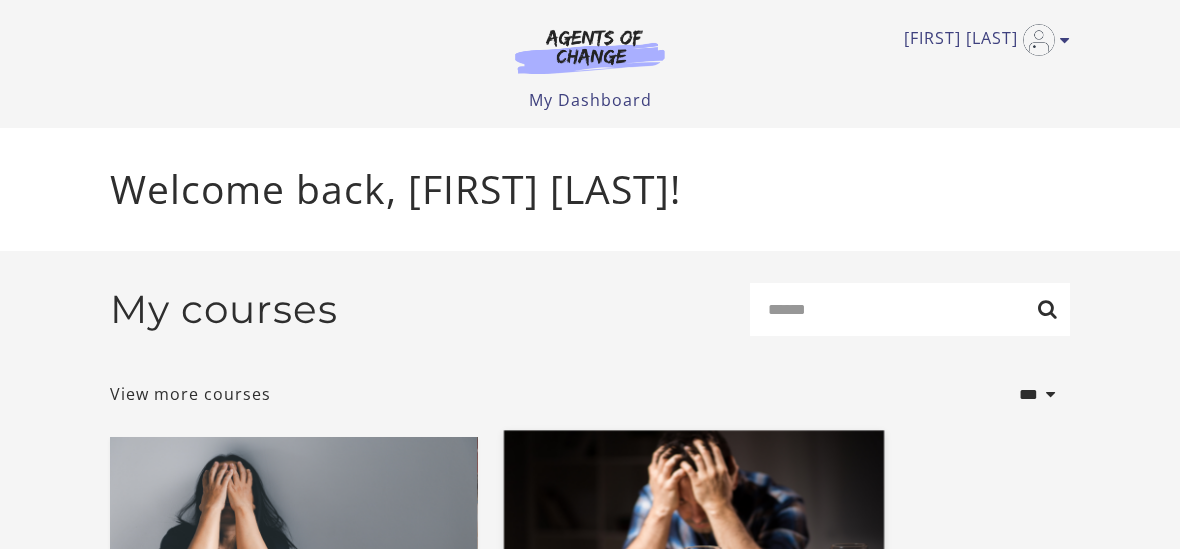 scroll, scrollTop: 0, scrollLeft: 0, axis: both 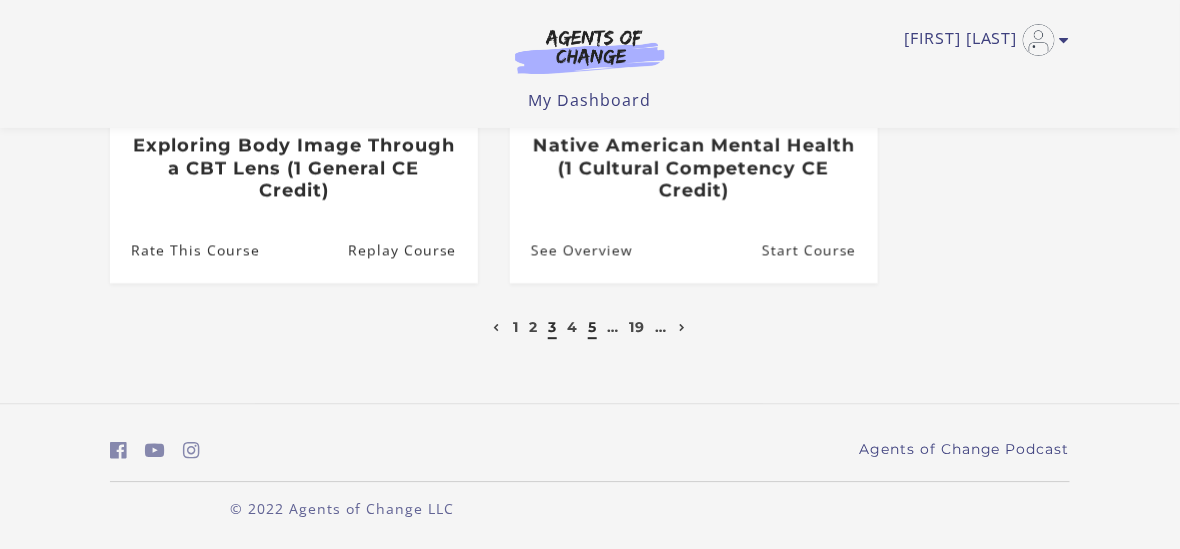 click on "5" at bounding box center [592, 327] 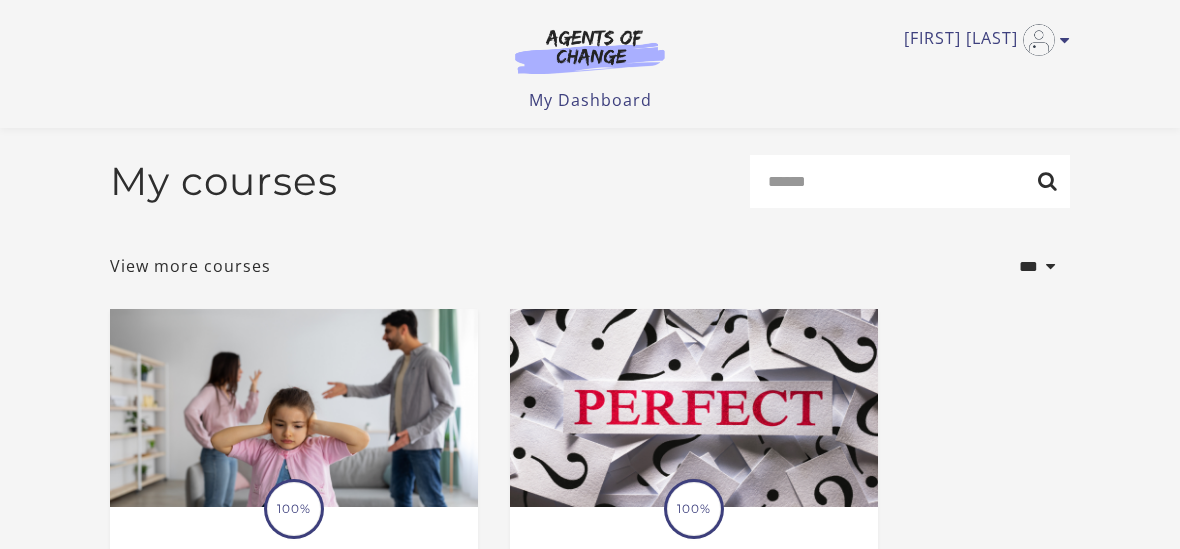 scroll, scrollTop: 500, scrollLeft: 0, axis: vertical 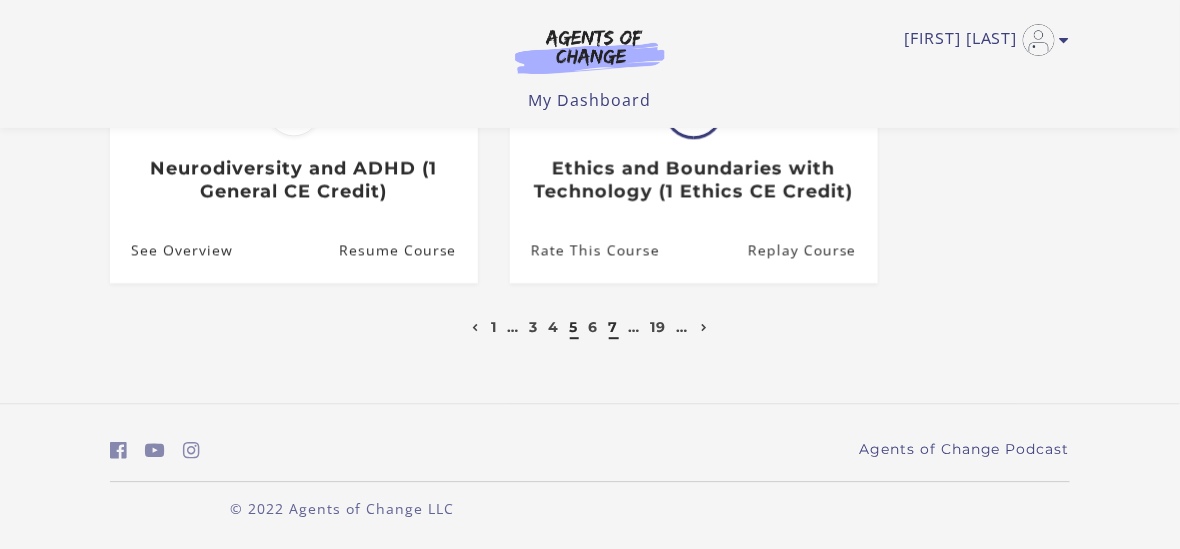 click on "7" at bounding box center (614, 327) 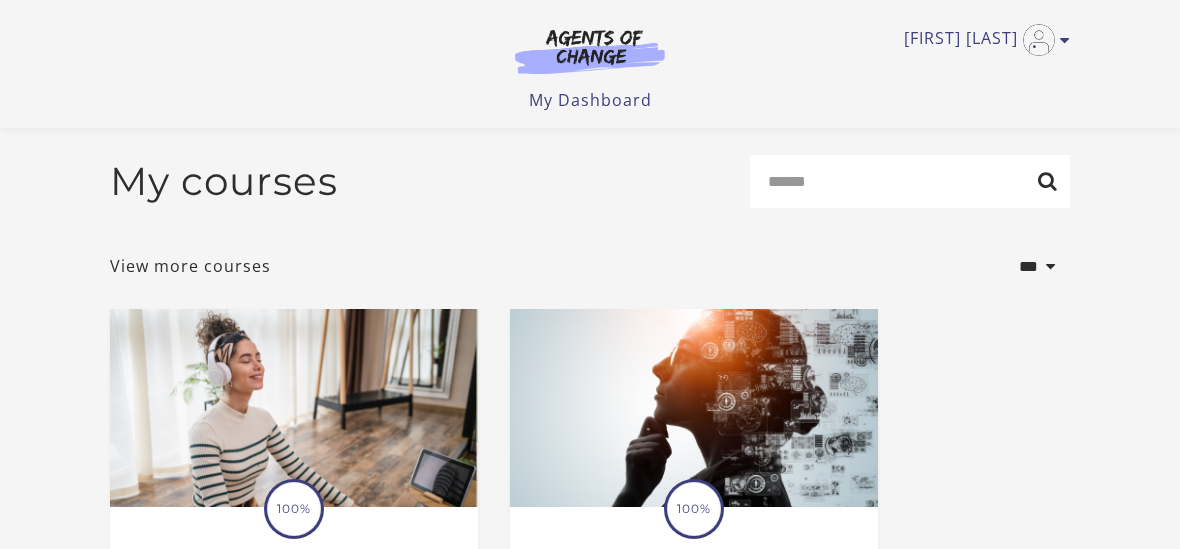 scroll, scrollTop: 600, scrollLeft: 0, axis: vertical 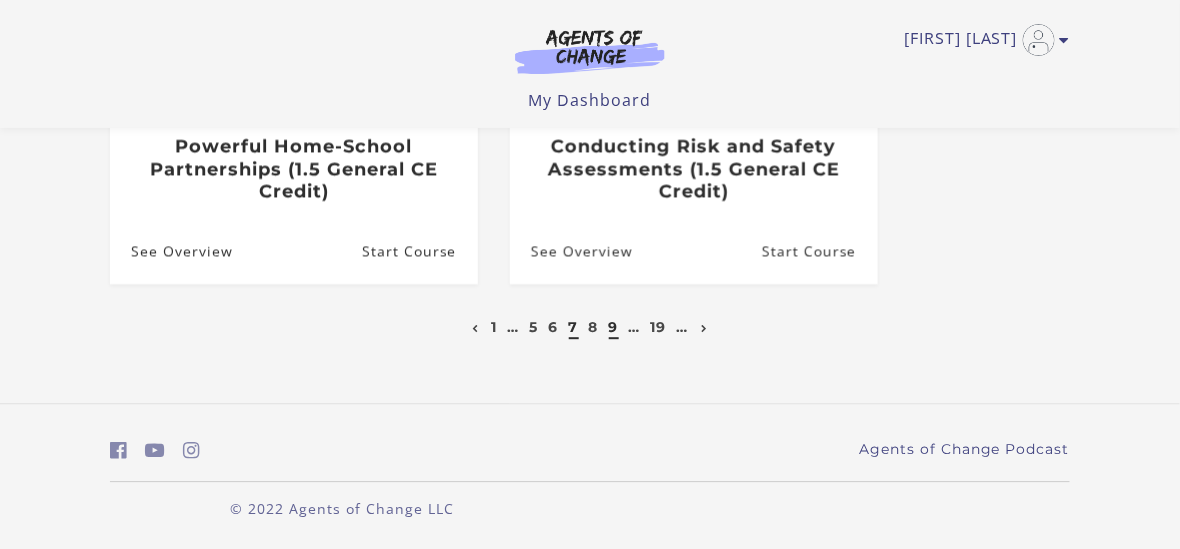 click on "9" at bounding box center (614, 327) 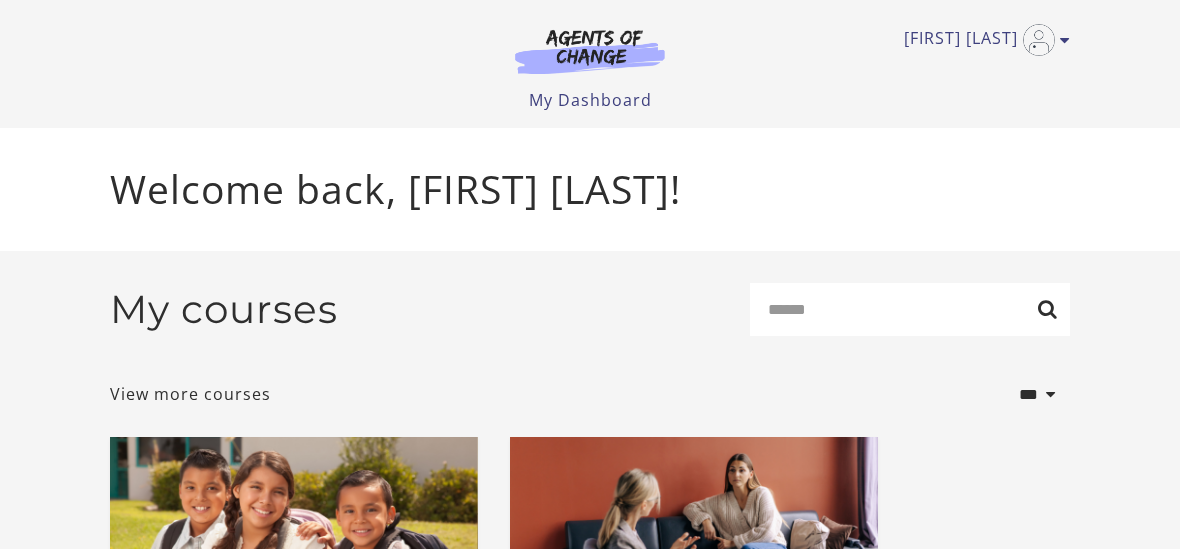 scroll, scrollTop: 500, scrollLeft: 0, axis: vertical 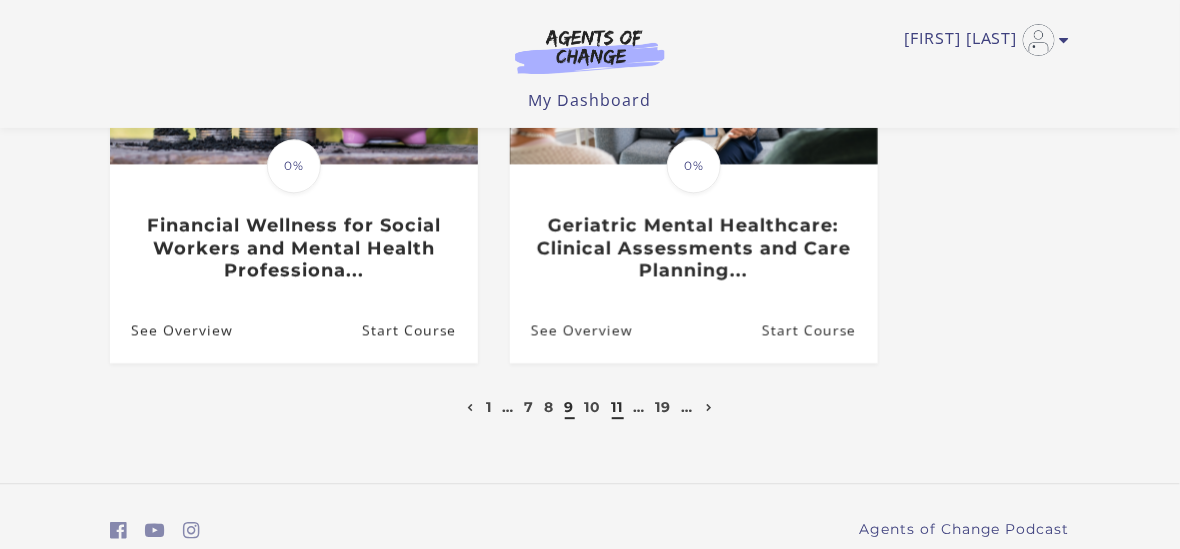 click on "11" at bounding box center (618, 407) 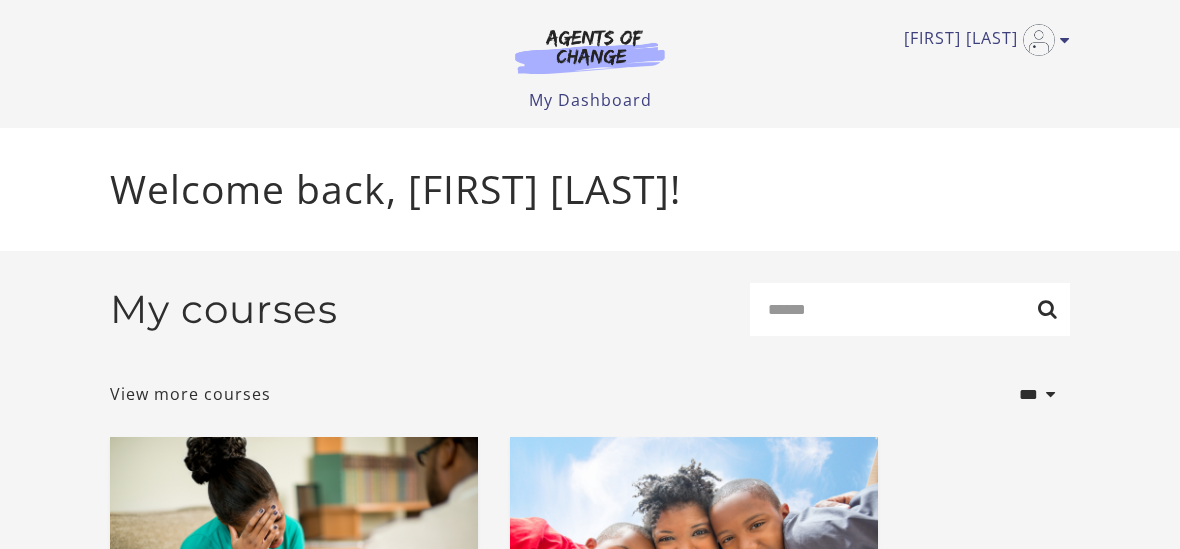 scroll, scrollTop: 170, scrollLeft: 0, axis: vertical 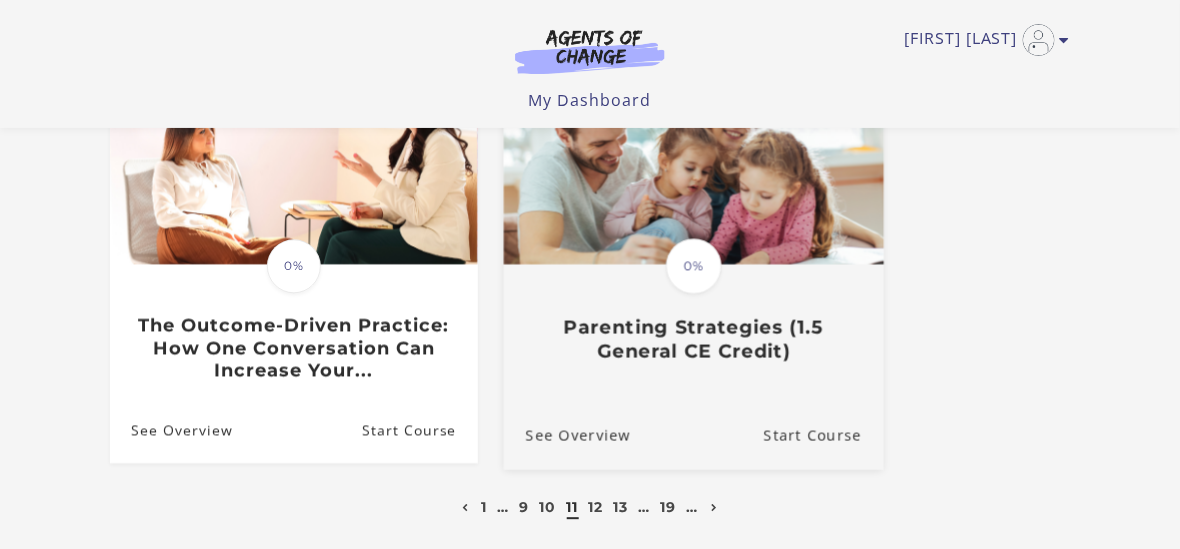 click on "Parenting Strategies (1.5 General CE Credit)" at bounding box center (694, 339) 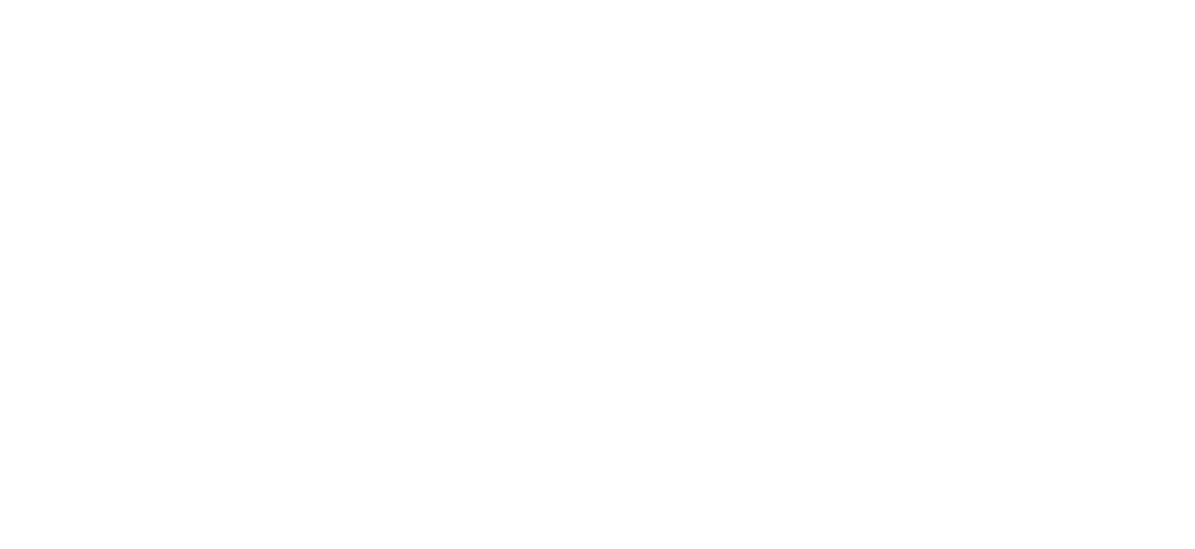 scroll, scrollTop: 0, scrollLeft: 0, axis: both 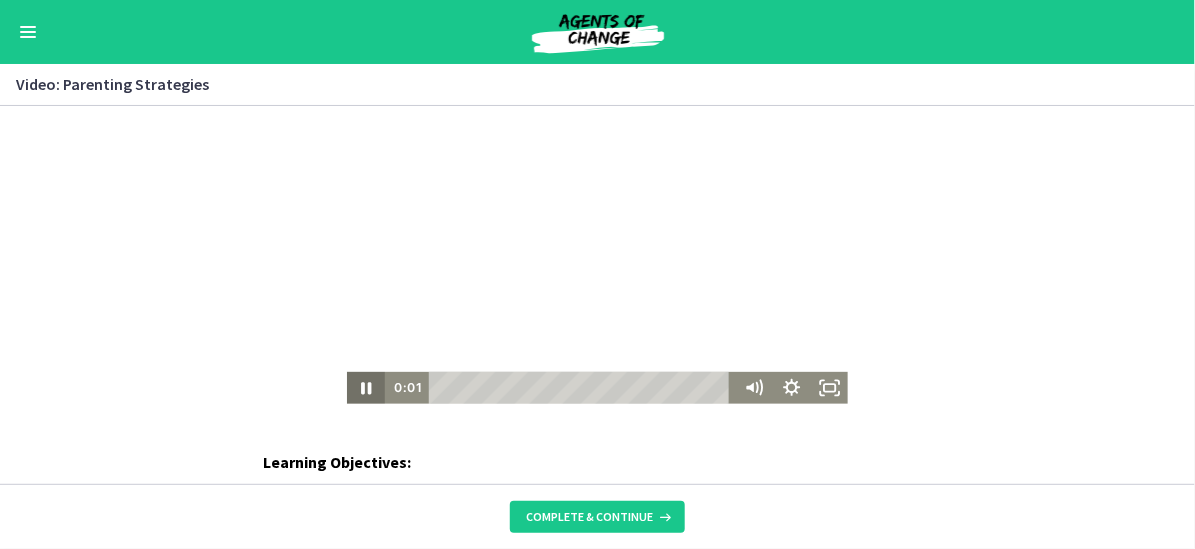 click 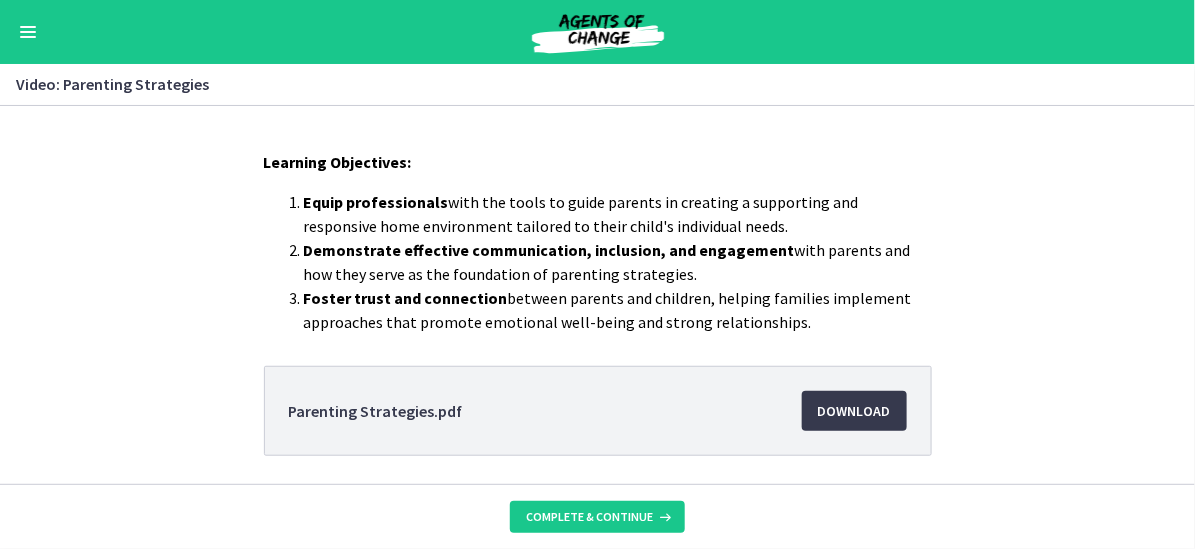 scroll, scrollTop: 367, scrollLeft: 0, axis: vertical 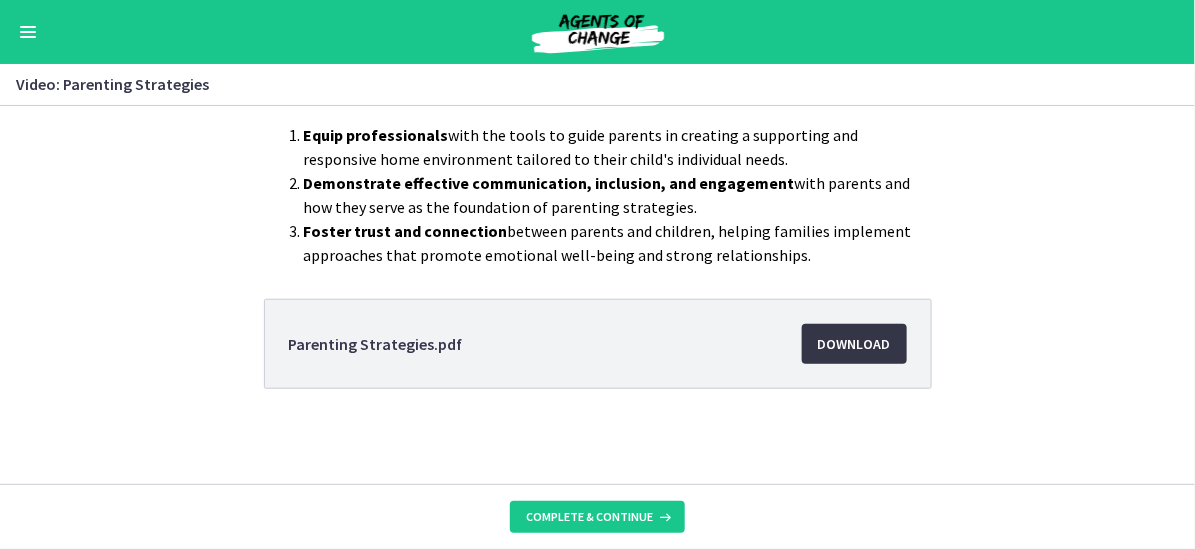 click on "Download
Opens in a new window" at bounding box center (854, 344) 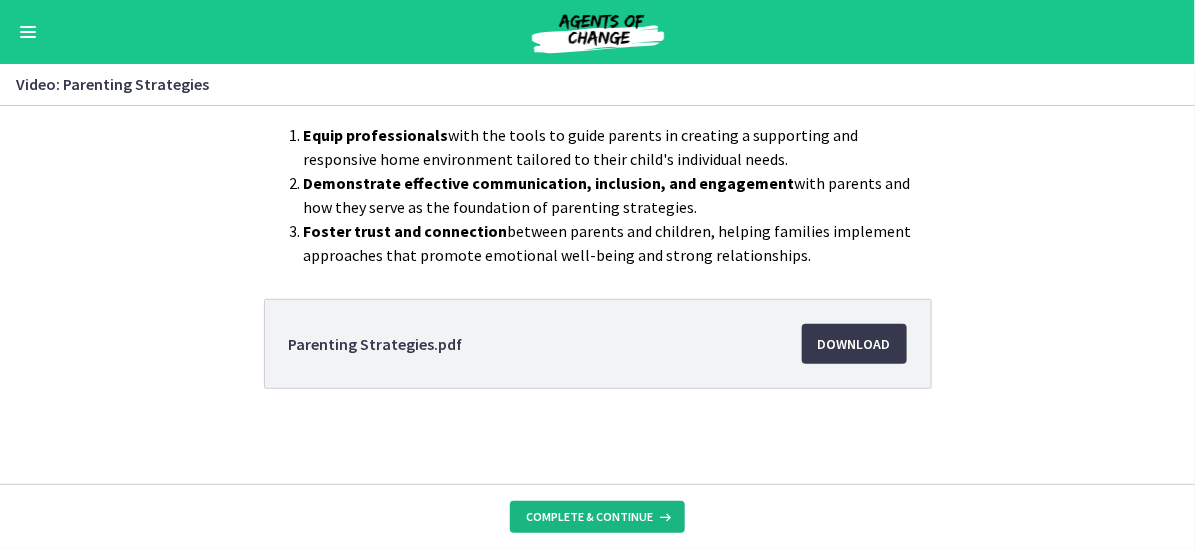 click on "Complete & continue" at bounding box center [589, 517] 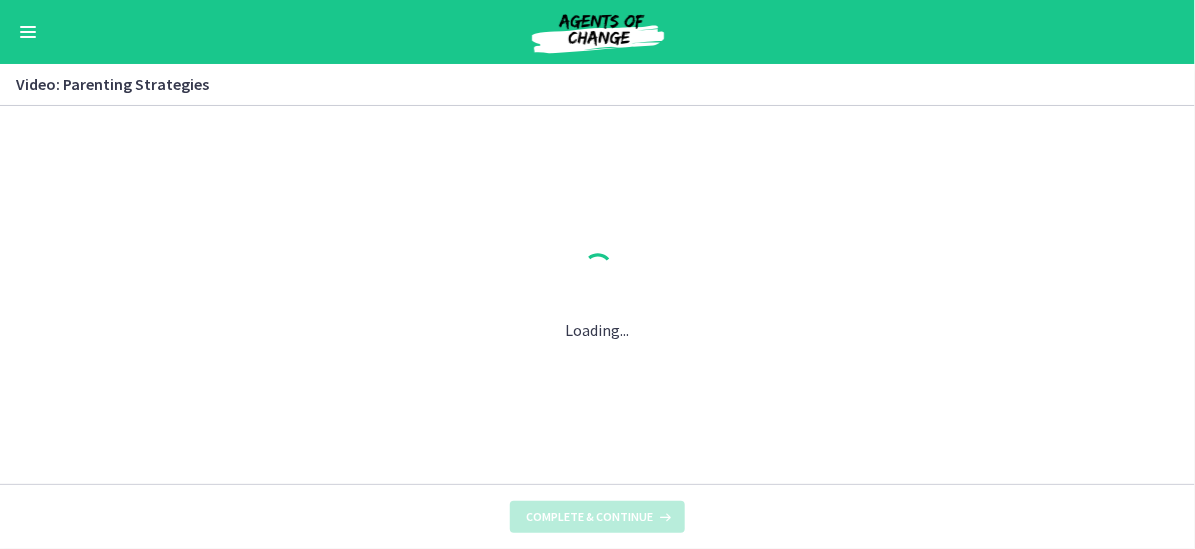 scroll, scrollTop: 0, scrollLeft: 0, axis: both 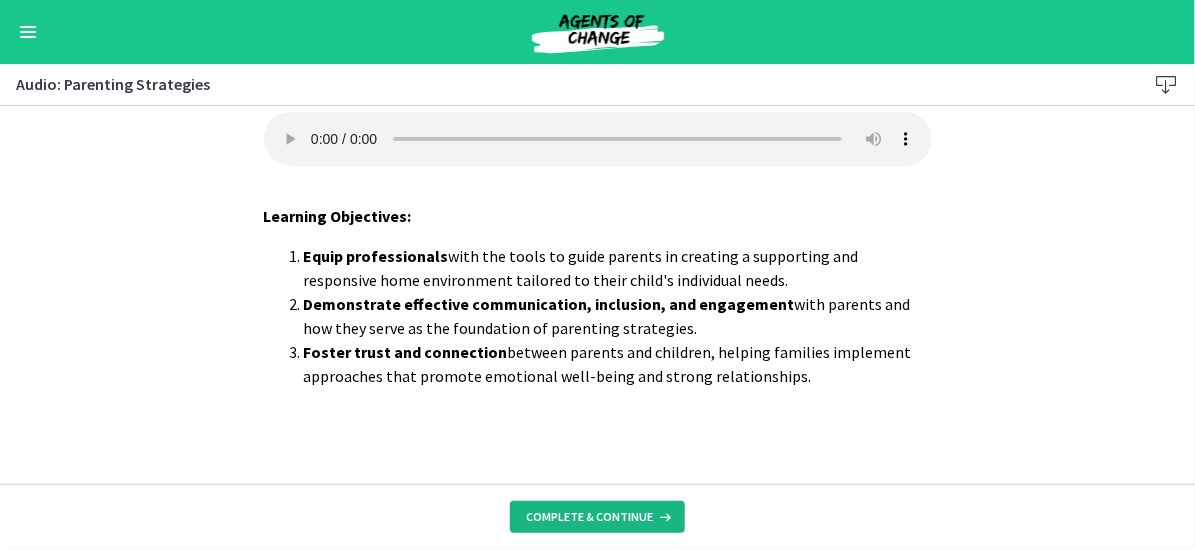 click on "Complete & continue" at bounding box center (589, 517) 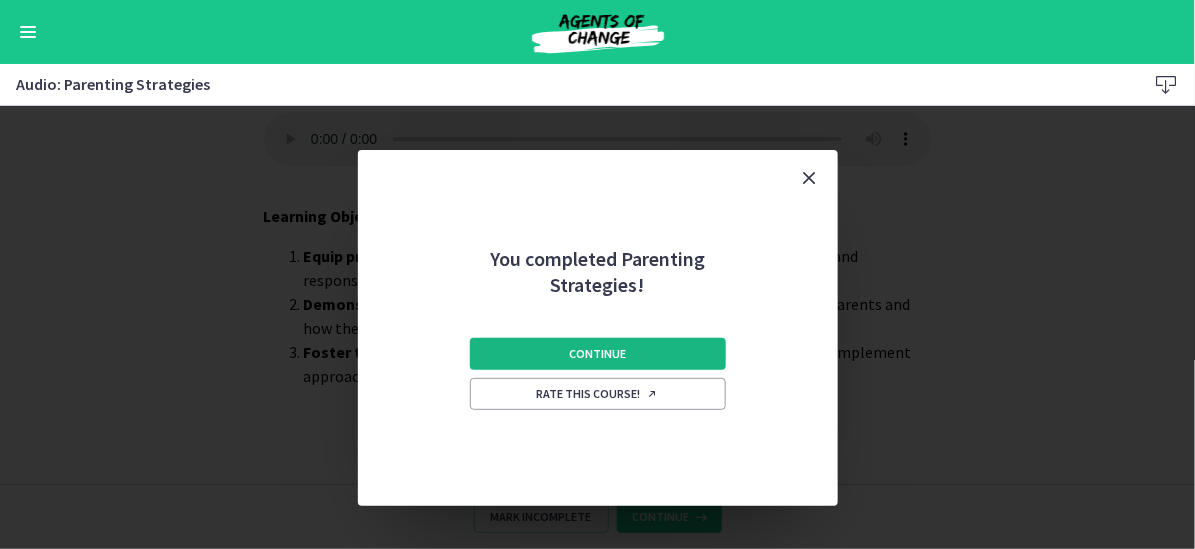 click on "Continue" at bounding box center (597, 354) 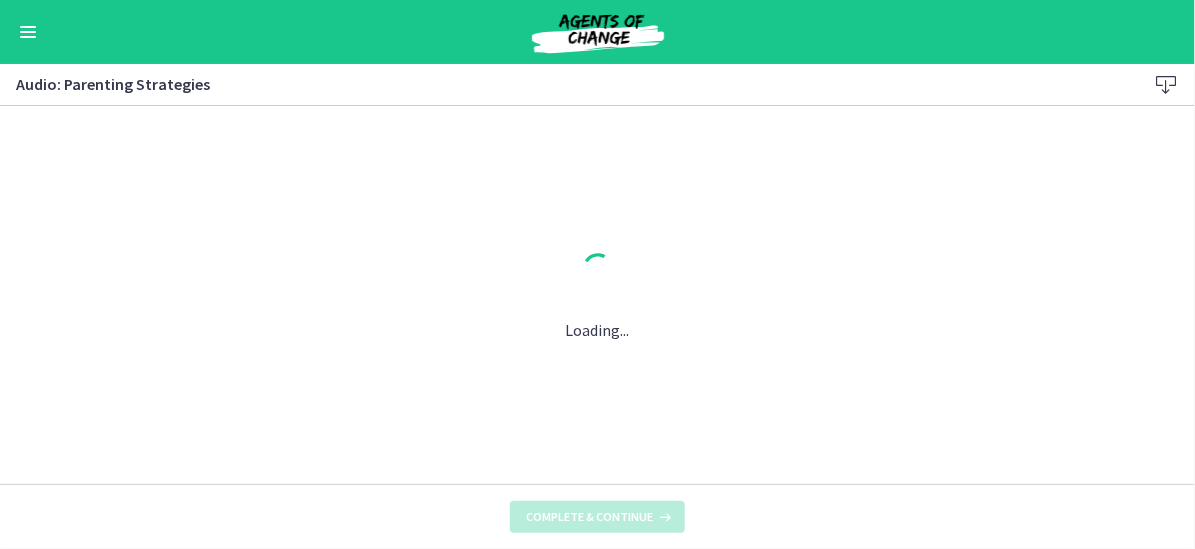 scroll, scrollTop: 0, scrollLeft: 0, axis: both 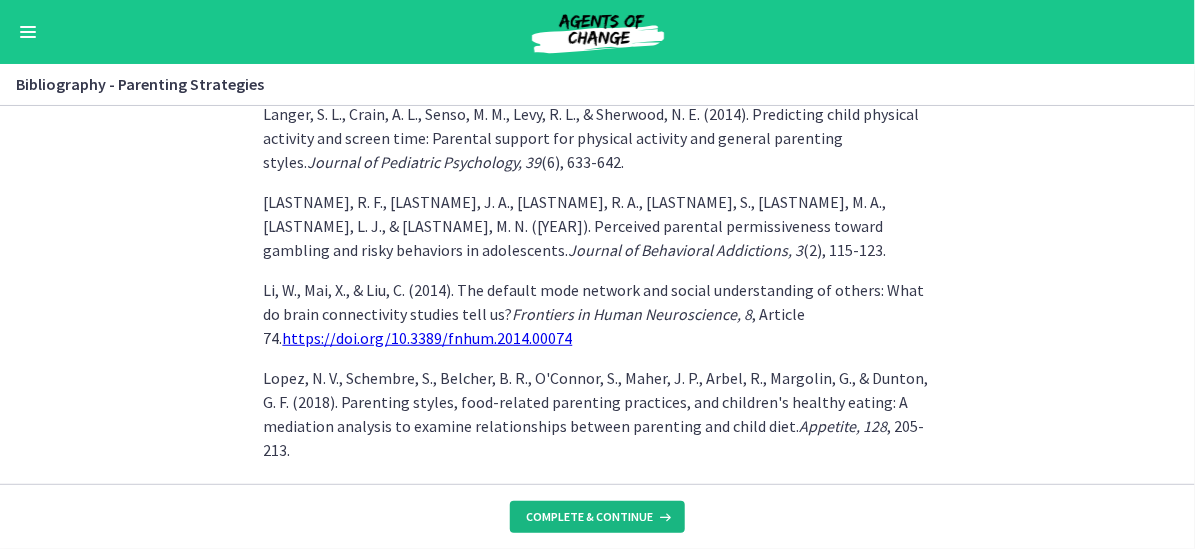 click on "Complete & continue" at bounding box center (597, 517) 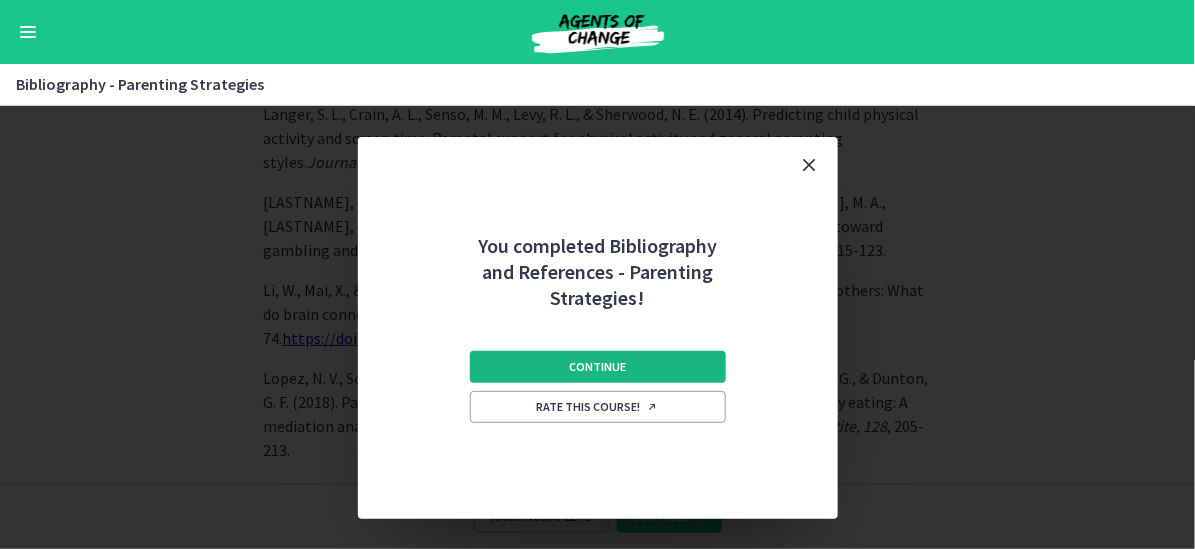 click on "Continue" at bounding box center (597, 367) 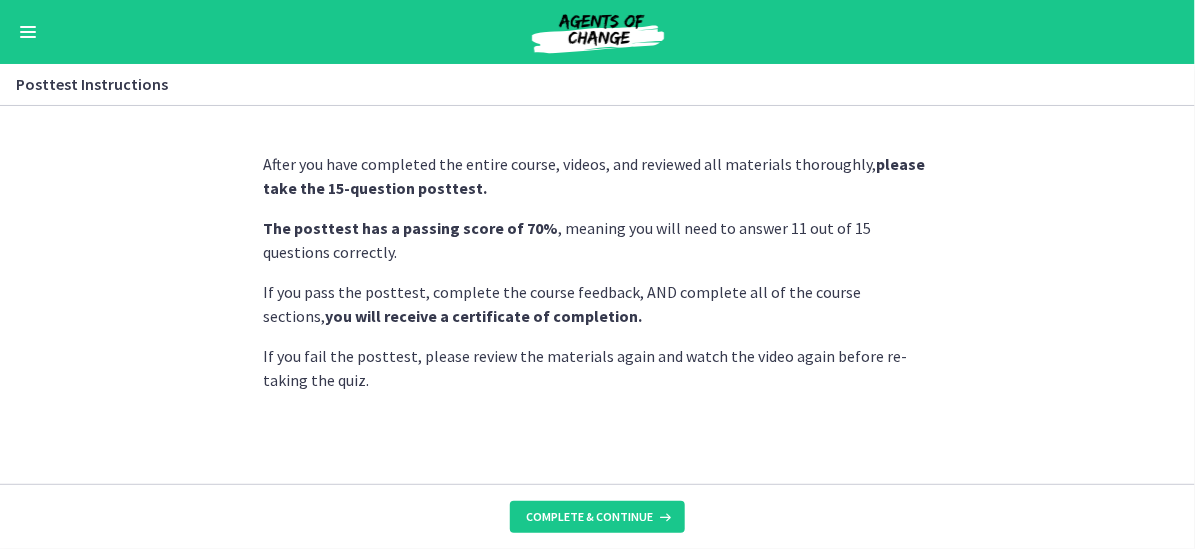 scroll, scrollTop: 13, scrollLeft: 0, axis: vertical 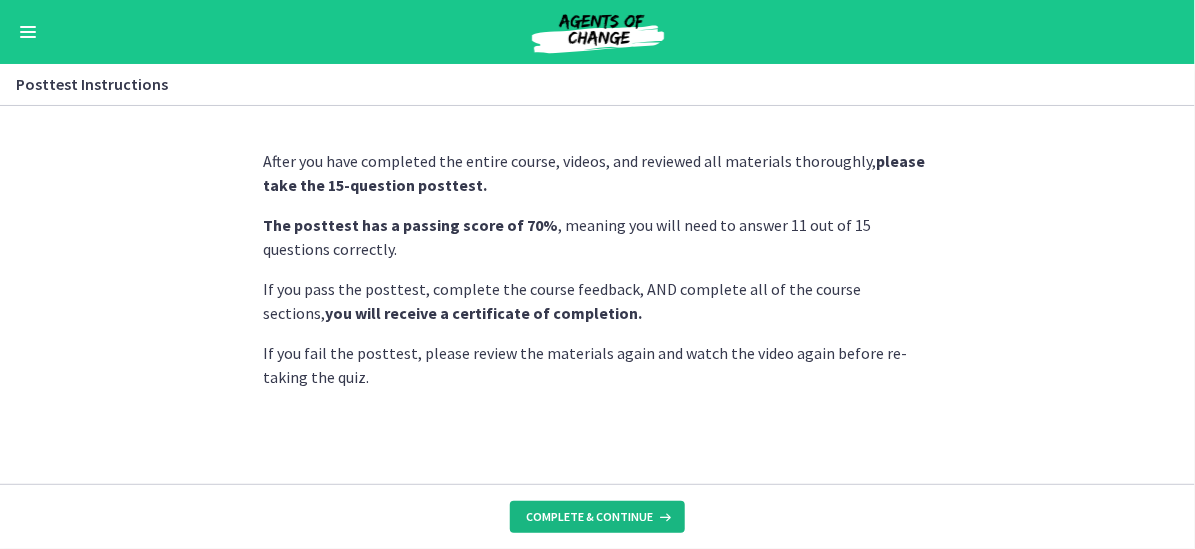 click on "Complete & continue" at bounding box center (589, 517) 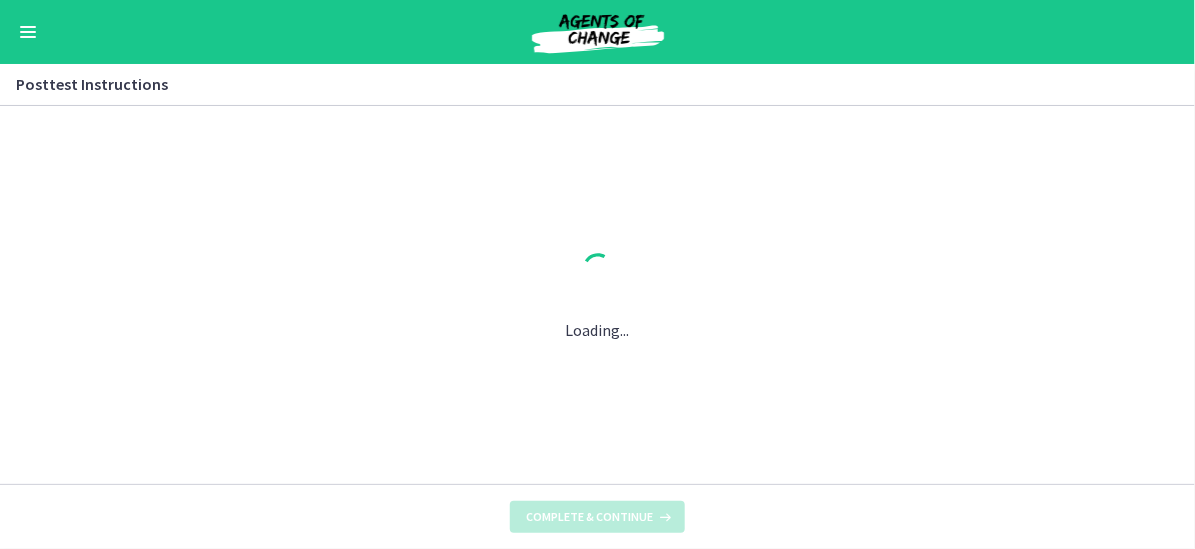 scroll, scrollTop: 0, scrollLeft: 0, axis: both 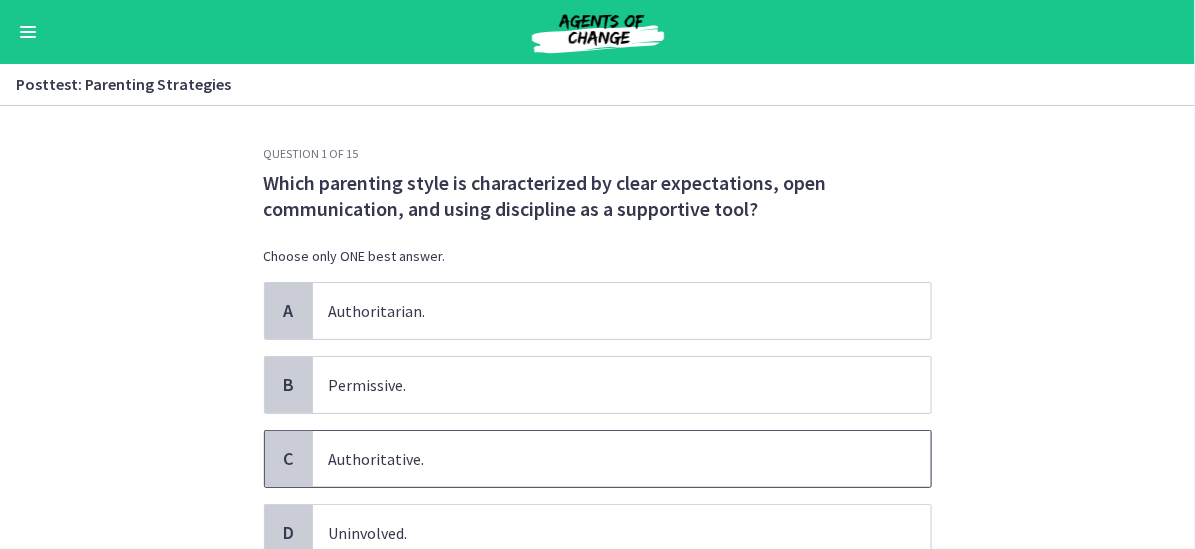 click on "Authoritative." at bounding box center (622, 459) 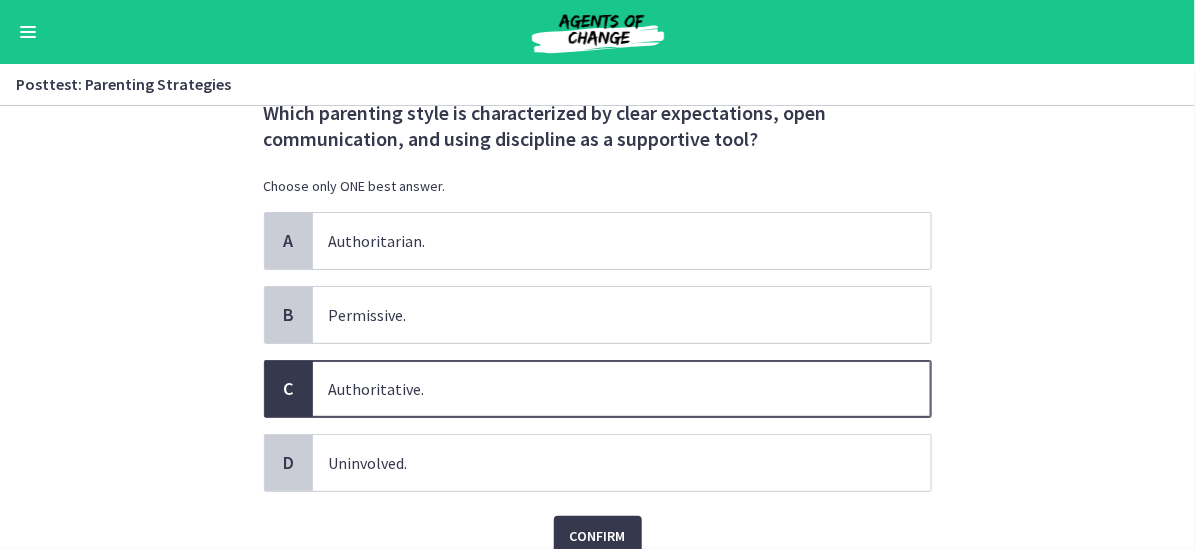 scroll, scrollTop: 154, scrollLeft: 0, axis: vertical 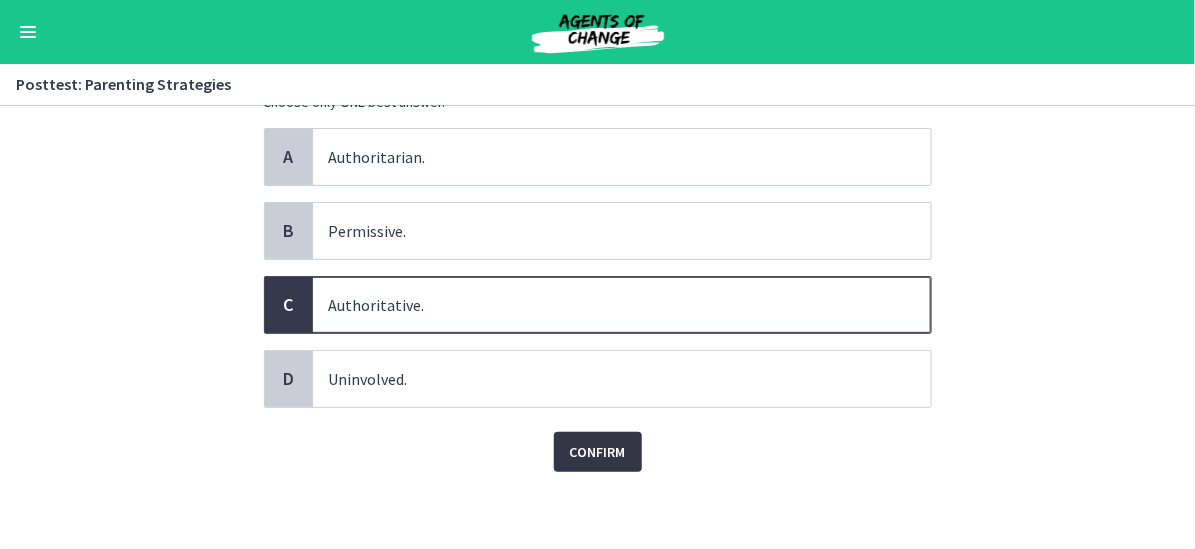 click on "Confirm" at bounding box center (598, 452) 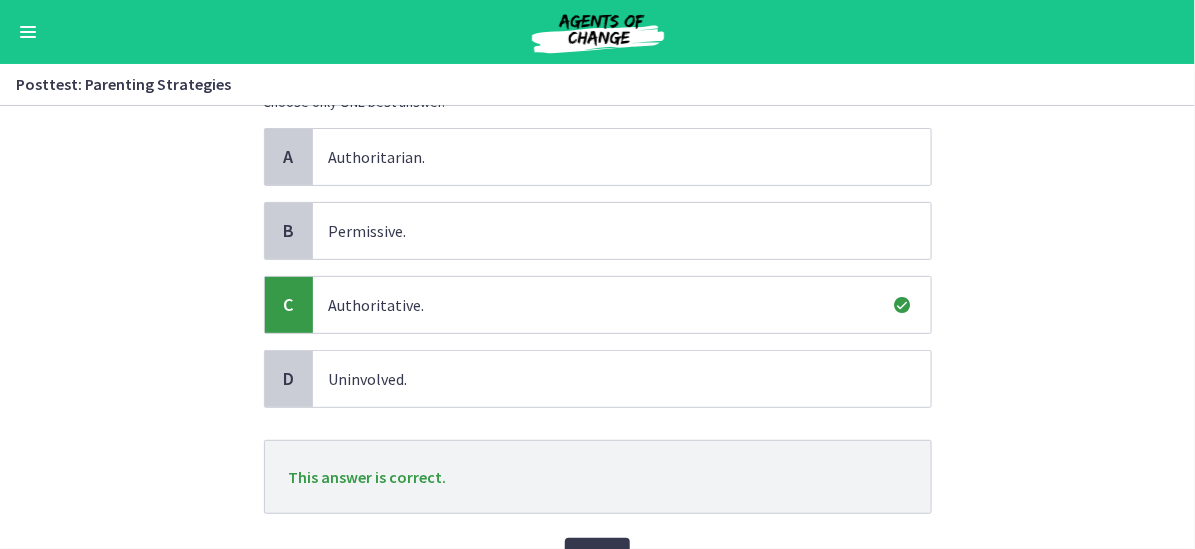 scroll, scrollTop: 254, scrollLeft: 0, axis: vertical 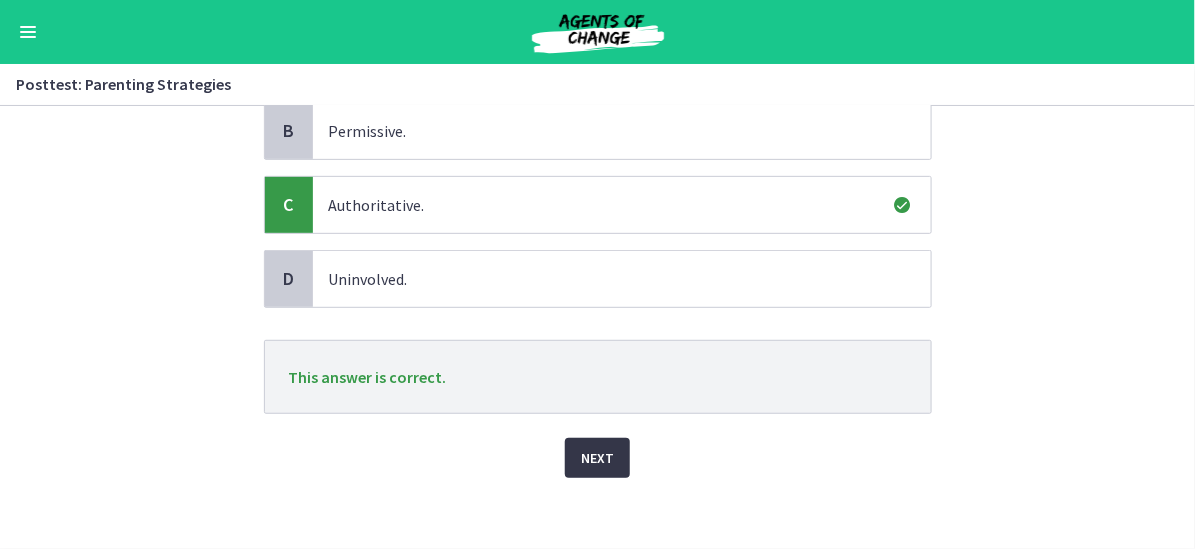 click on "Next" at bounding box center (597, 458) 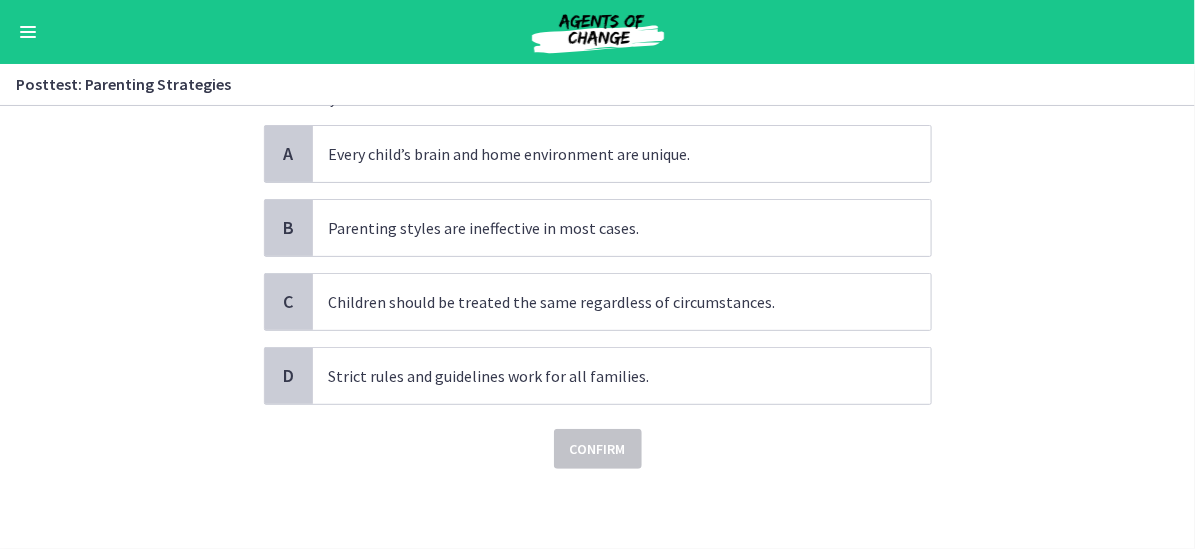 scroll, scrollTop: 0, scrollLeft: 0, axis: both 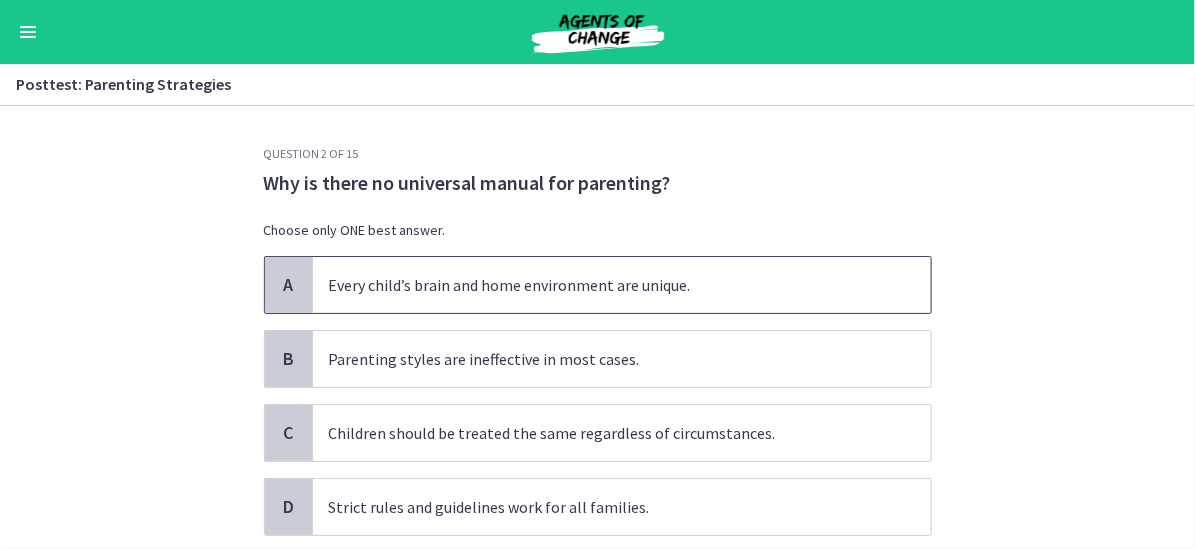 click on "Every child’s brain and home environment are unique." at bounding box center [622, 285] 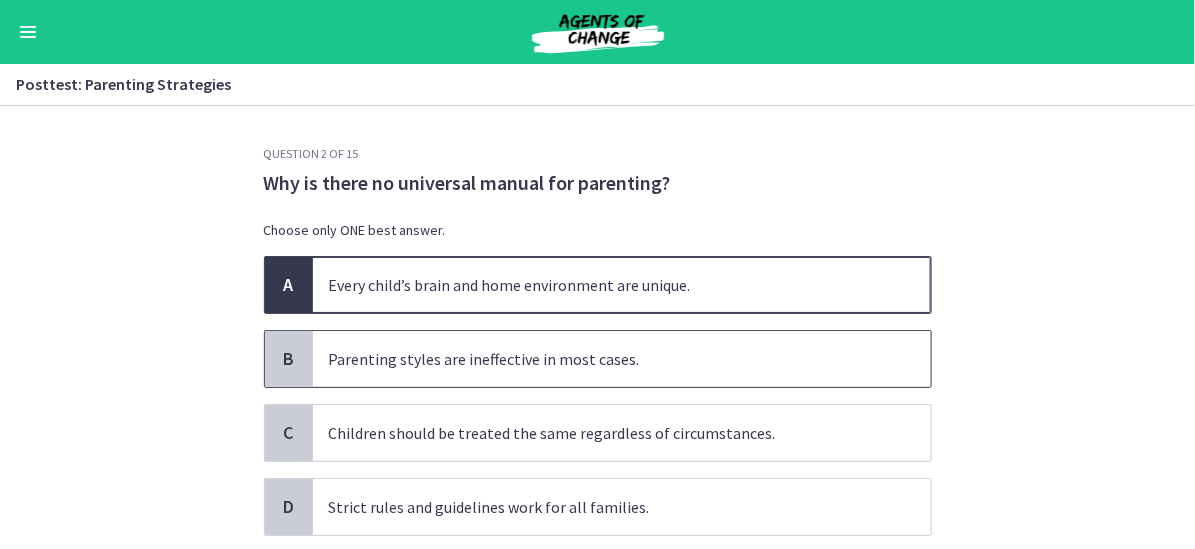 scroll, scrollTop: 100, scrollLeft: 0, axis: vertical 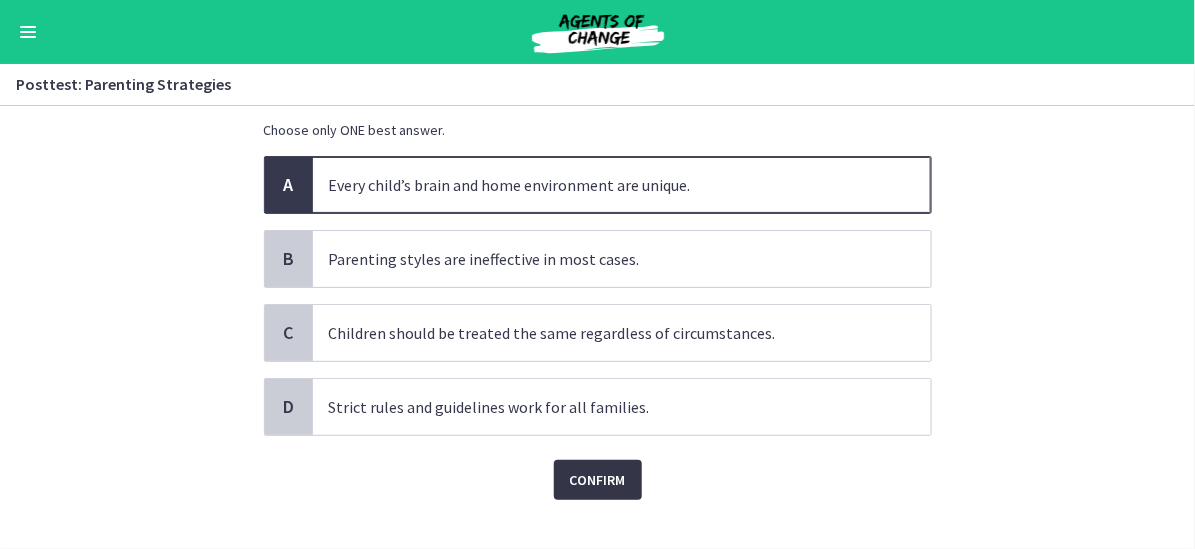 click on "Confirm" at bounding box center [598, 480] 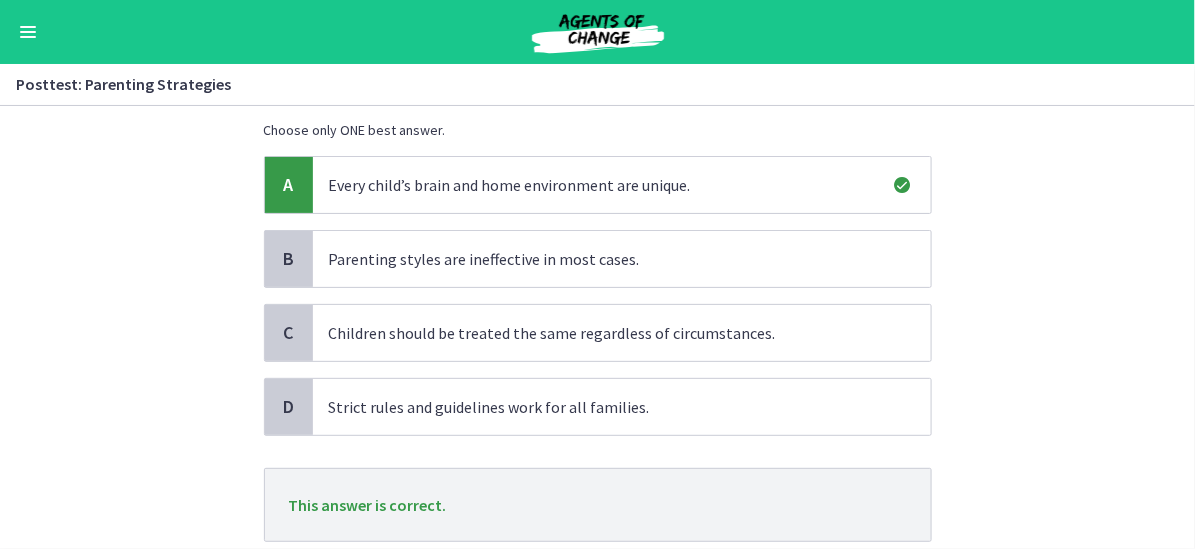 scroll, scrollTop: 234, scrollLeft: 0, axis: vertical 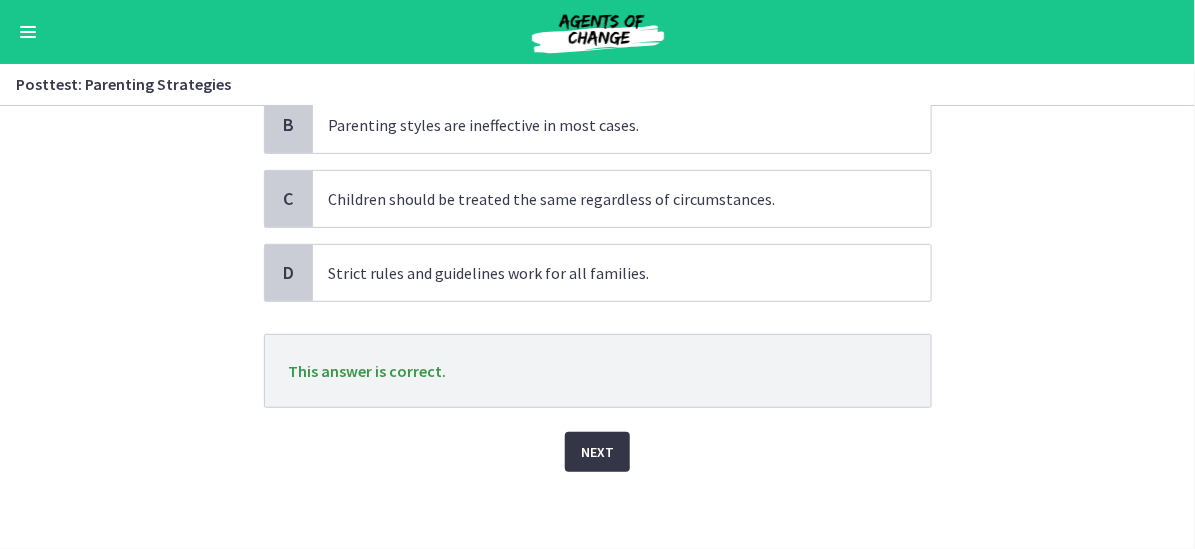 click on "Next" at bounding box center (597, 452) 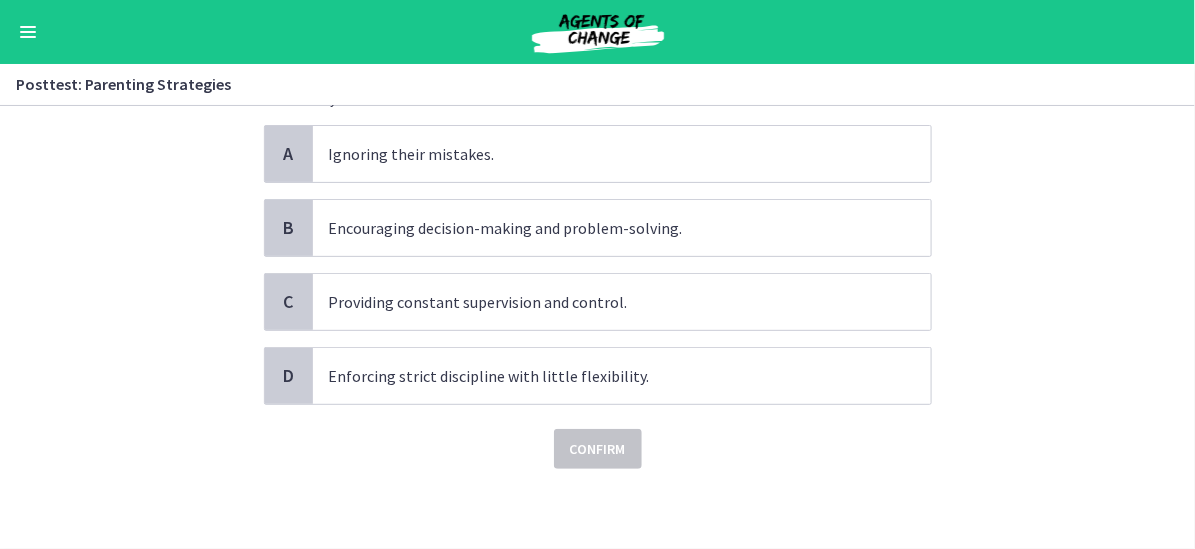 scroll, scrollTop: 0, scrollLeft: 0, axis: both 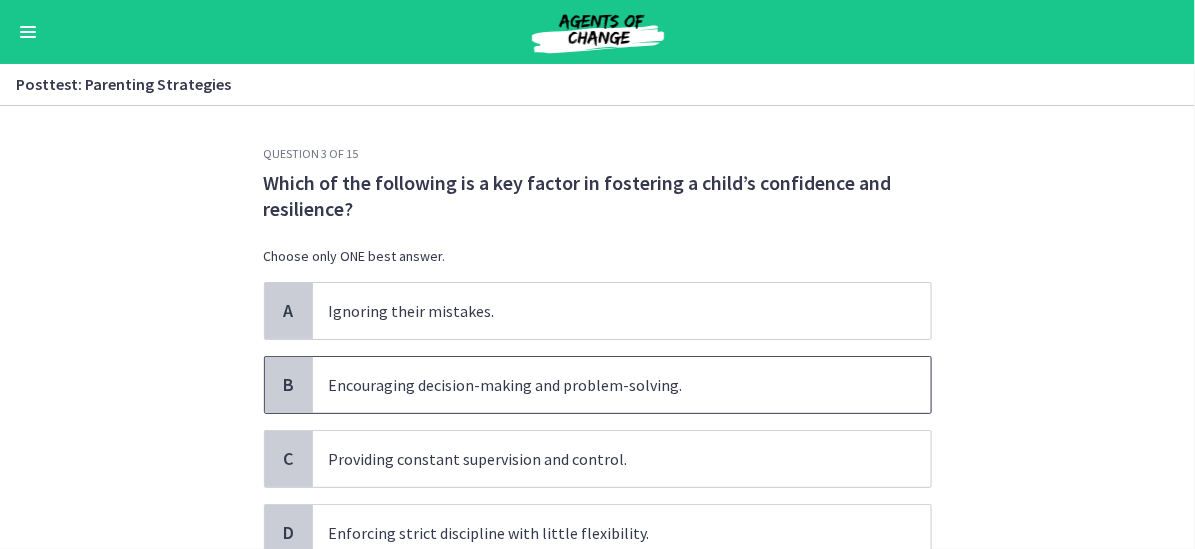click on "Encouraging decision-making and problem-solving." at bounding box center (622, 385) 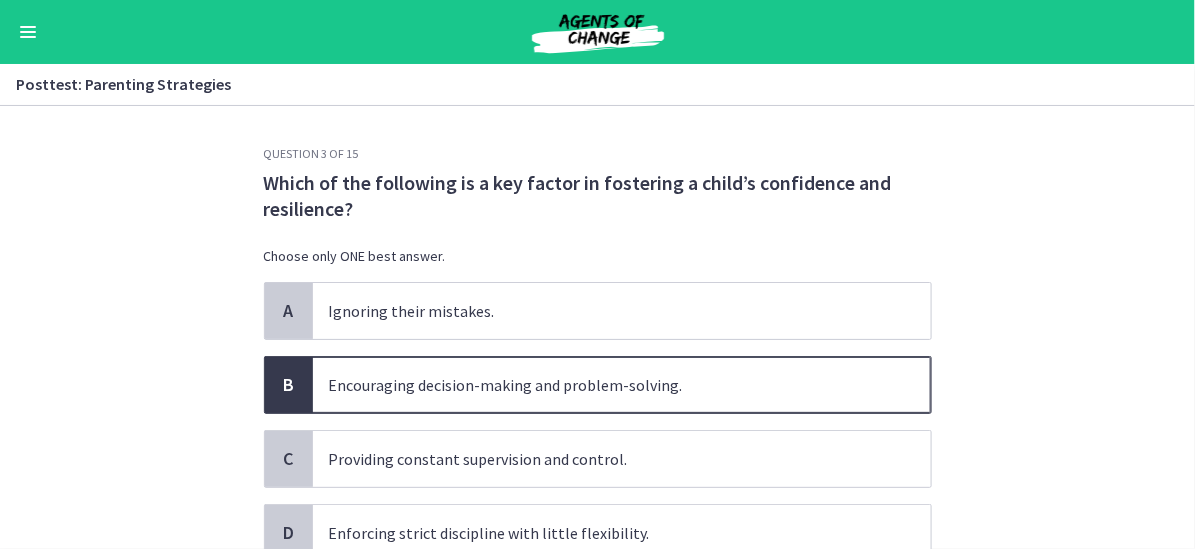 scroll, scrollTop: 100, scrollLeft: 0, axis: vertical 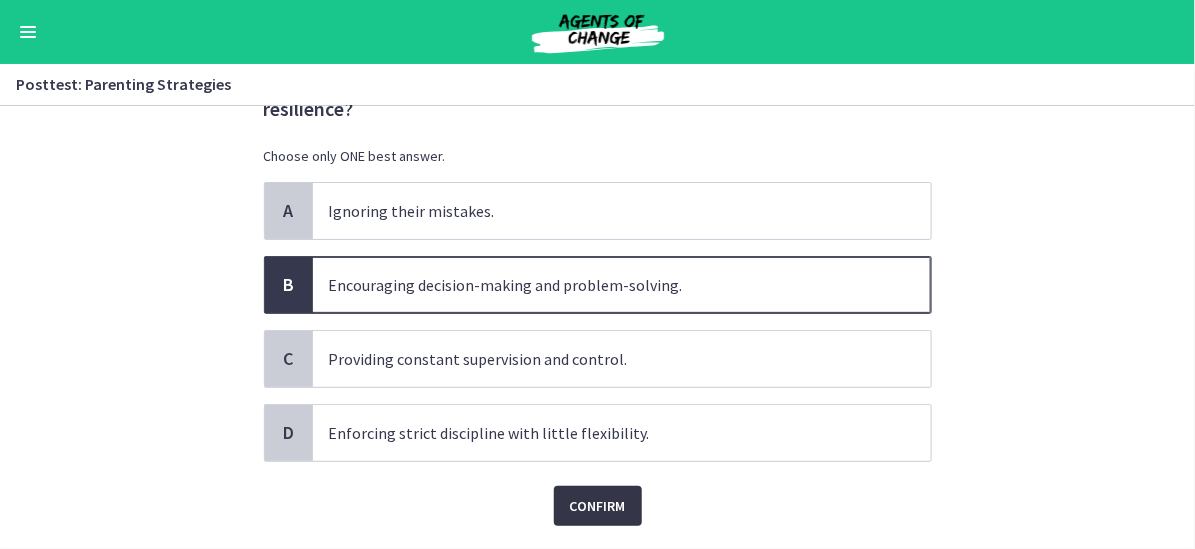 click on "Confirm" at bounding box center [598, 506] 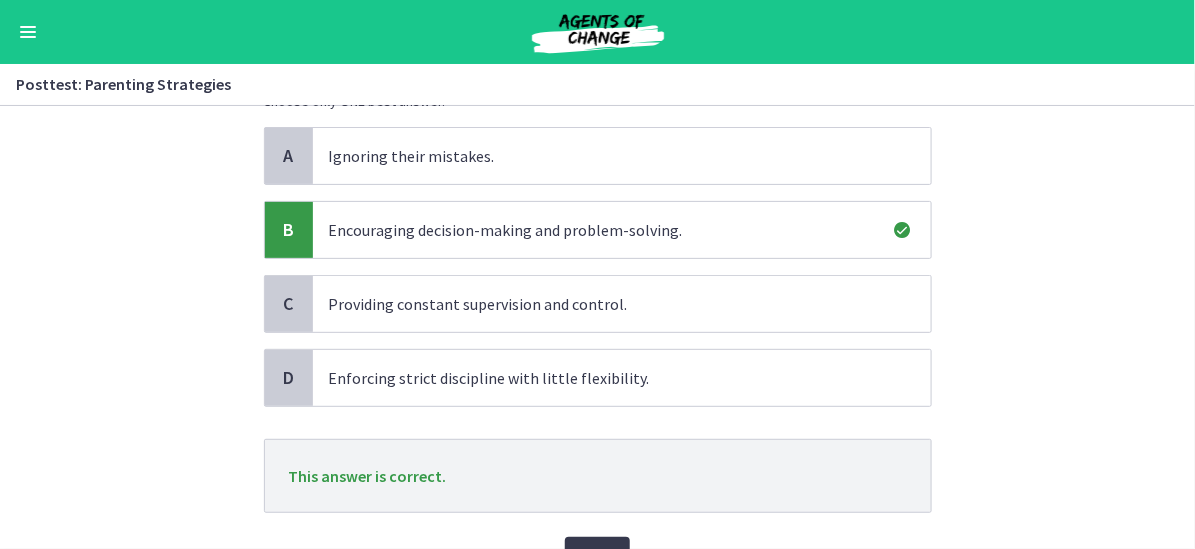 scroll, scrollTop: 200, scrollLeft: 0, axis: vertical 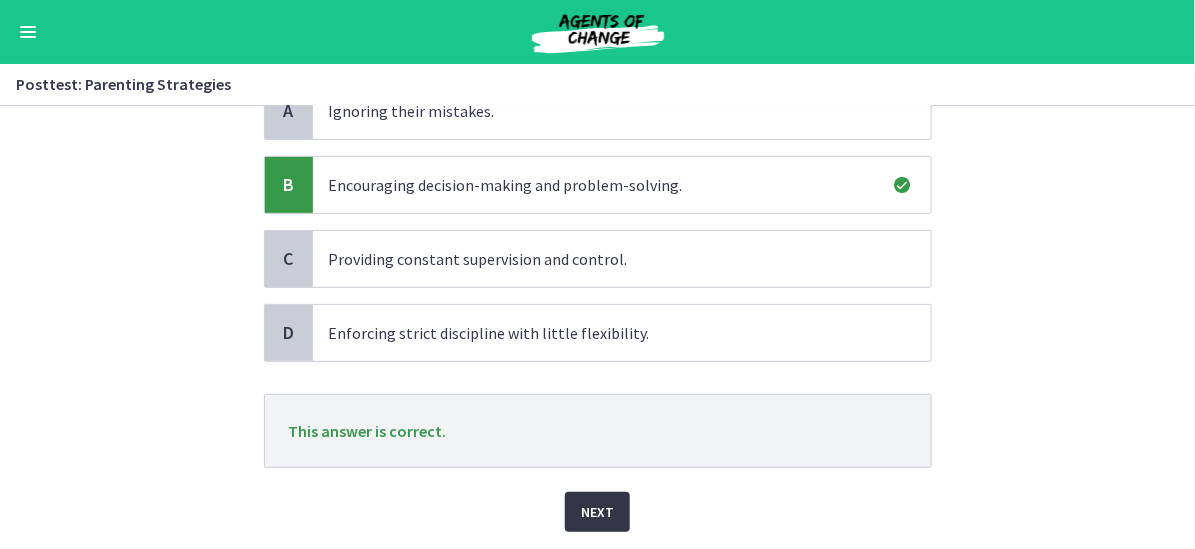click on "Next" at bounding box center [597, 512] 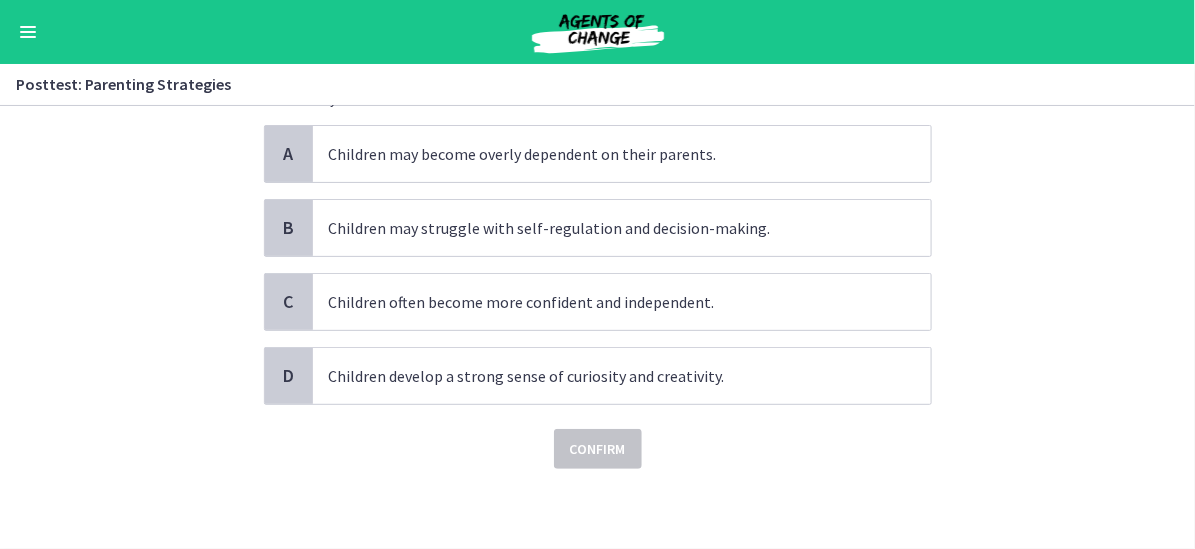 scroll, scrollTop: 0, scrollLeft: 0, axis: both 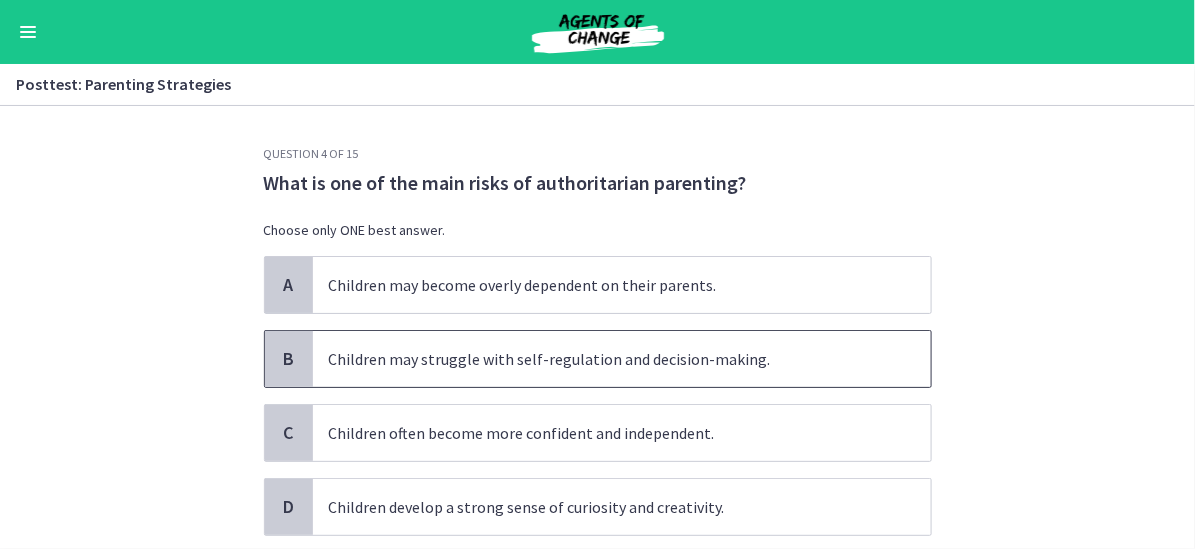 click on "Children may struggle with self-regulation and decision-making." at bounding box center (622, 359) 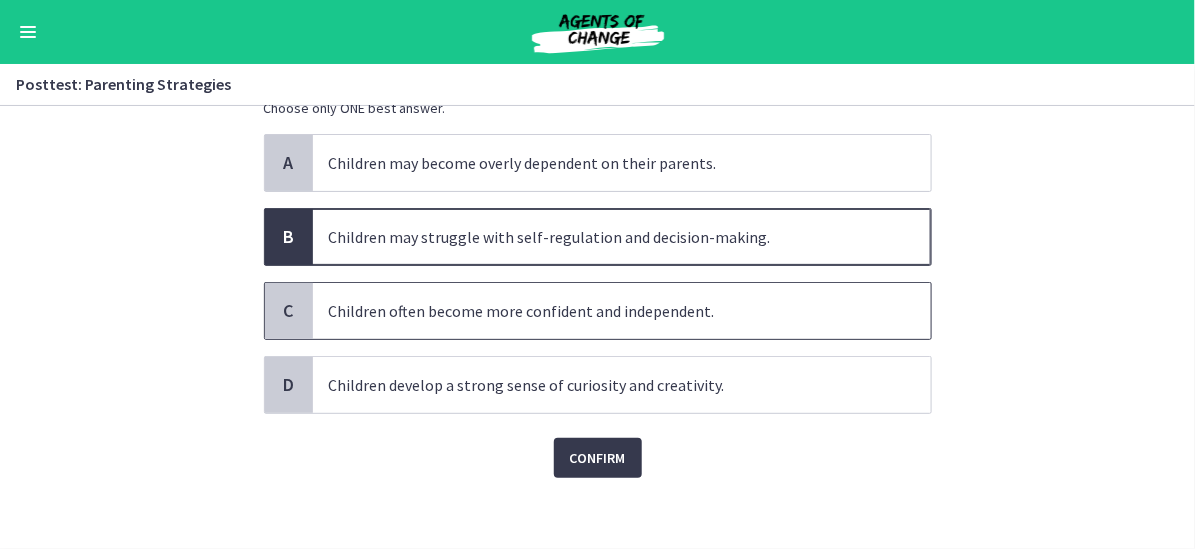 scroll, scrollTop: 128, scrollLeft: 0, axis: vertical 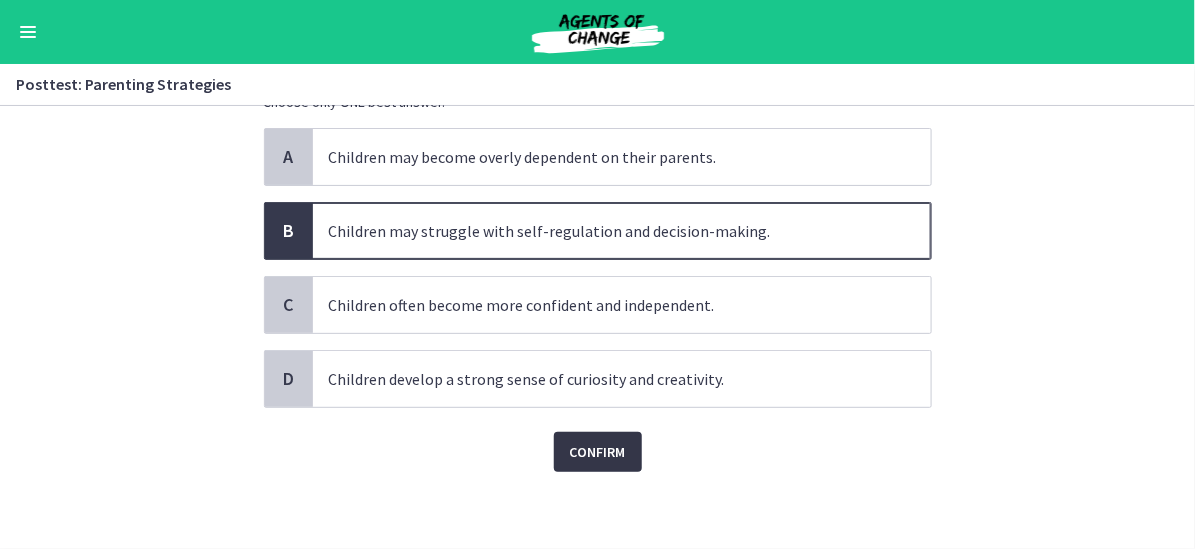 click on "Confirm" at bounding box center [598, 452] 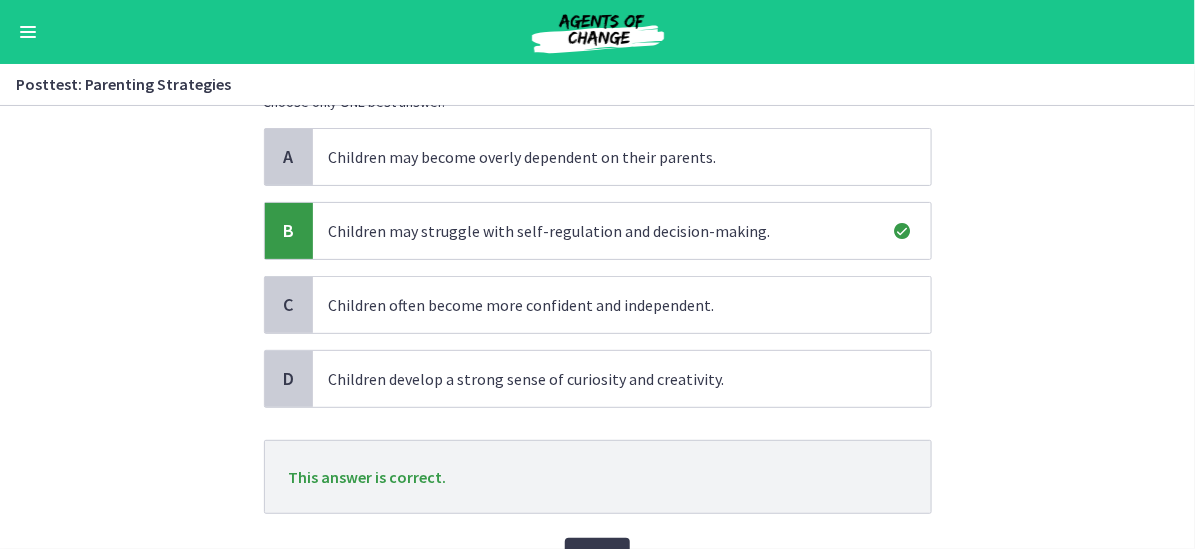 scroll, scrollTop: 228, scrollLeft: 0, axis: vertical 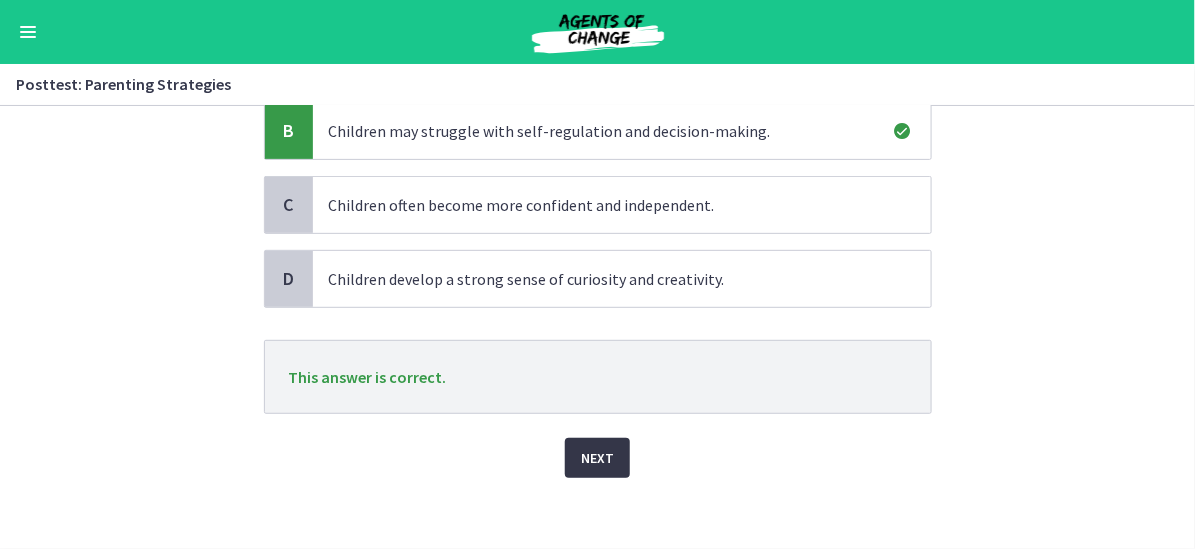 click on "Next" at bounding box center [597, 458] 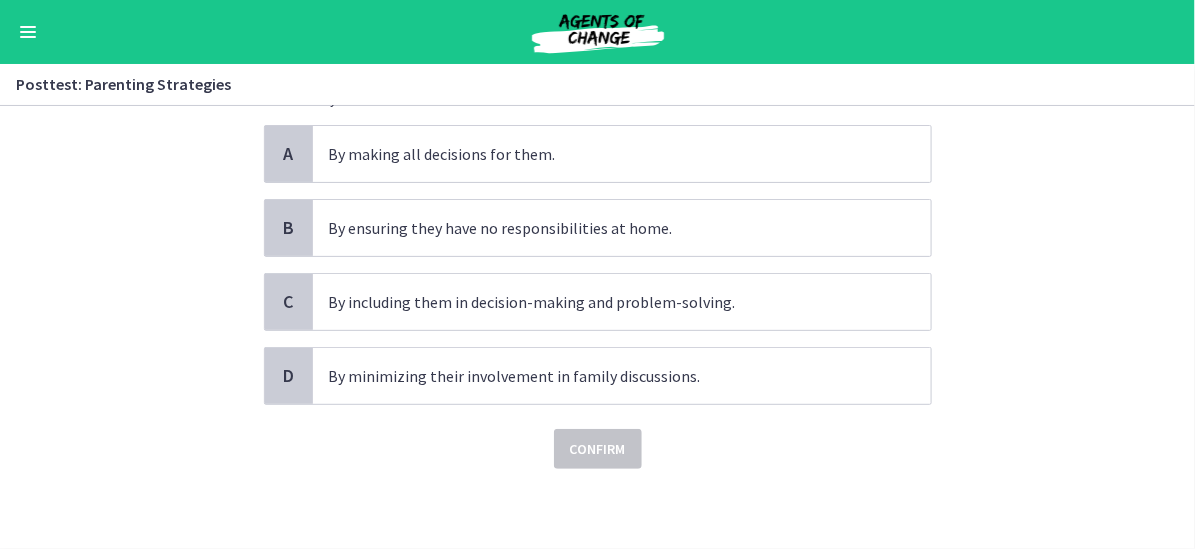 scroll, scrollTop: 0, scrollLeft: 0, axis: both 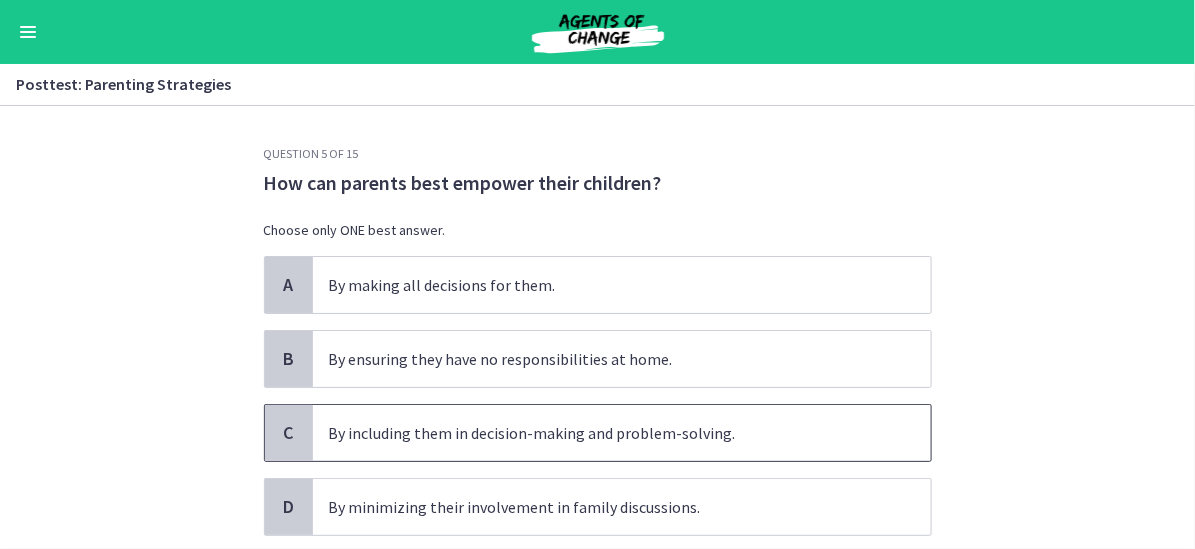 click on "By including them in decision-making and problem-solving." at bounding box center [622, 433] 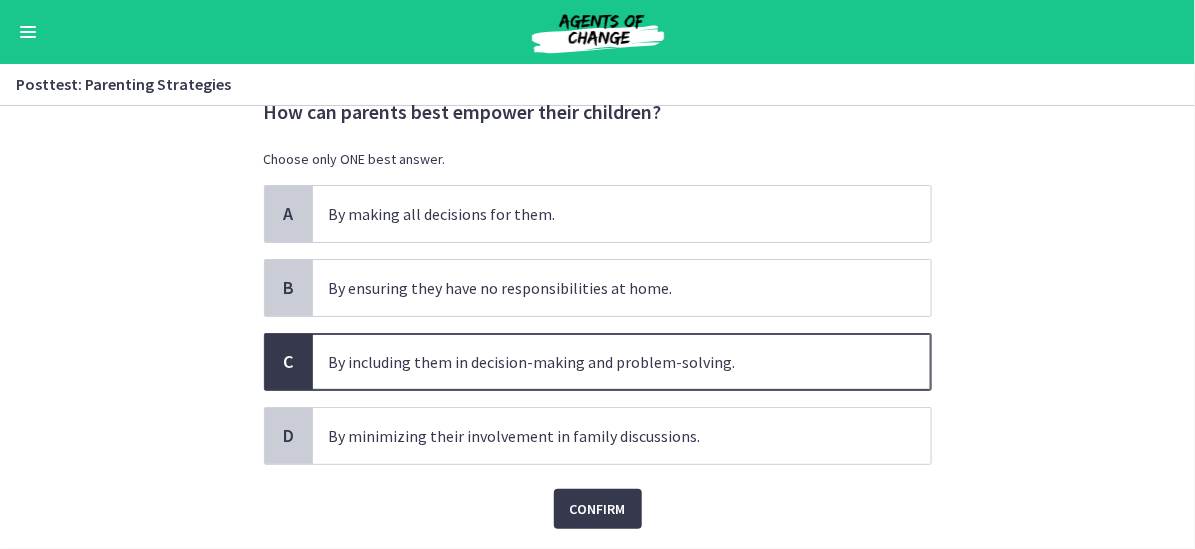 scroll, scrollTop: 100, scrollLeft: 0, axis: vertical 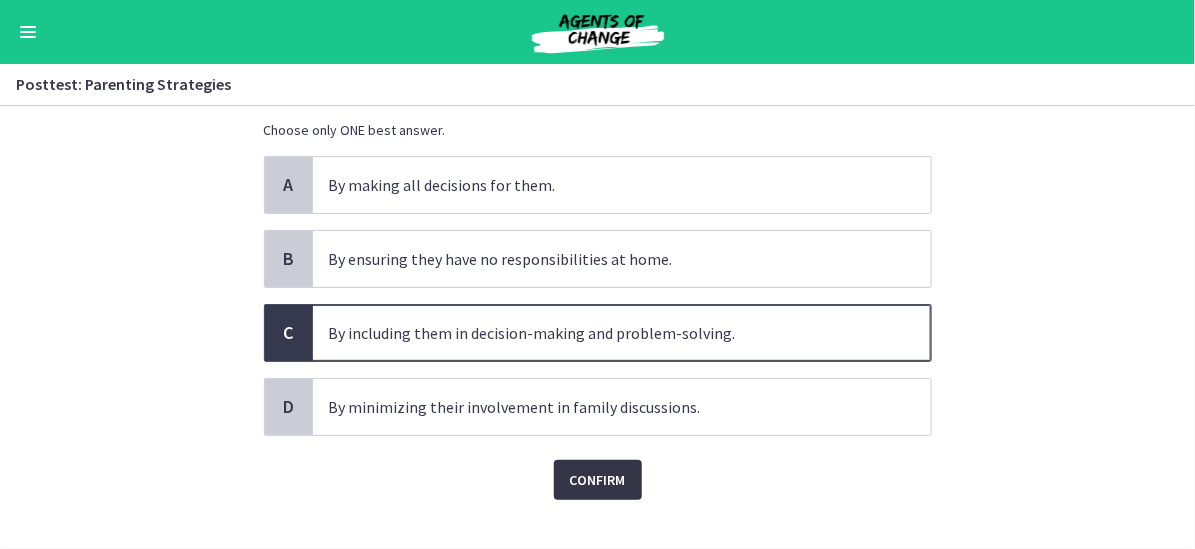 click on "Confirm" at bounding box center (598, 480) 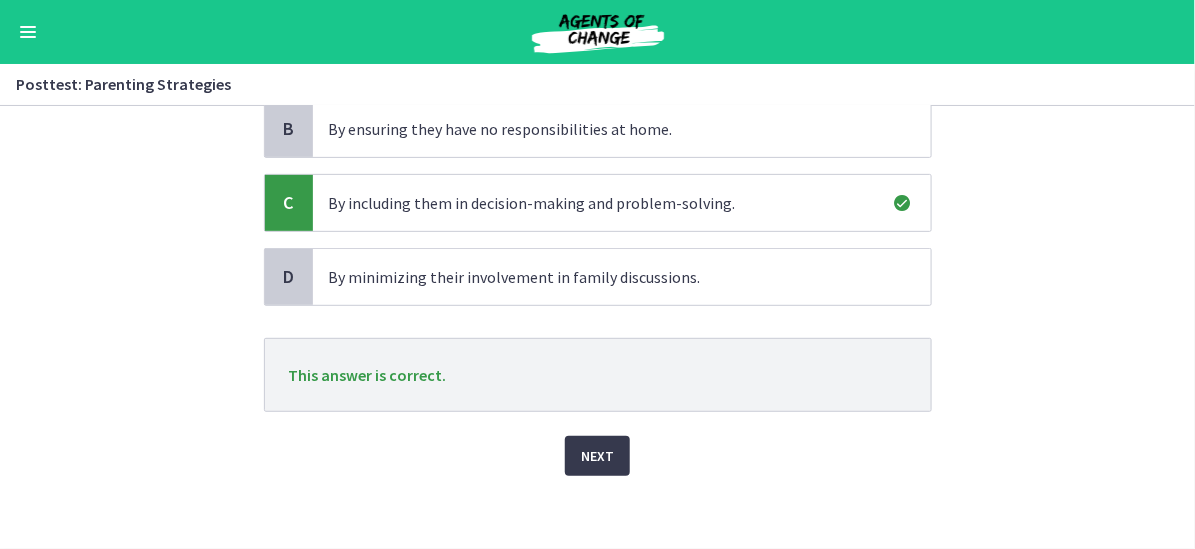 scroll, scrollTop: 234, scrollLeft: 0, axis: vertical 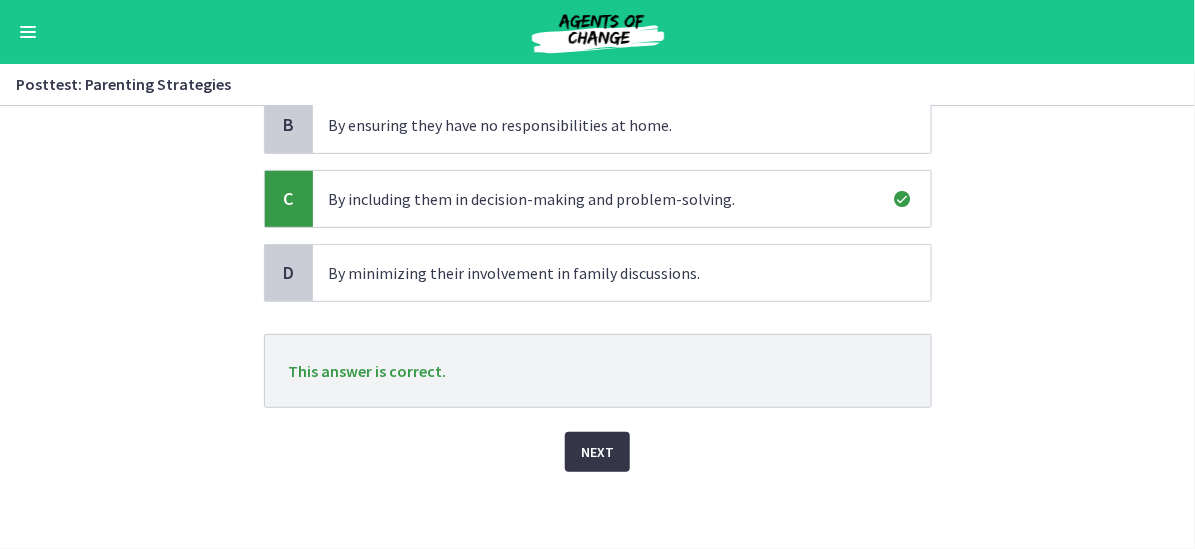 click on "Next" at bounding box center [597, 452] 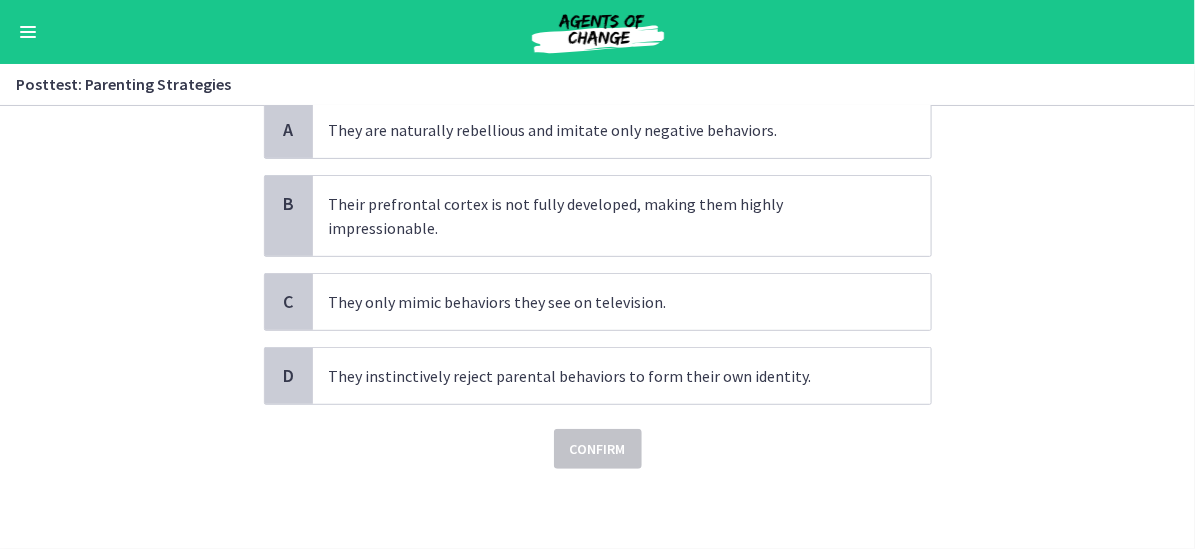 scroll, scrollTop: 0, scrollLeft: 0, axis: both 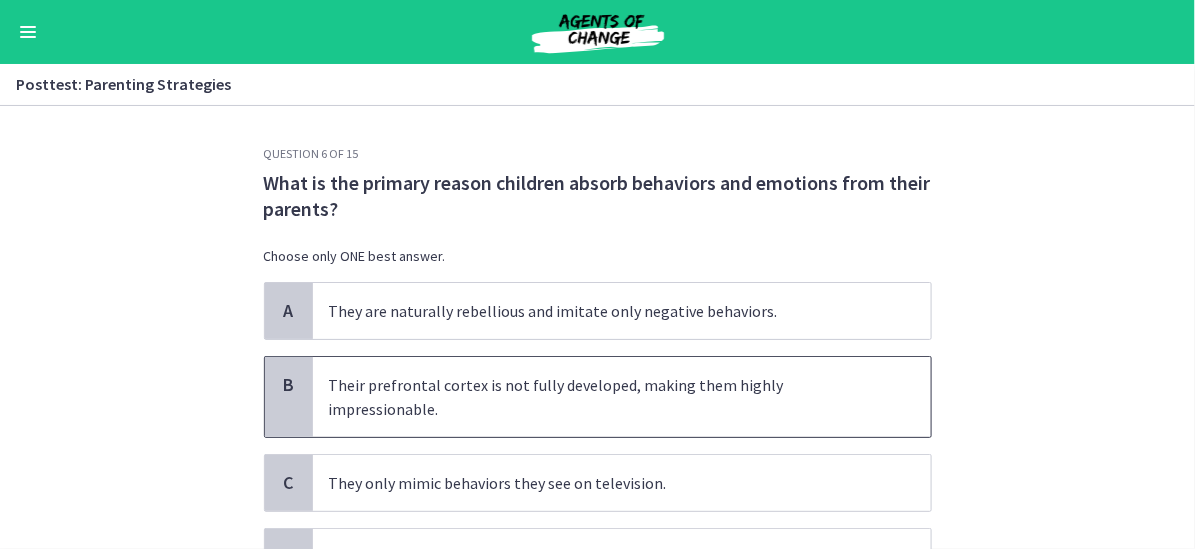 click on "Their prefrontal cortex is not fully developed, making them highly impressionable." at bounding box center (622, 397) 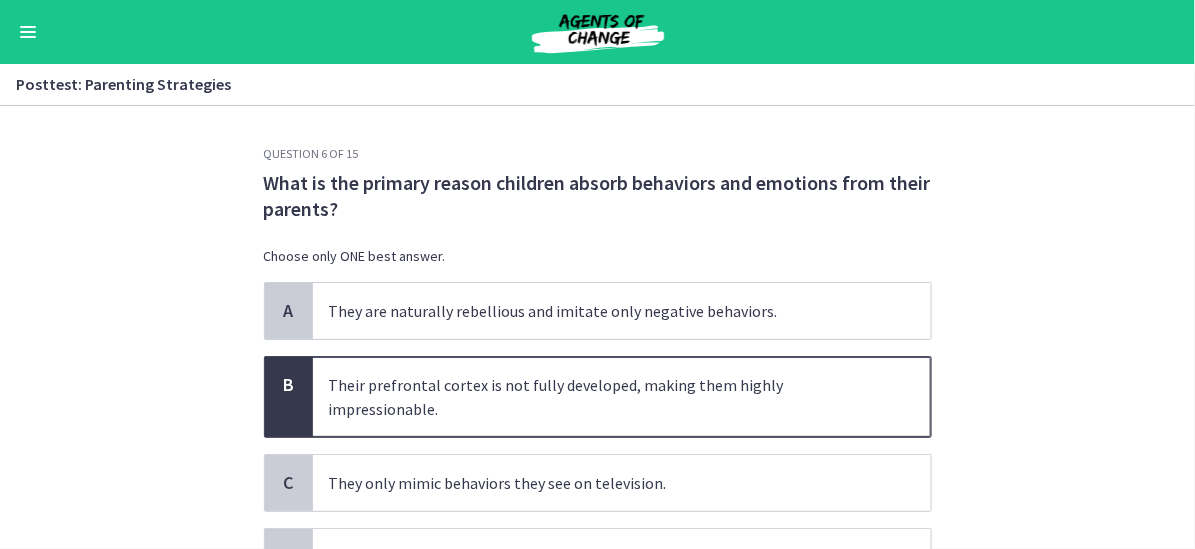 scroll, scrollTop: 100, scrollLeft: 0, axis: vertical 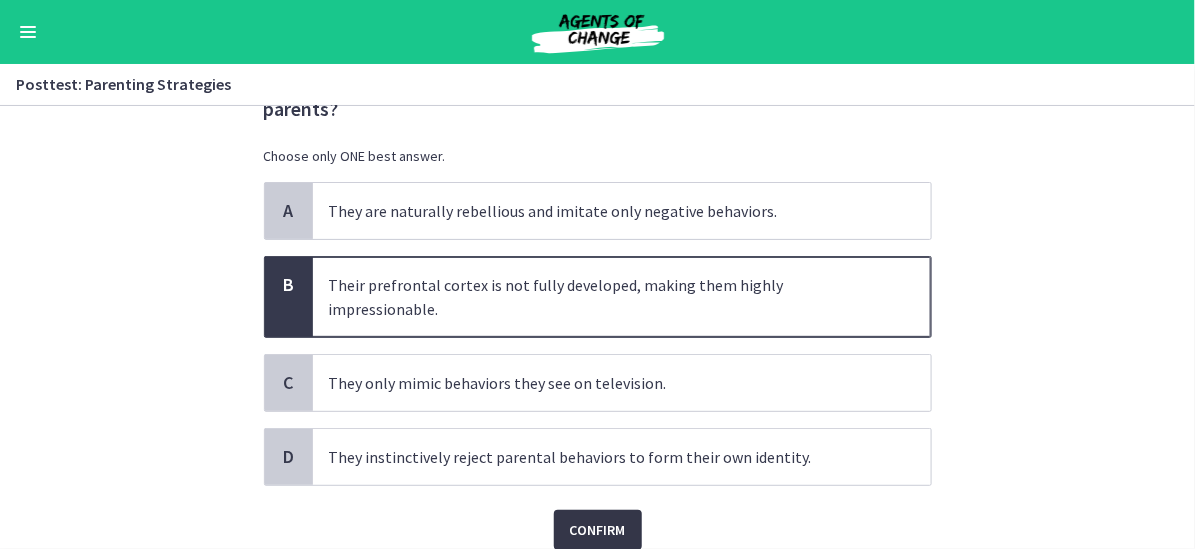 click on "Confirm" at bounding box center (598, 530) 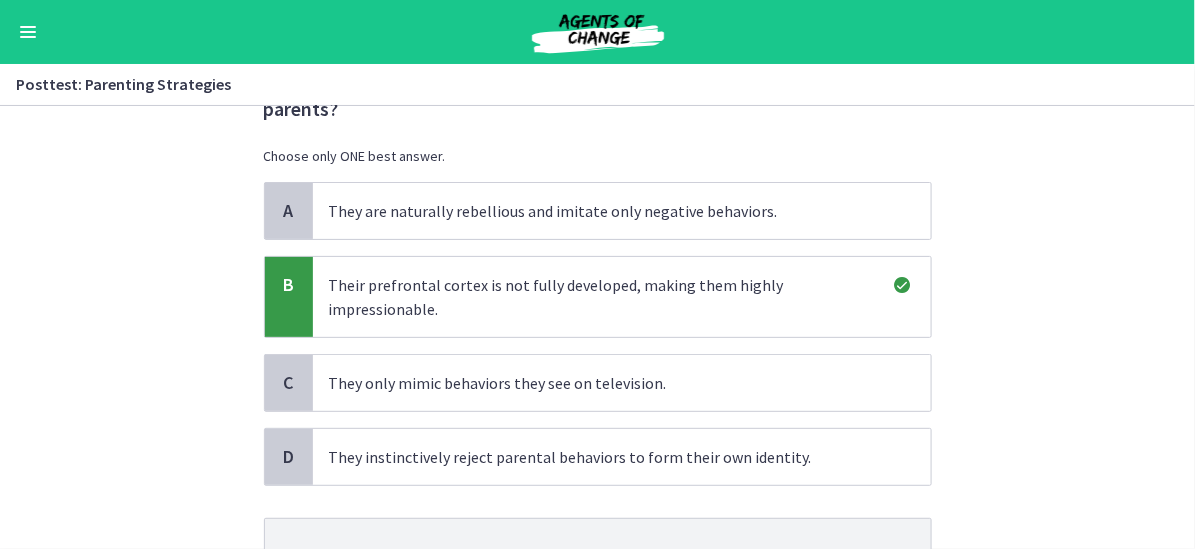 scroll, scrollTop: 200, scrollLeft: 0, axis: vertical 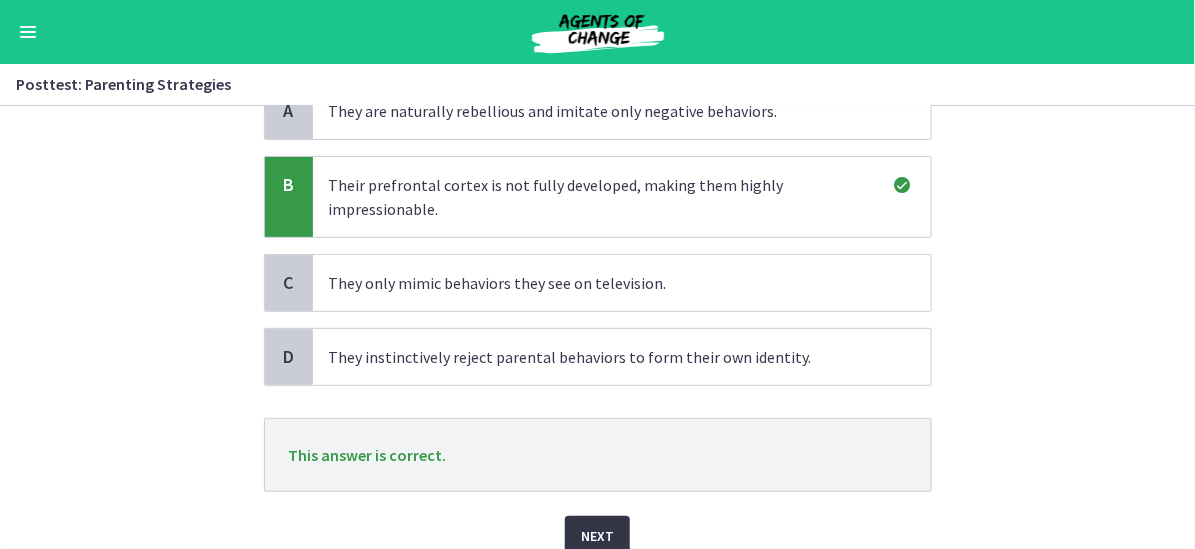 click on "Next" at bounding box center (597, 536) 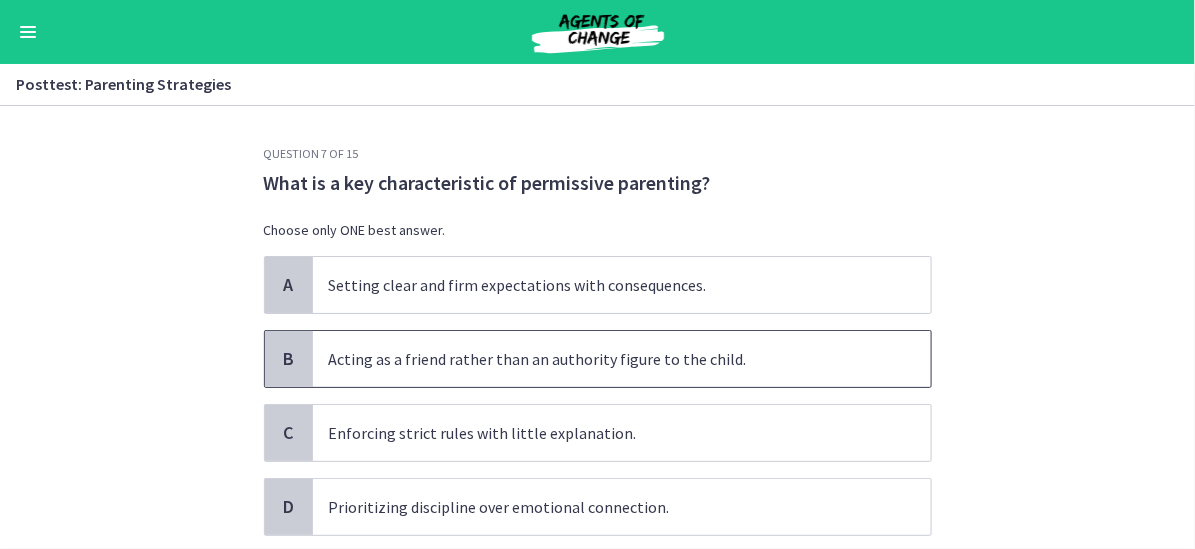 click on "Acting as a friend rather than an authority figure to the child." at bounding box center [622, 359] 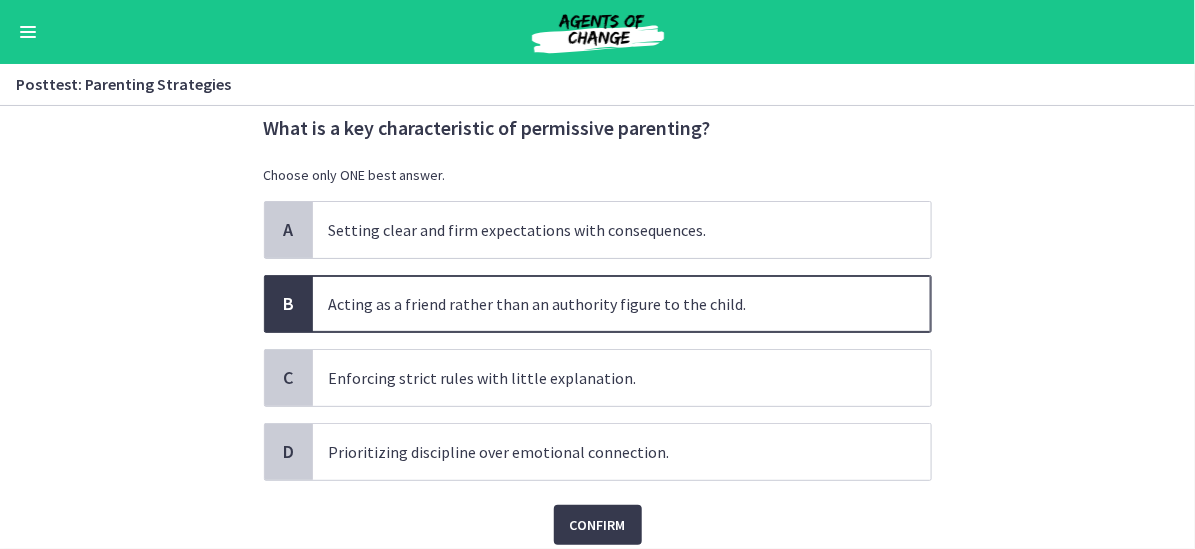 scroll, scrollTop: 100, scrollLeft: 0, axis: vertical 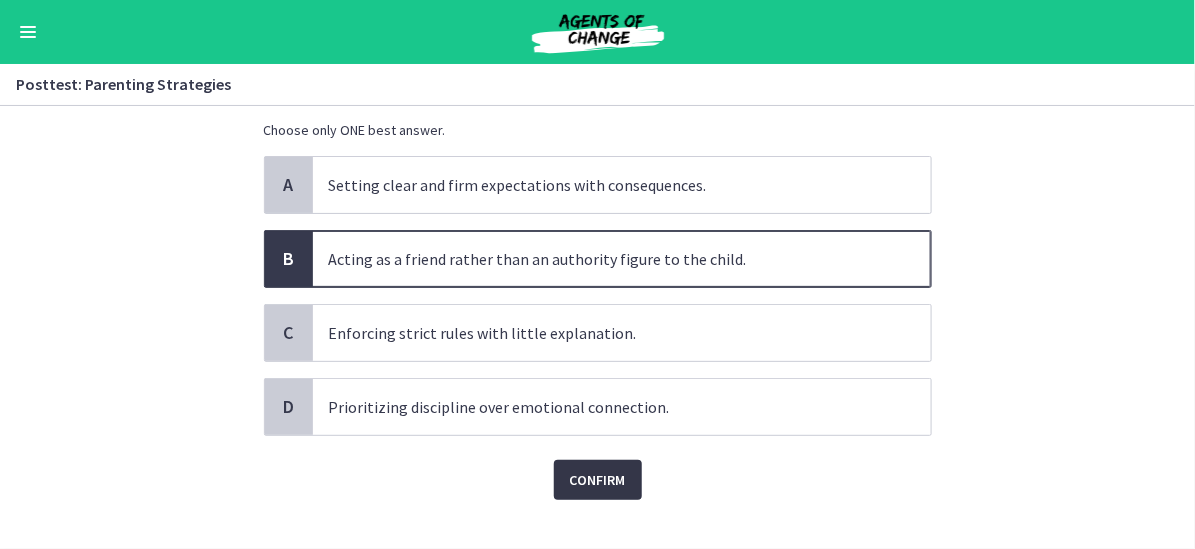click on "Confirm" at bounding box center [598, 480] 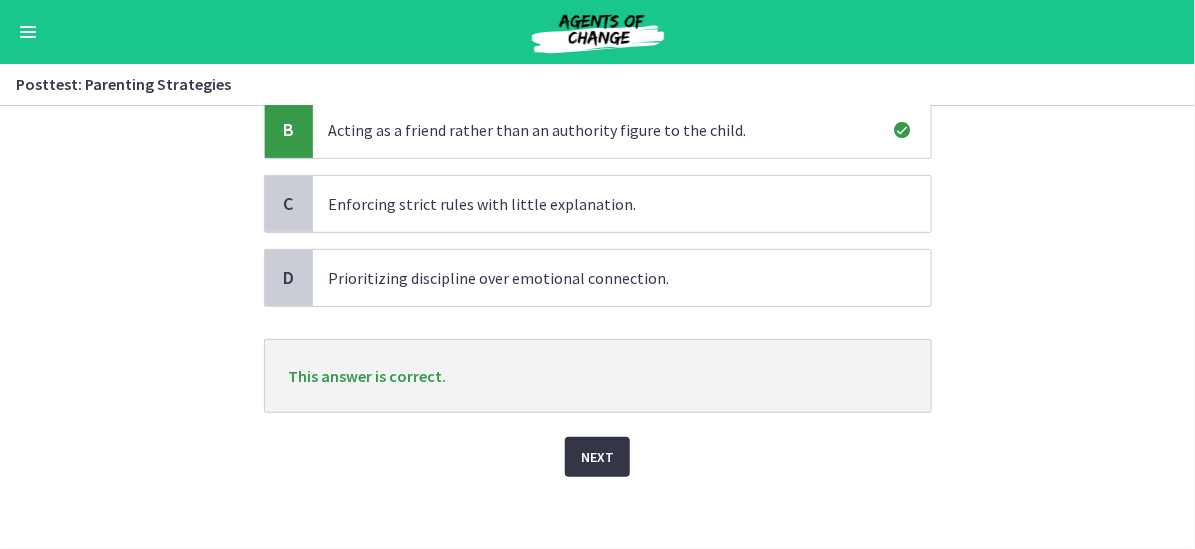 scroll, scrollTop: 234, scrollLeft: 0, axis: vertical 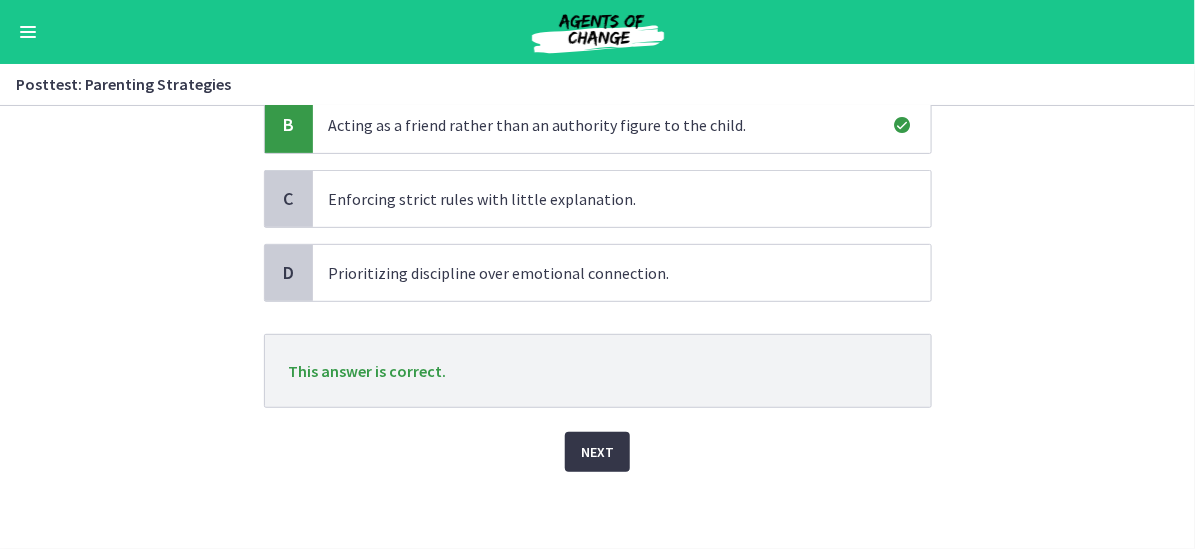 click on "Next" at bounding box center [597, 452] 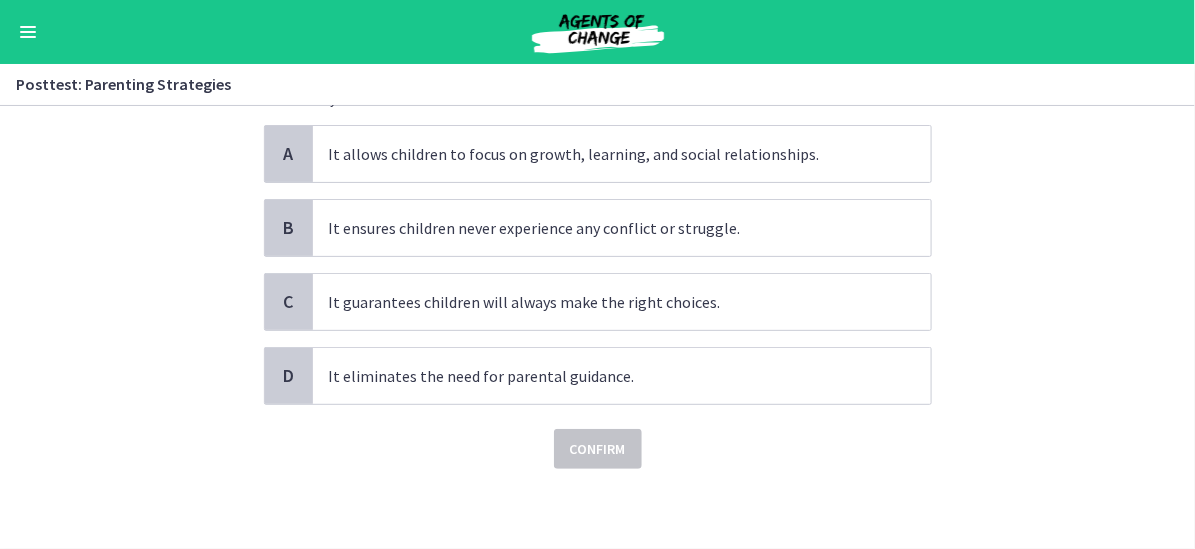 scroll, scrollTop: 0, scrollLeft: 0, axis: both 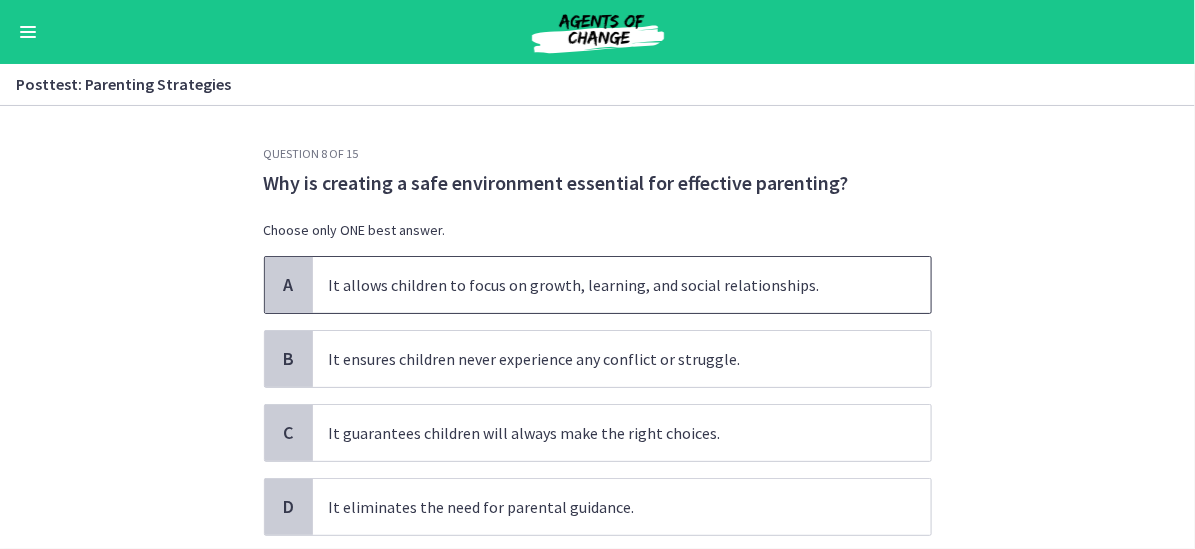 click on "It allows children to focus on growth, learning, and social relationships." at bounding box center [622, 285] 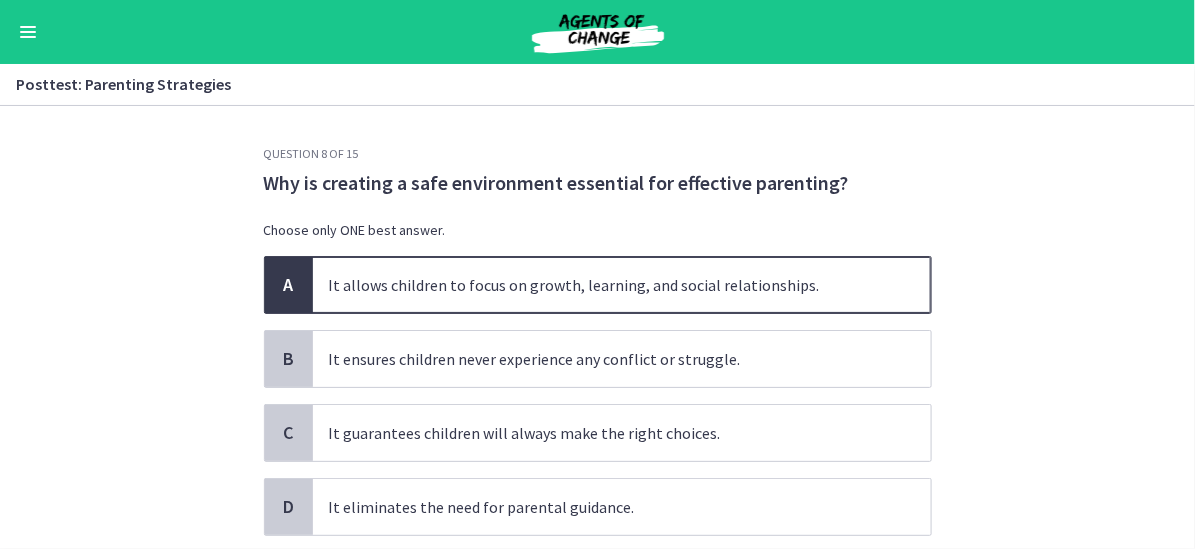 scroll, scrollTop: 100, scrollLeft: 0, axis: vertical 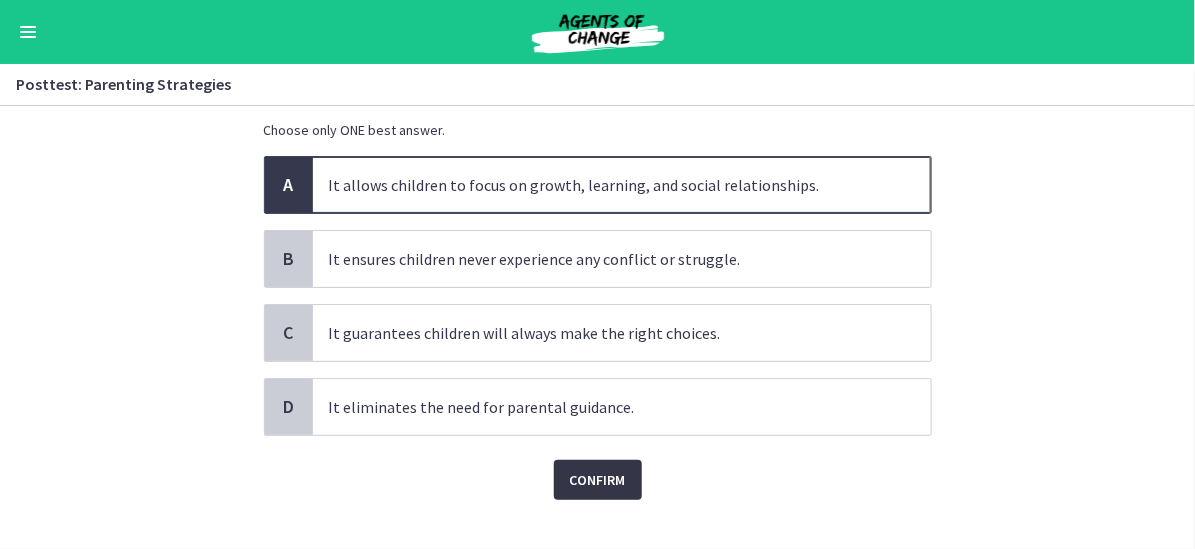 click on "Confirm" at bounding box center [598, 480] 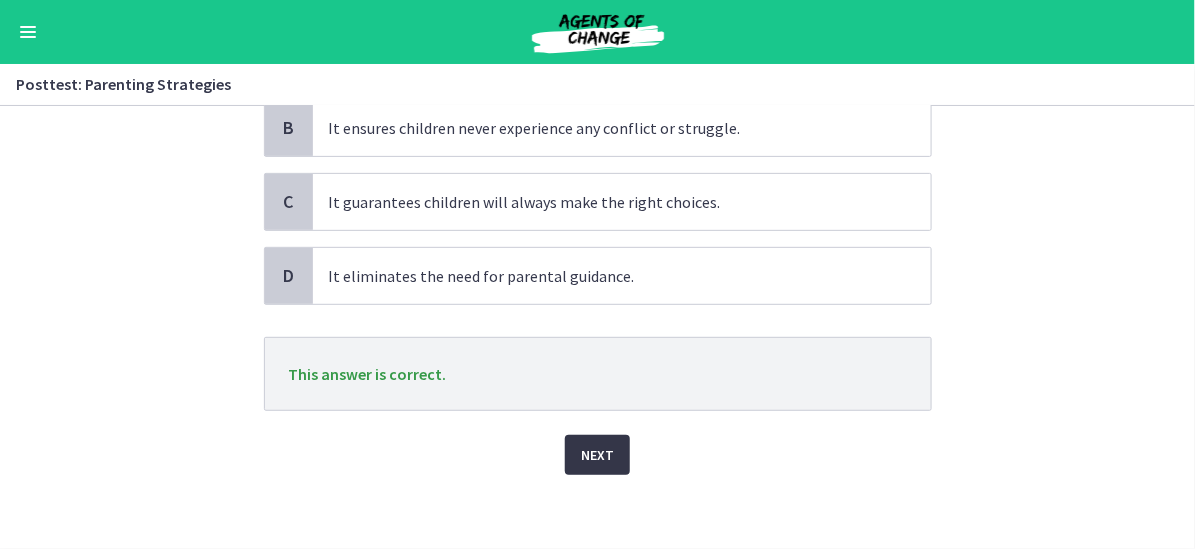 scroll, scrollTop: 234, scrollLeft: 0, axis: vertical 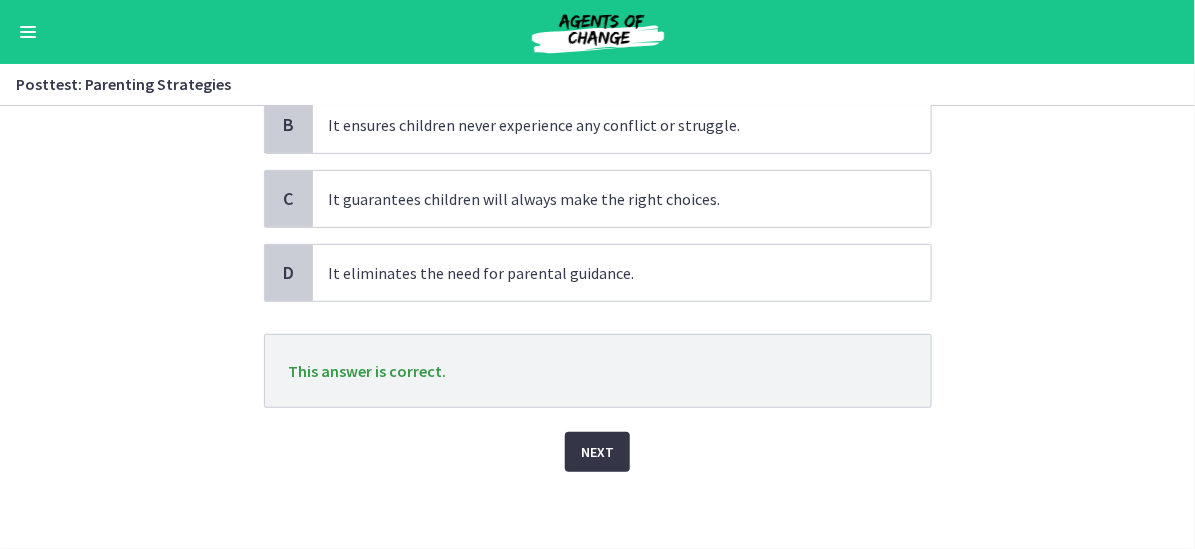 click on "Next" at bounding box center [597, 452] 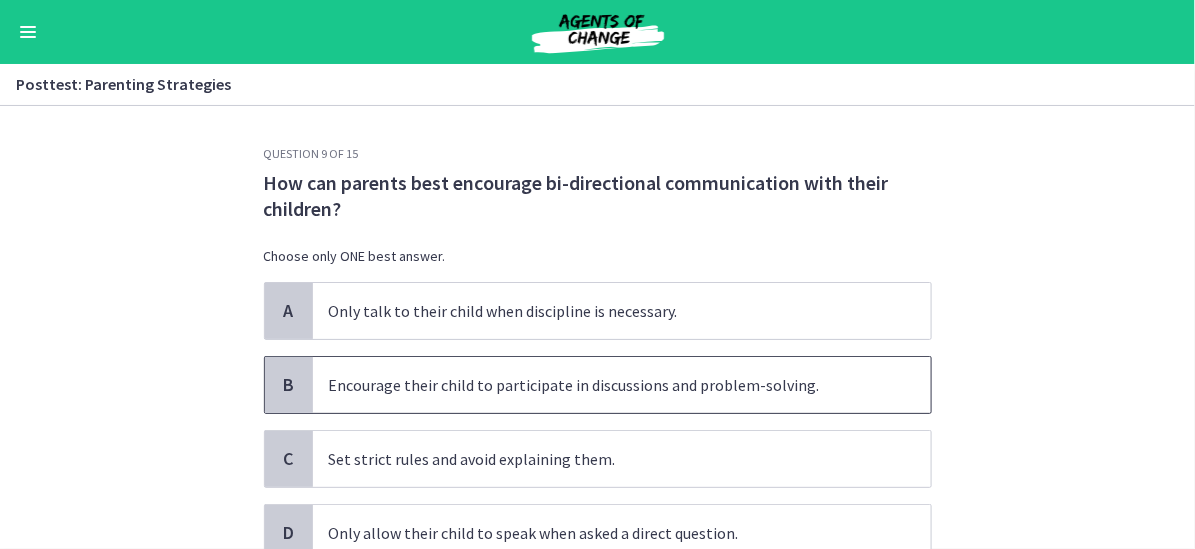 click on "Encourage their child to participate in discussions and problem-solving." at bounding box center [622, 385] 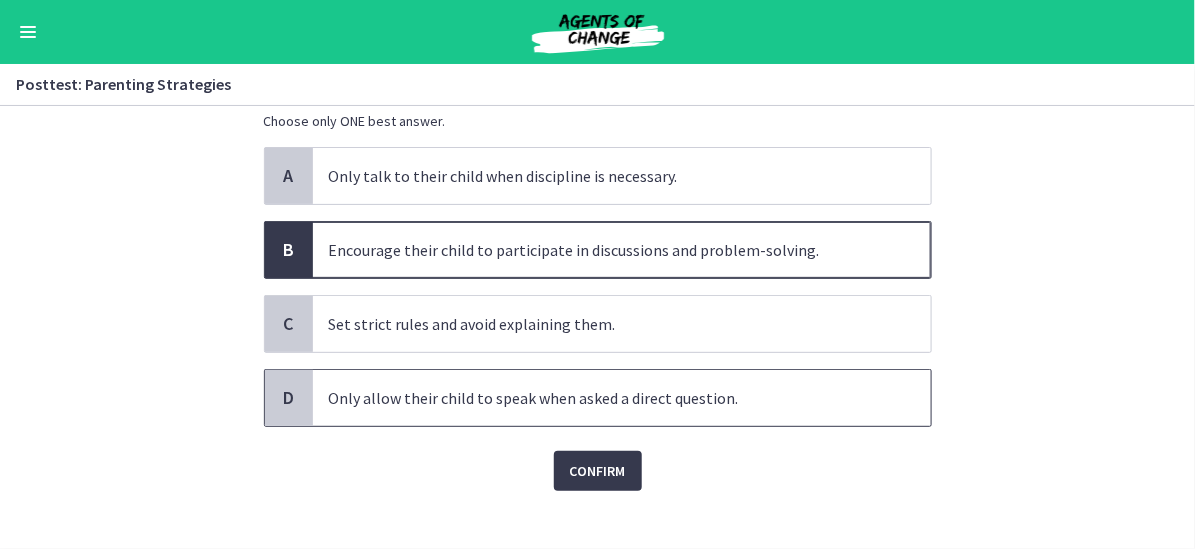 scroll, scrollTop: 154, scrollLeft: 0, axis: vertical 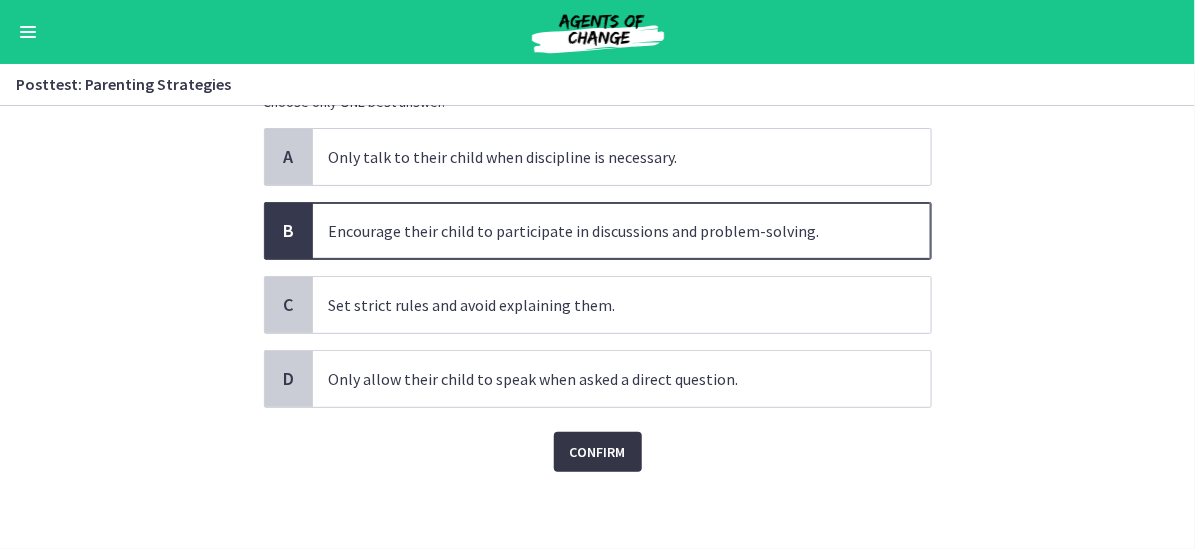 click on "Confirm" at bounding box center [598, 452] 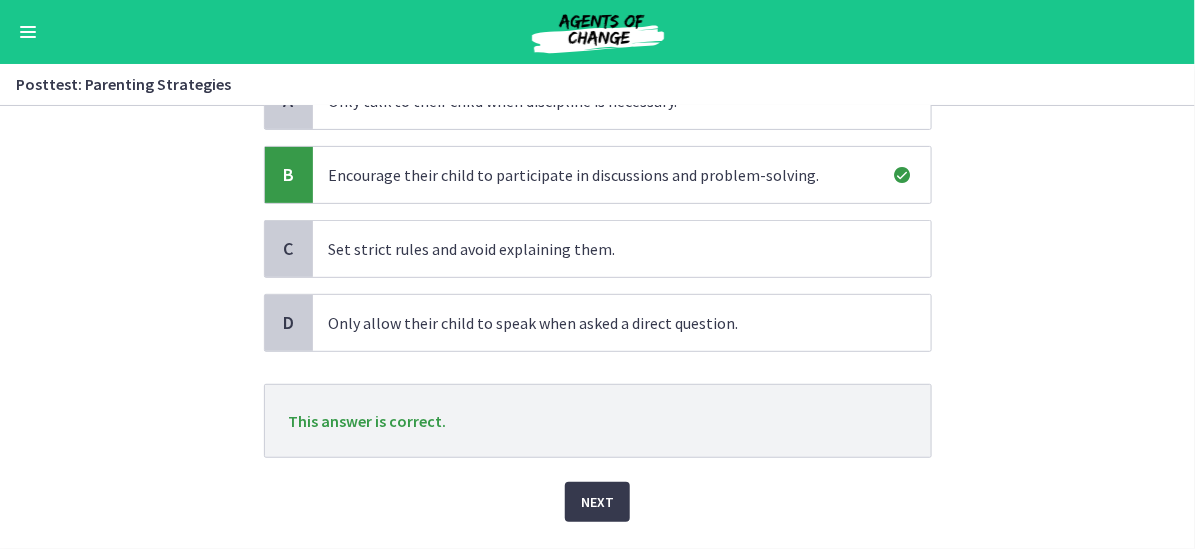 scroll, scrollTop: 254, scrollLeft: 0, axis: vertical 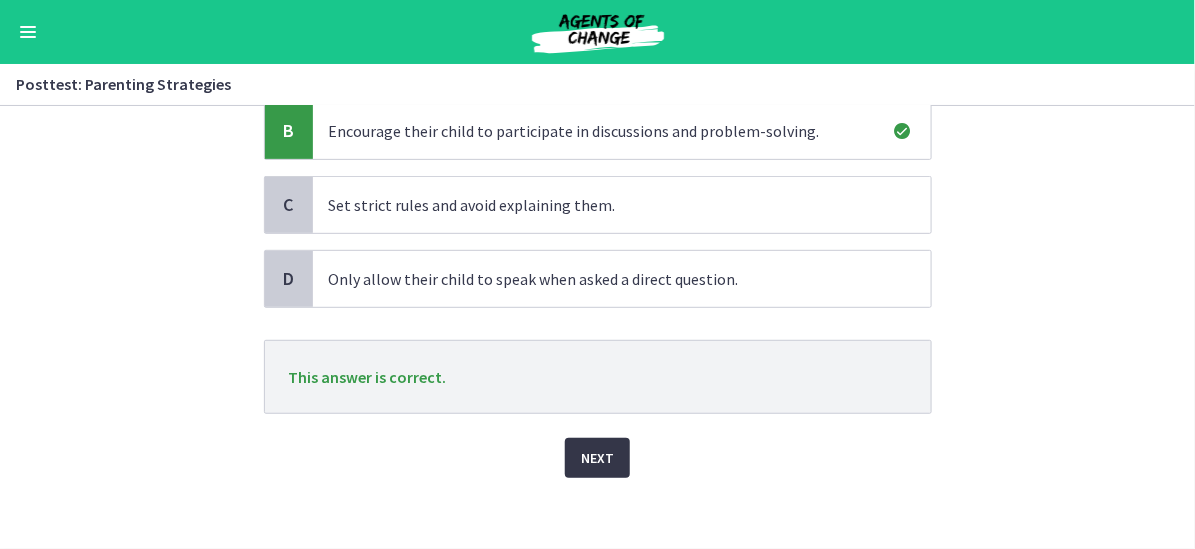 click on "Next" at bounding box center [597, 458] 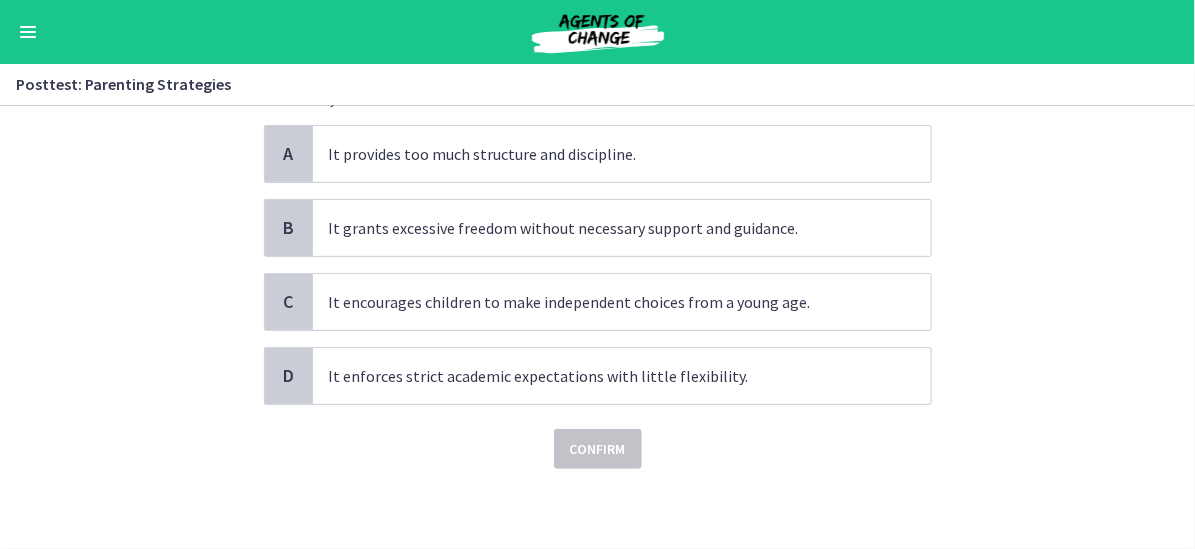 scroll, scrollTop: 0, scrollLeft: 0, axis: both 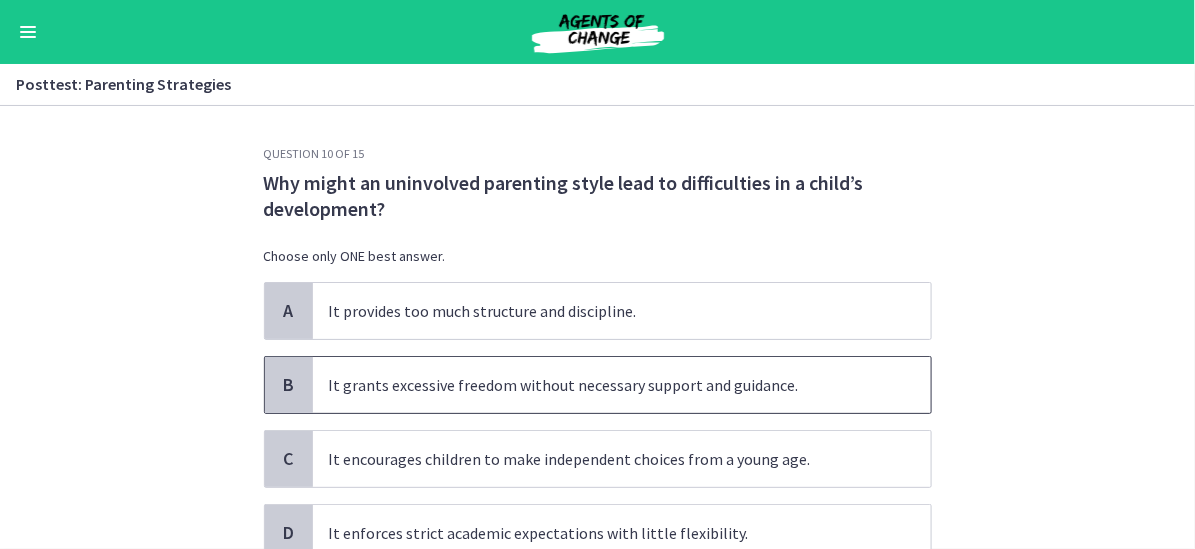 click on "It grants excessive freedom without necessary support and guidance." at bounding box center (622, 385) 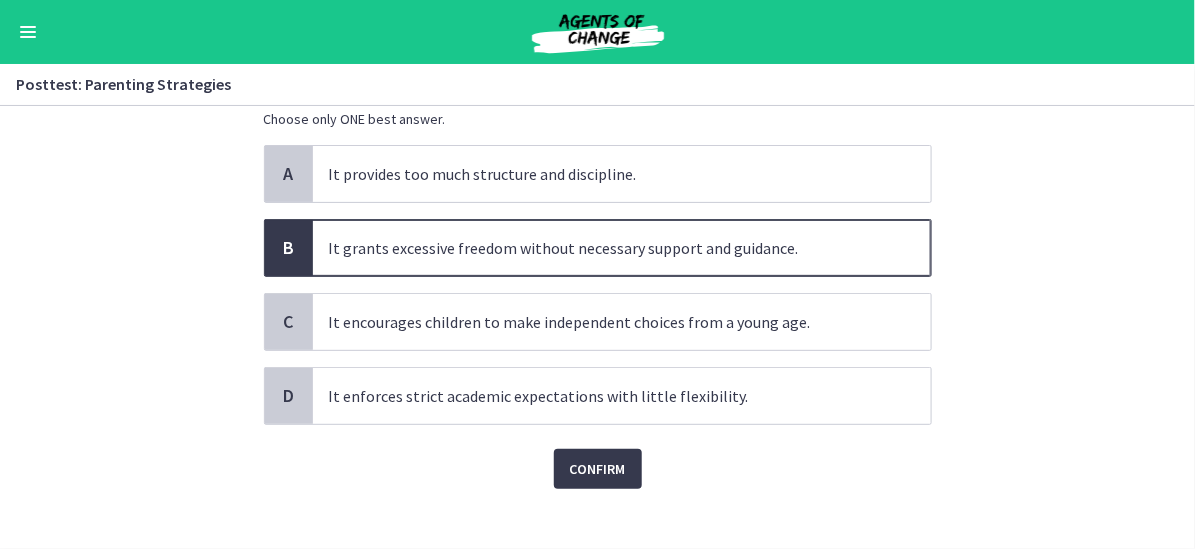 scroll, scrollTop: 154, scrollLeft: 0, axis: vertical 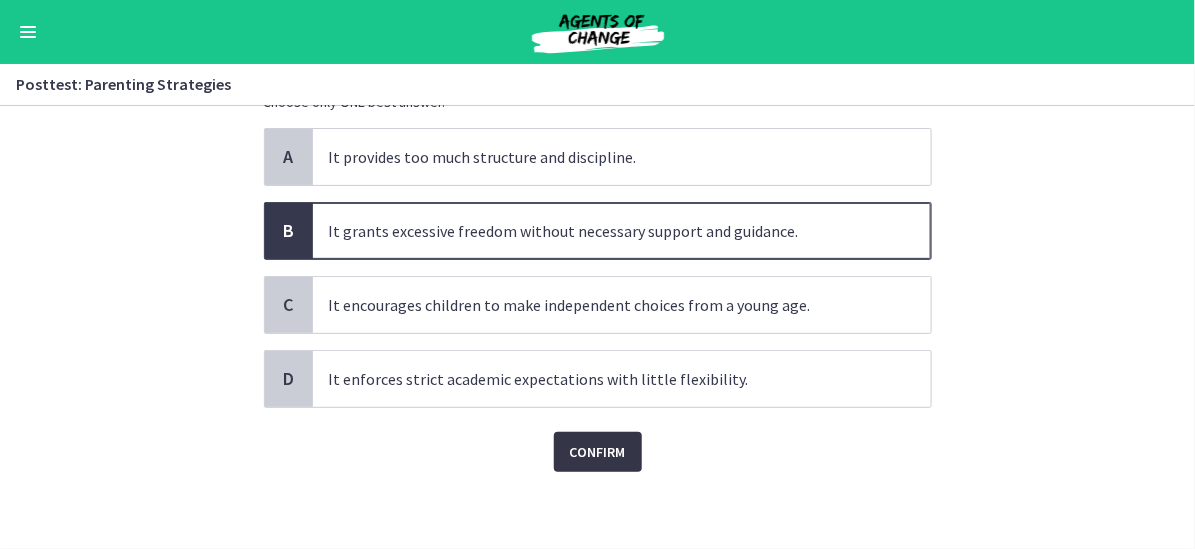 click on "Confirm" at bounding box center [598, 452] 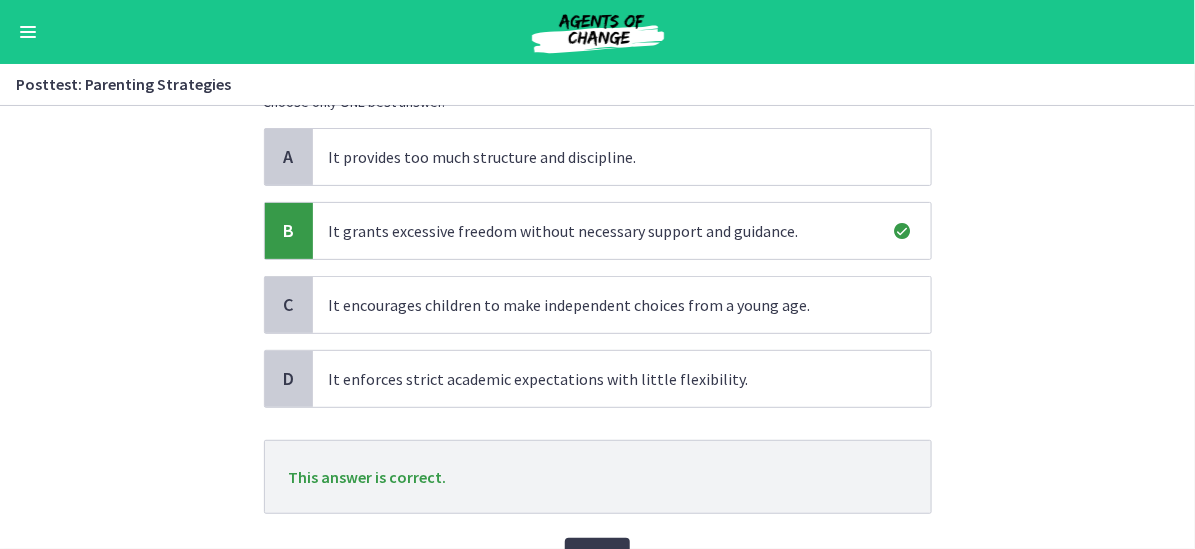 scroll, scrollTop: 254, scrollLeft: 0, axis: vertical 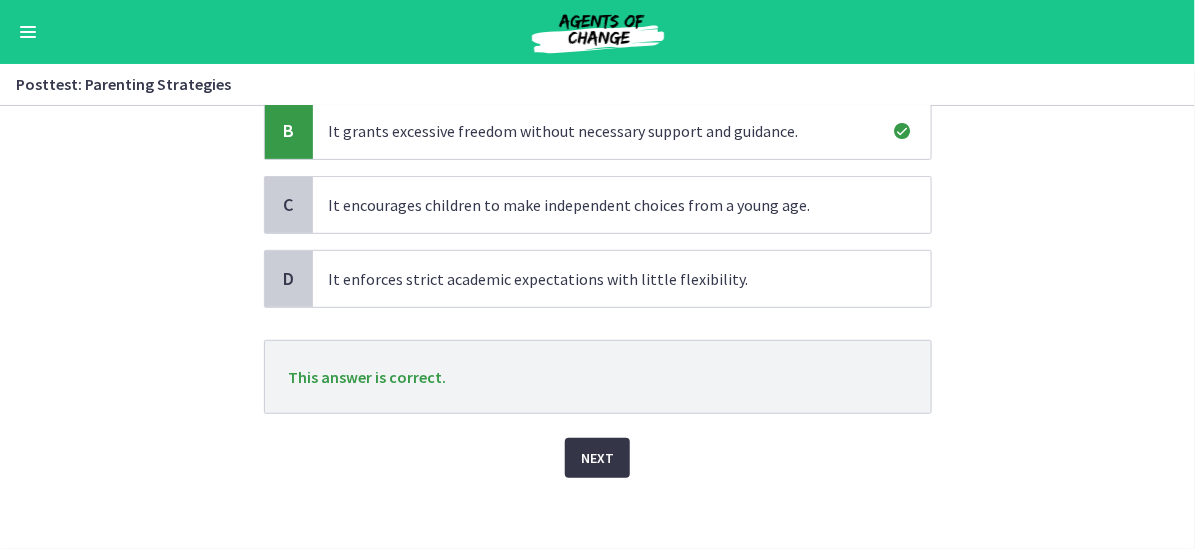 click on "Next" at bounding box center (597, 458) 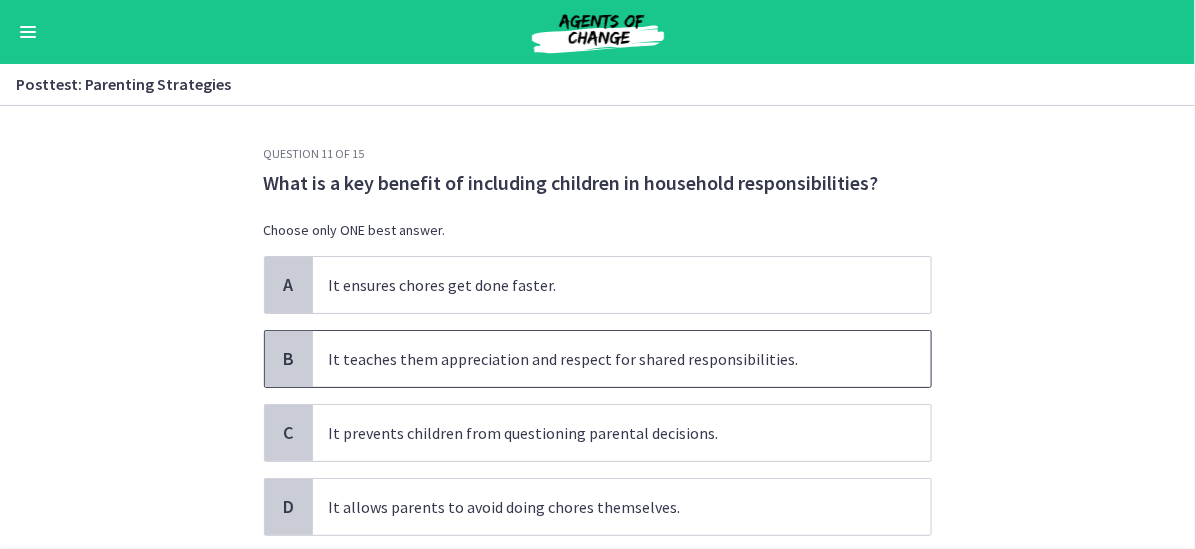 click on "It teaches them appreciation and respect for shared responsibilities." at bounding box center (622, 359) 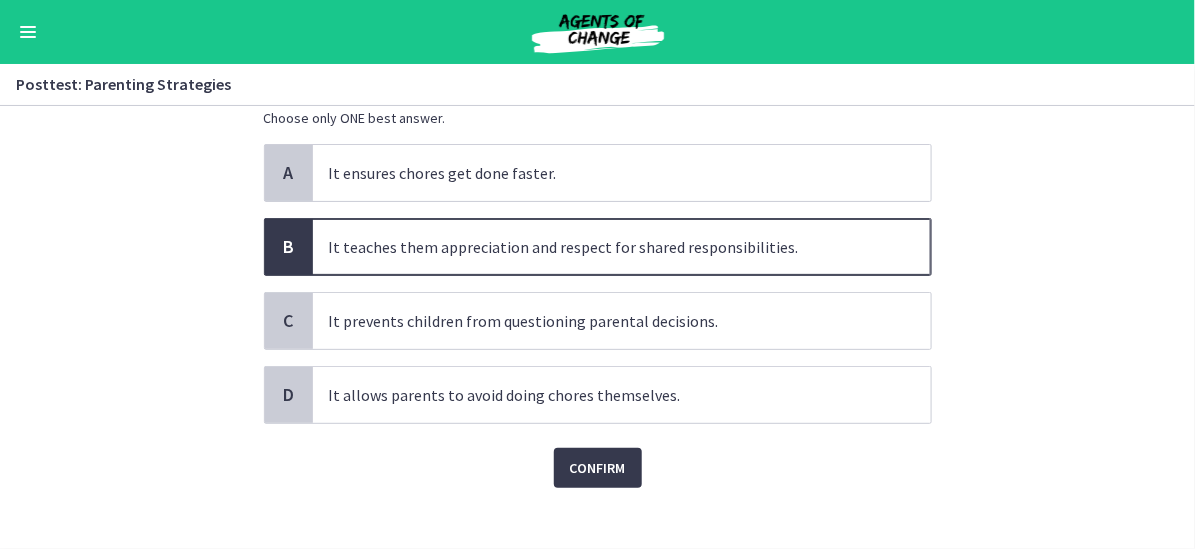 scroll, scrollTop: 128, scrollLeft: 0, axis: vertical 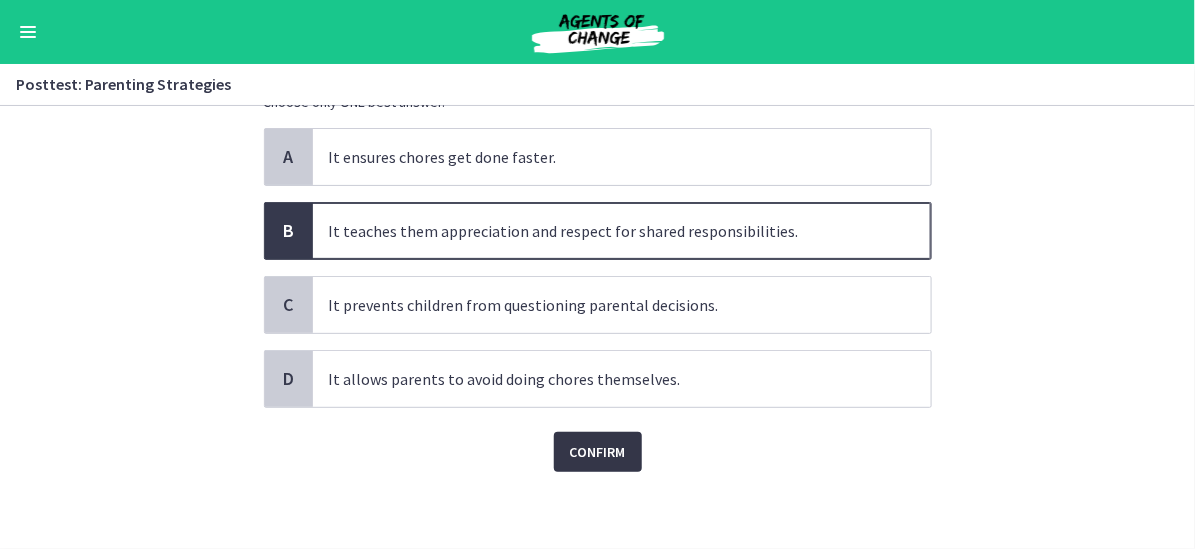click on "Confirm" at bounding box center [598, 452] 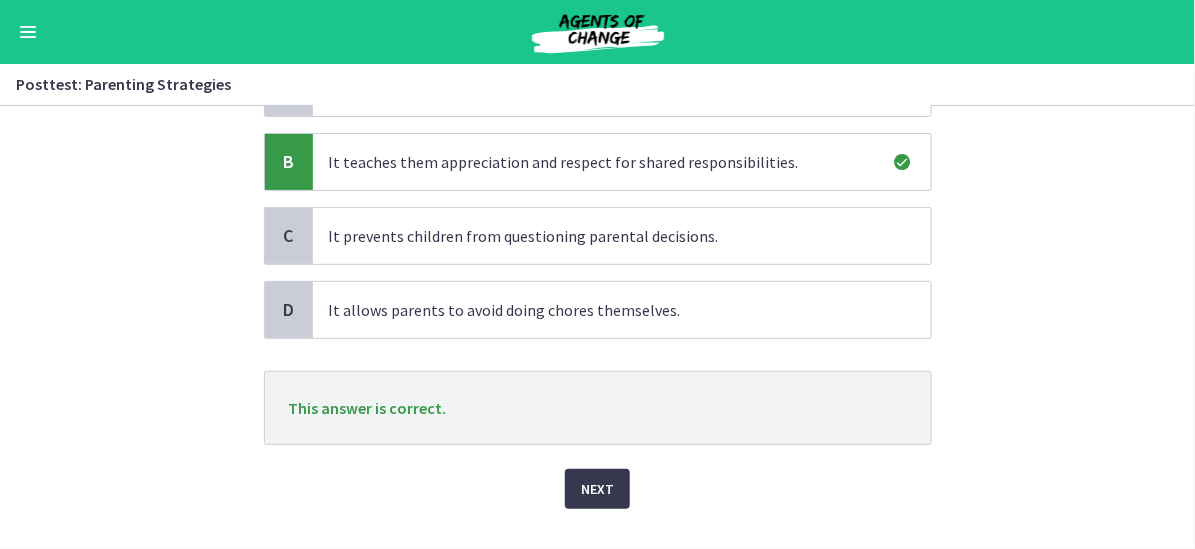 scroll, scrollTop: 234, scrollLeft: 0, axis: vertical 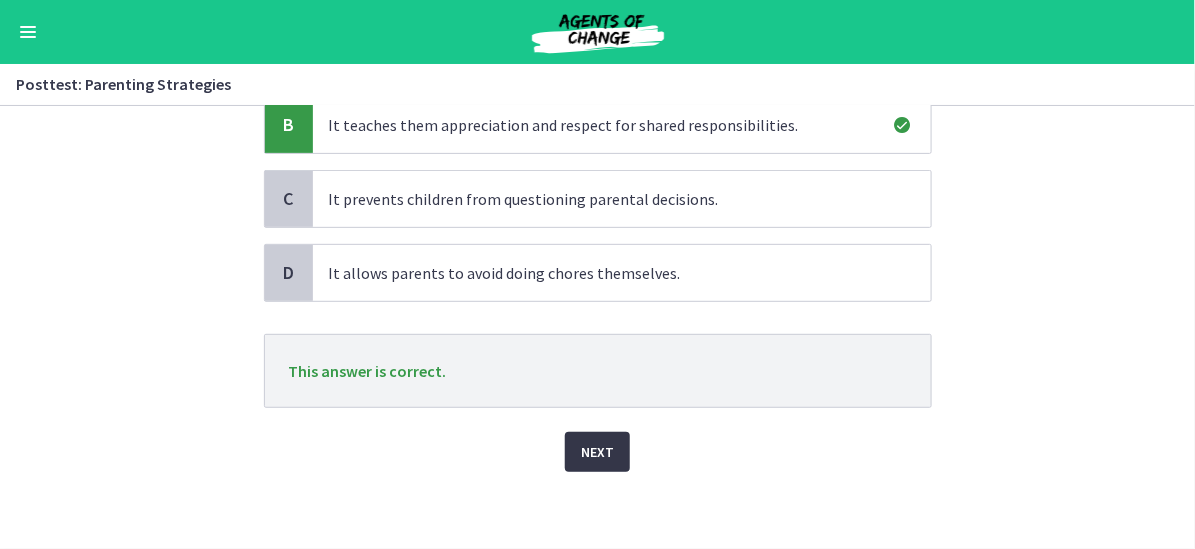 click on "Next" at bounding box center (597, 452) 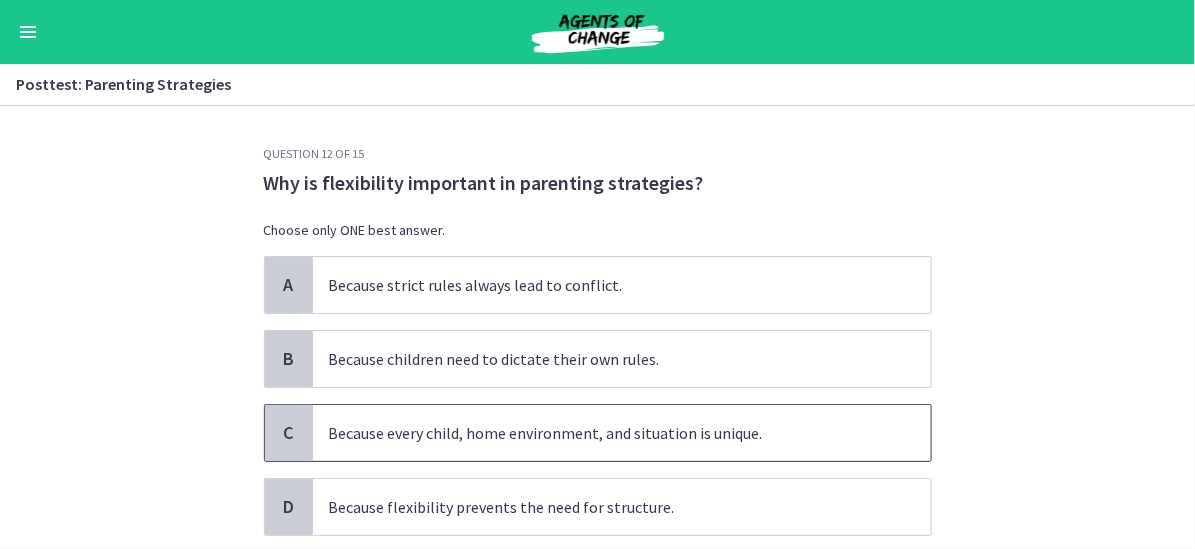 click on "Because every child, home environment, and situation is unique." at bounding box center (622, 433) 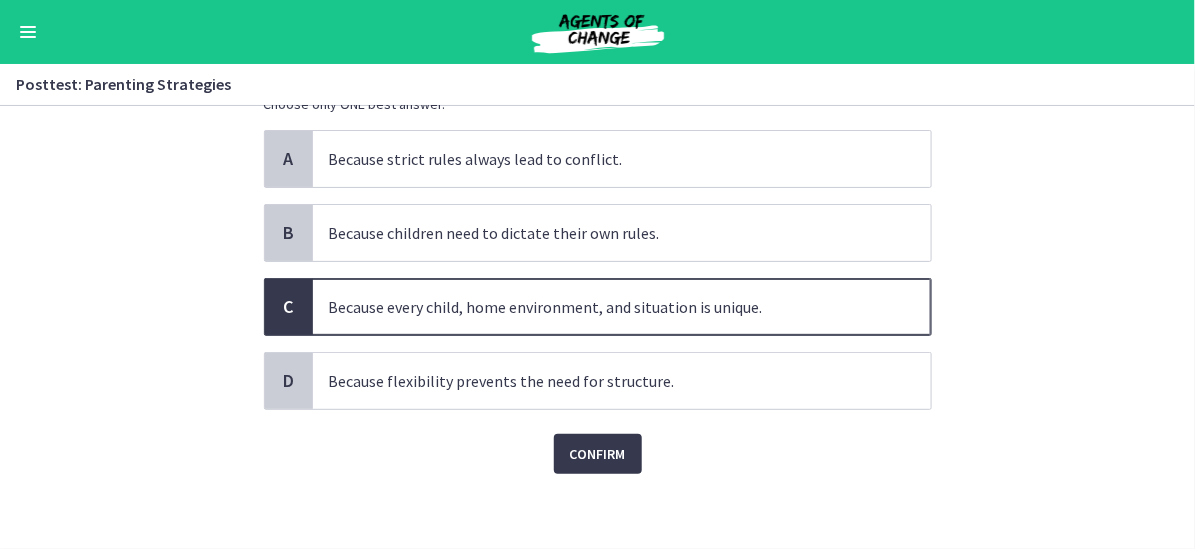 scroll, scrollTop: 128, scrollLeft: 0, axis: vertical 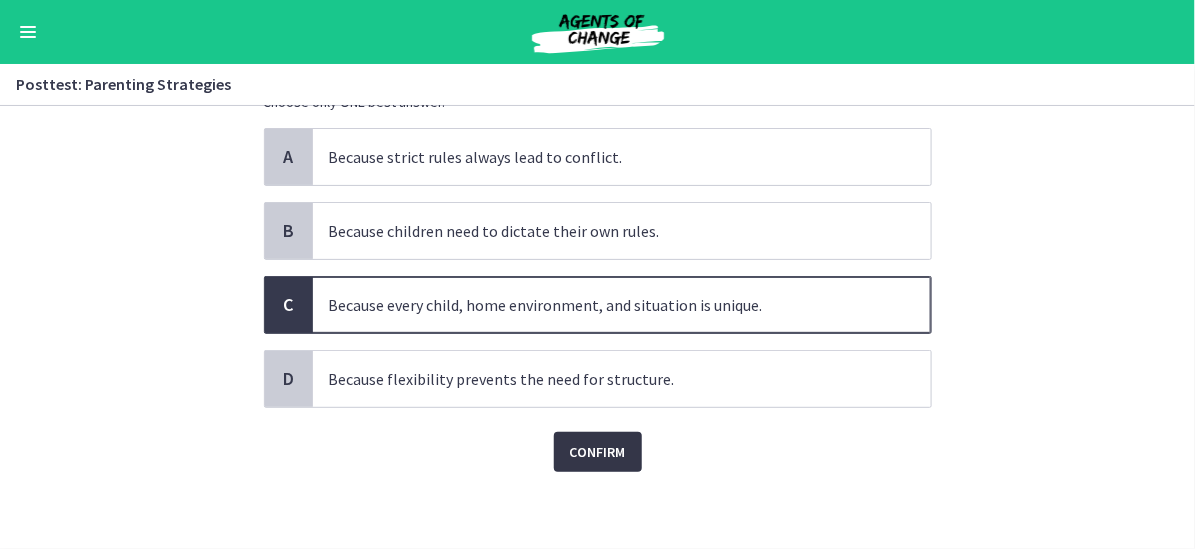 click on "Confirm" at bounding box center [598, 452] 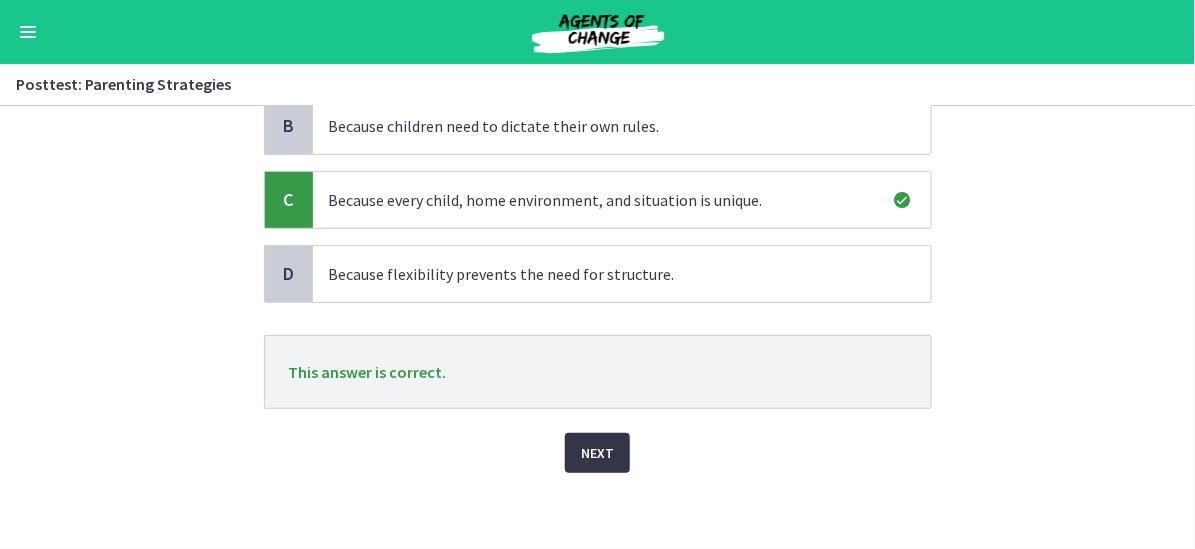 scroll, scrollTop: 234, scrollLeft: 0, axis: vertical 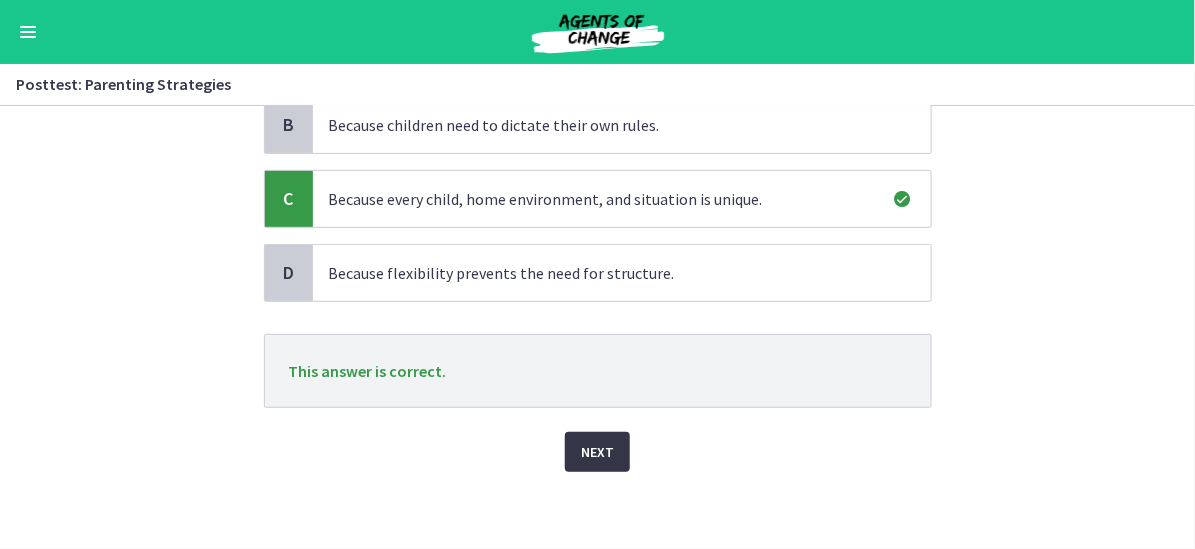 click on "Next" at bounding box center (597, 452) 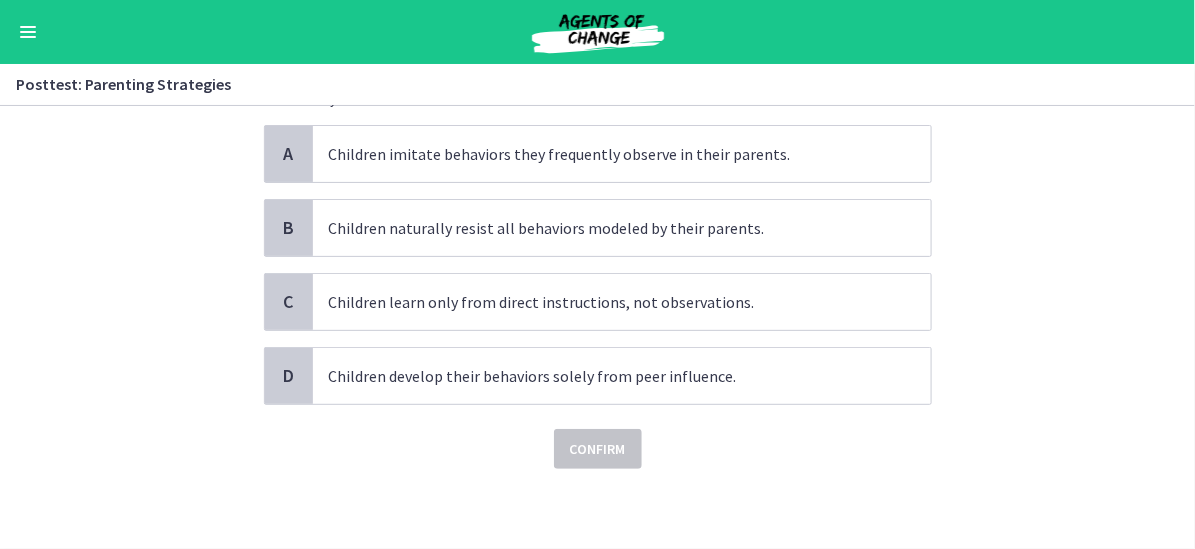 scroll, scrollTop: 0, scrollLeft: 0, axis: both 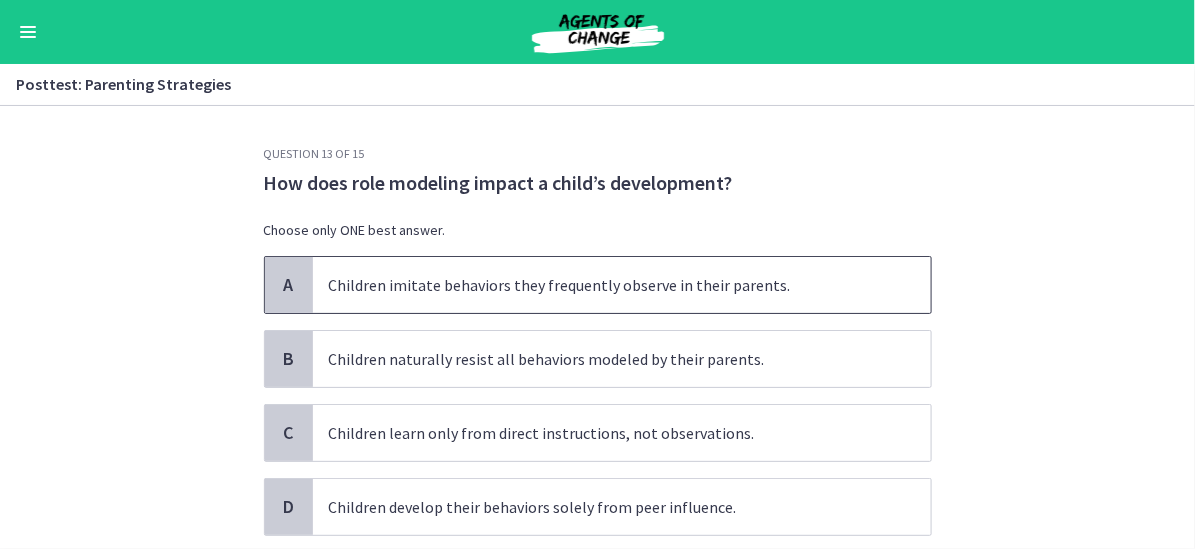 click on "Children imitate behaviors they frequently observe in their parents." at bounding box center [622, 285] 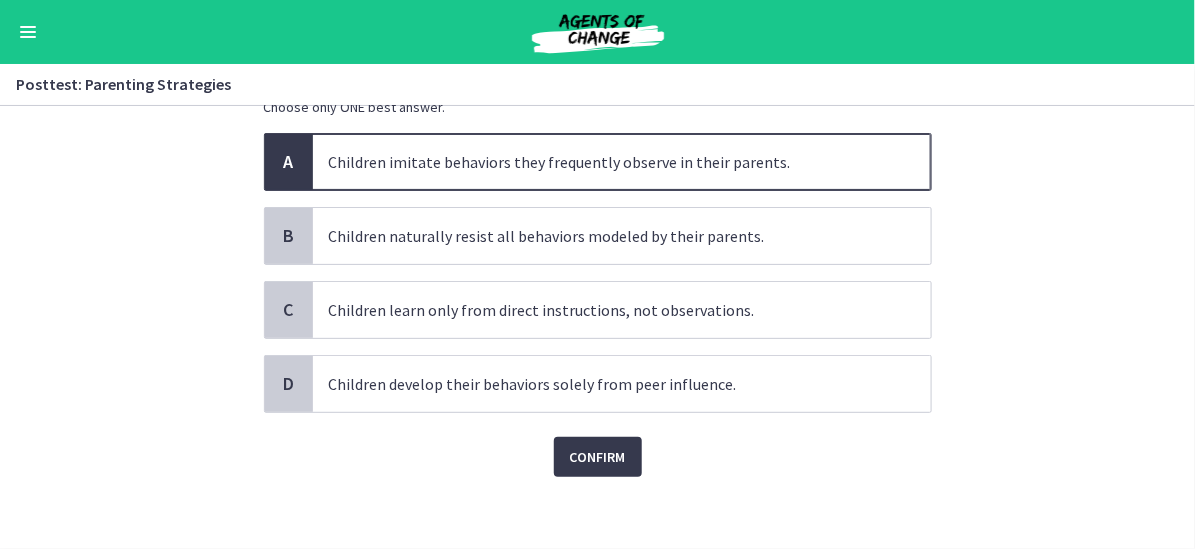 scroll, scrollTop: 128, scrollLeft: 0, axis: vertical 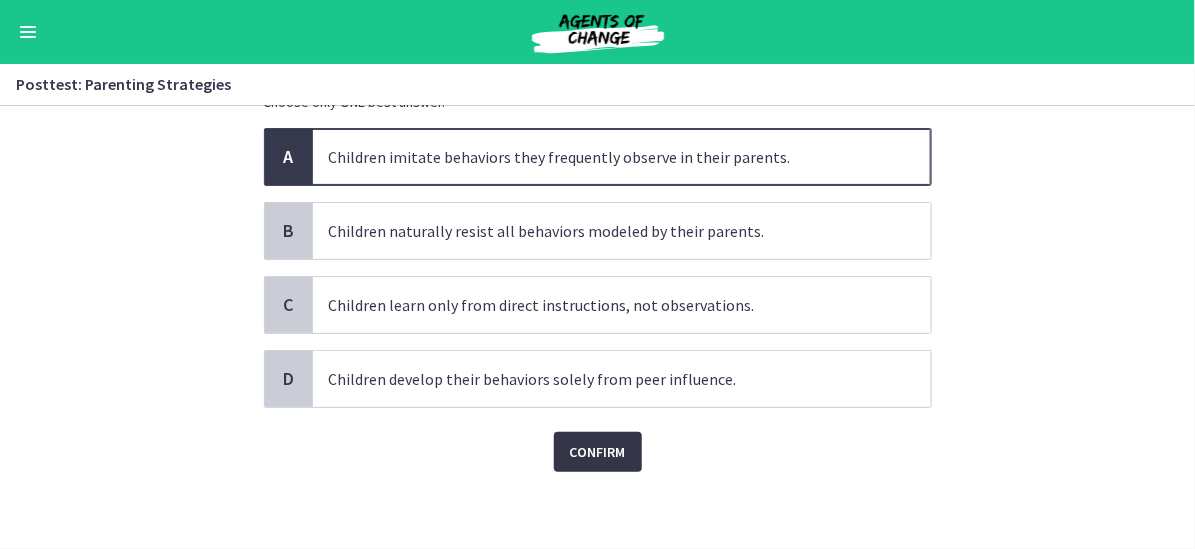 click on "Confirm" at bounding box center [598, 452] 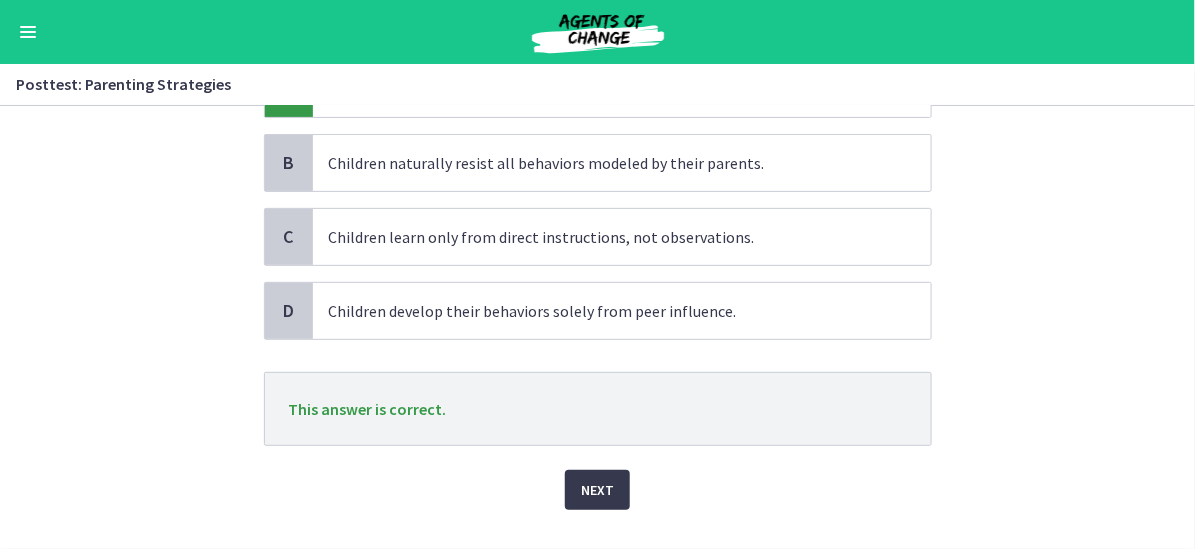 scroll, scrollTop: 234, scrollLeft: 0, axis: vertical 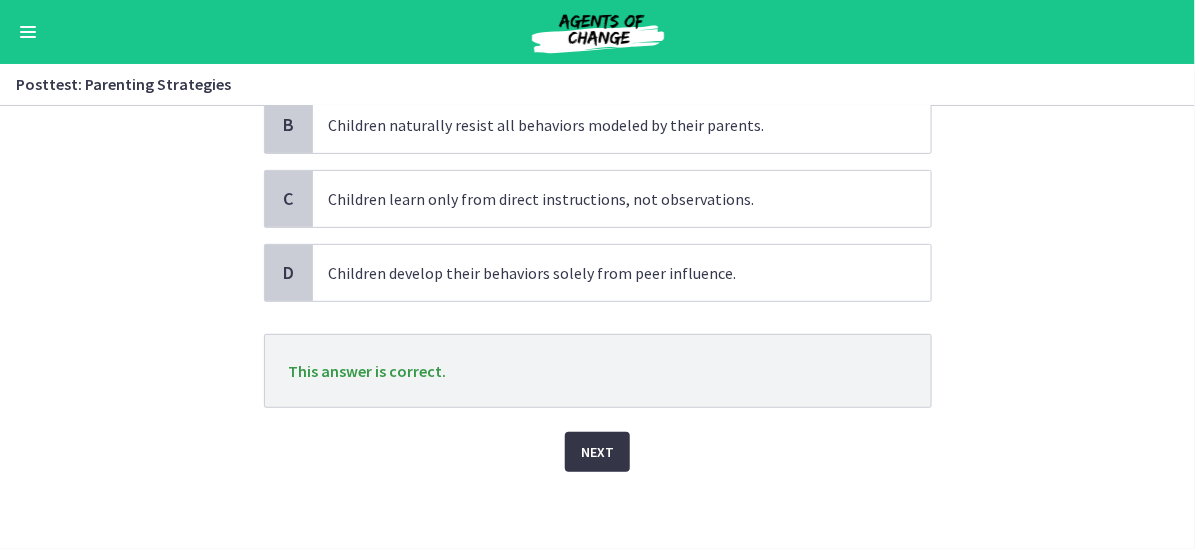 click on "Next" at bounding box center (597, 452) 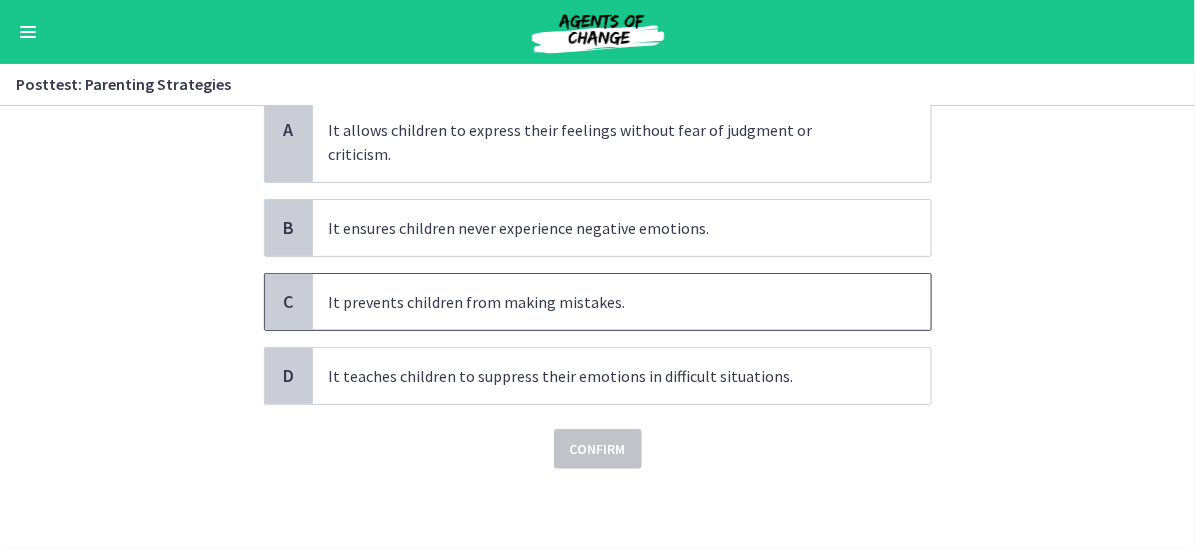 scroll, scrollTop: 0, scrollLeft: 0, axis: both 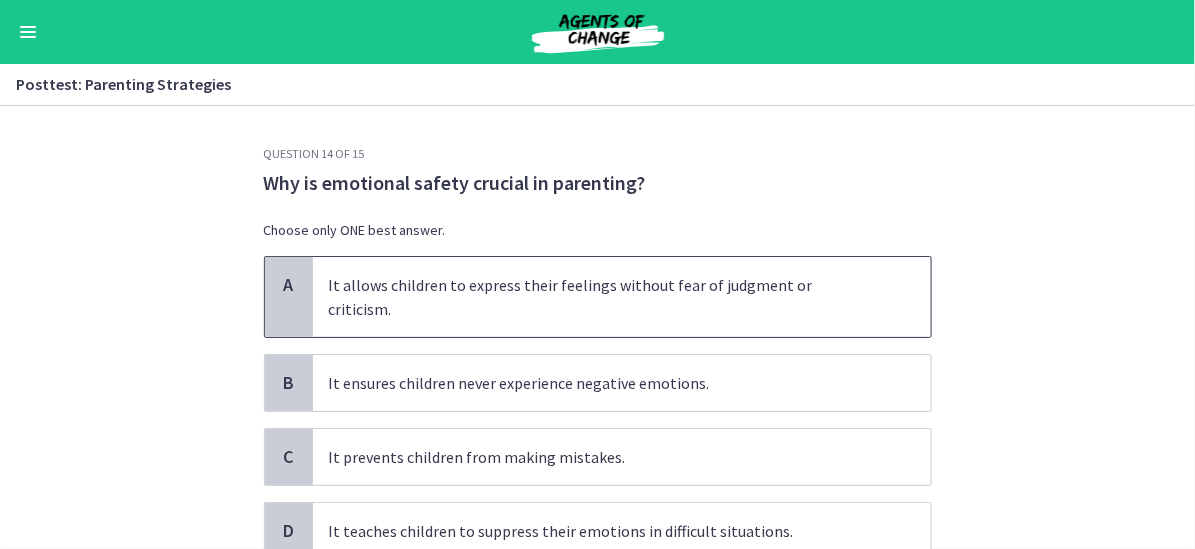 click on "It allows children to express their feelings without fear of judgment or criticism." at bounding box center [622, 297] 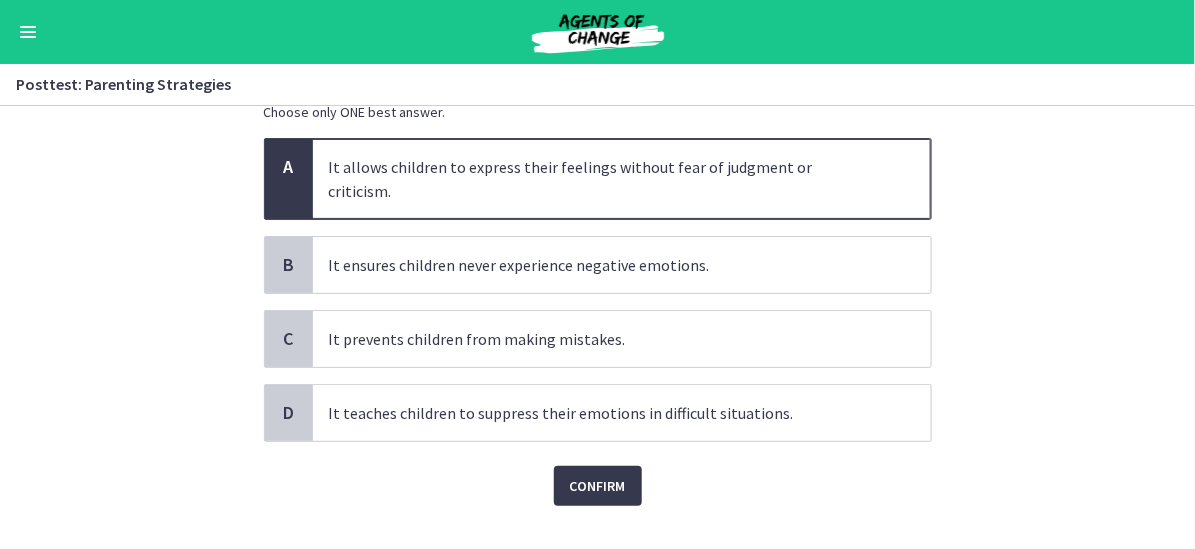 scroll, scrollTop: 128, scrollLeft: 0, axis: vertical 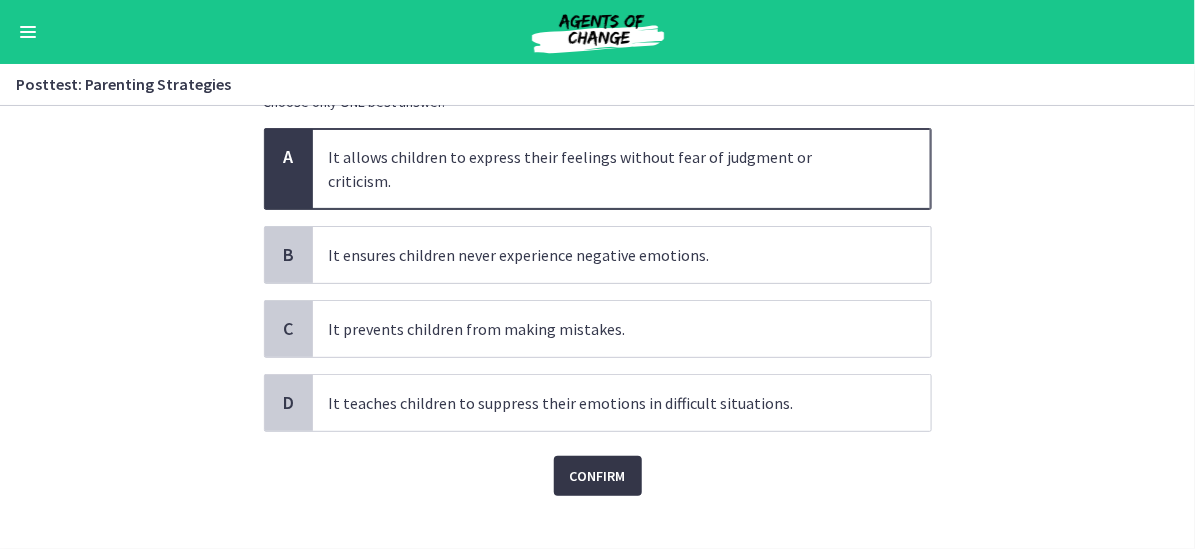 click on "Confirm" at bounding box center (598, 476) 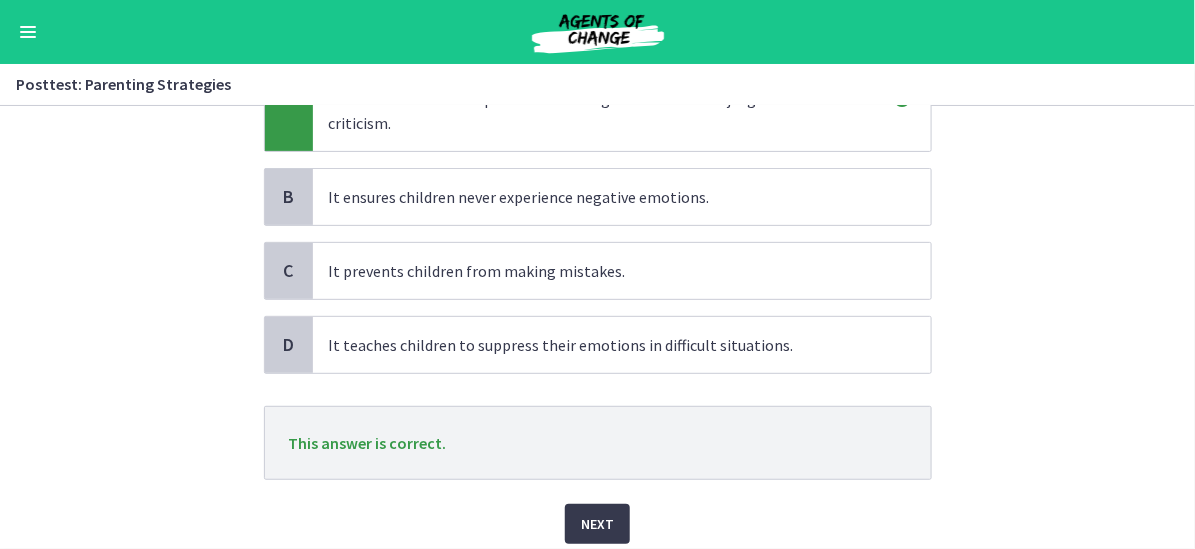 scroll, scrollTop: 228, scrollLeft: 0, axis: vertical 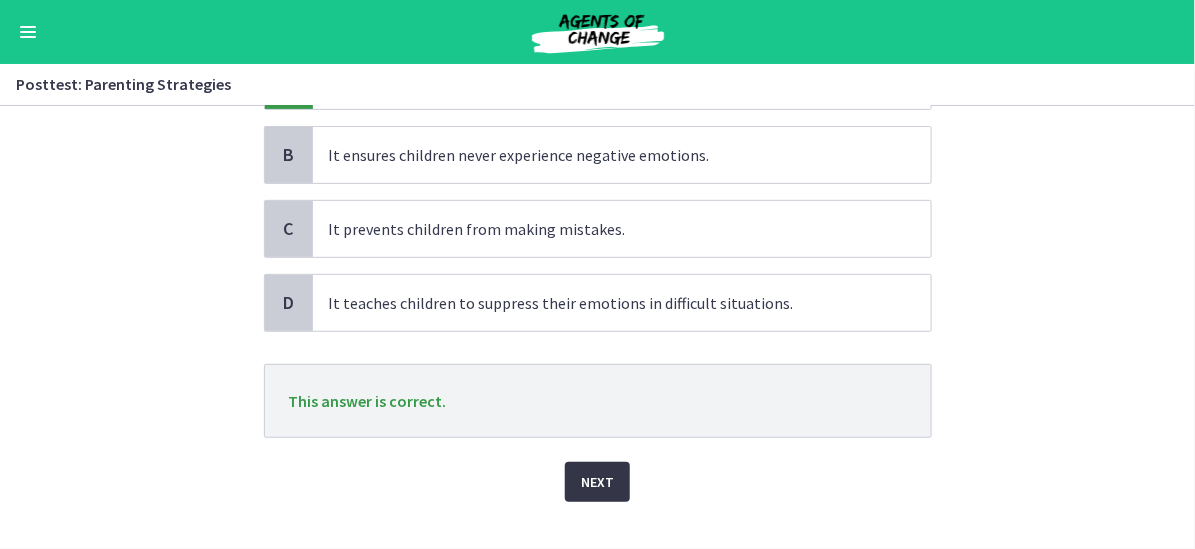 click on "Next" at bounding box center (597, 482) 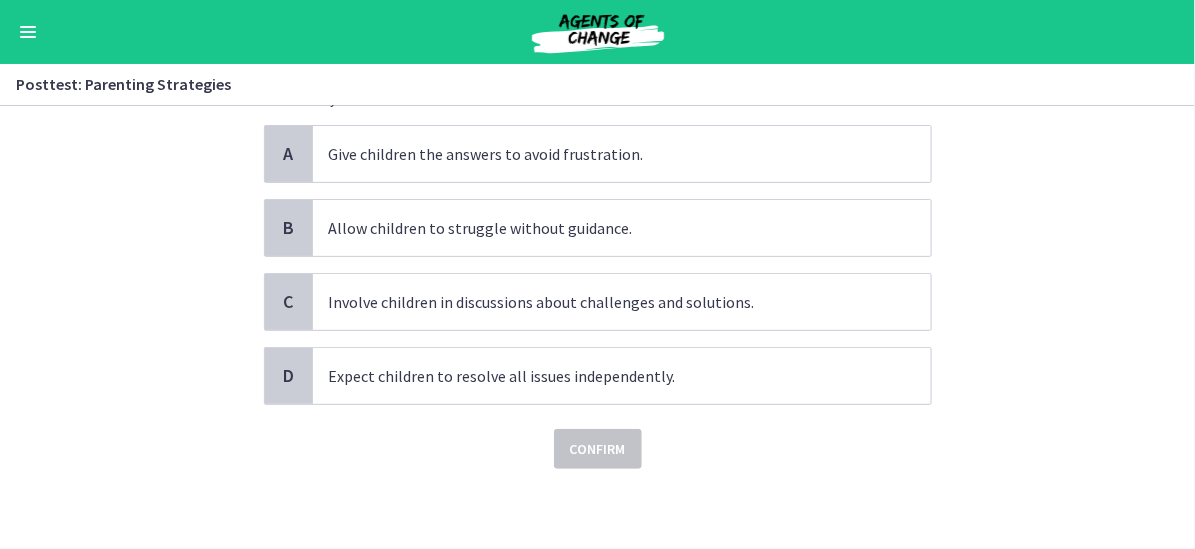 scroll, scrollTop: 0, scrollLeft: 0, axis: both 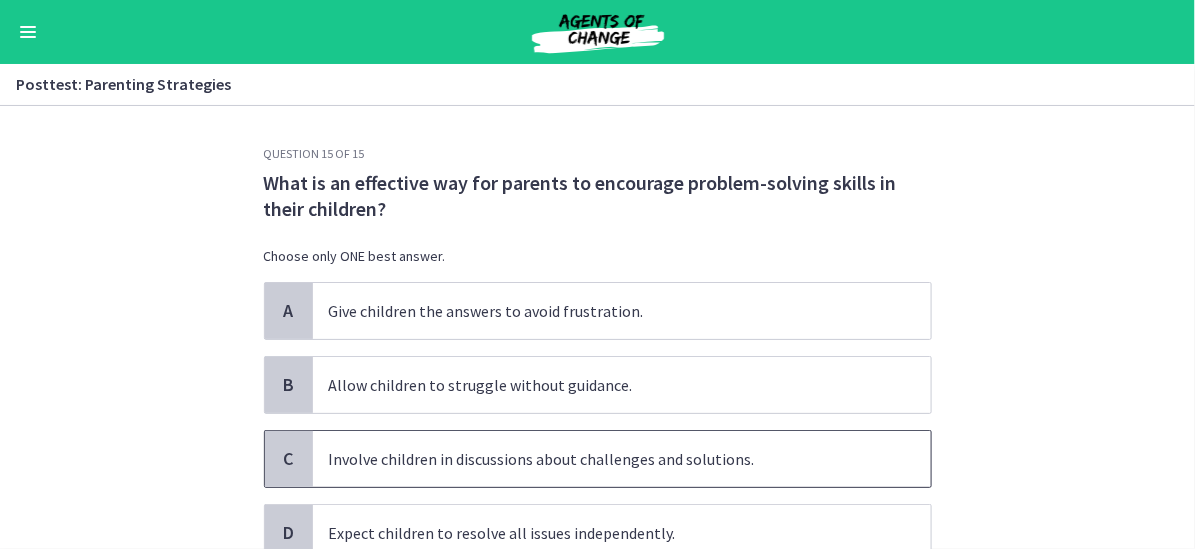 click on "Involve children in discussions about challenges and solutions." at bounding box center (622, 459) 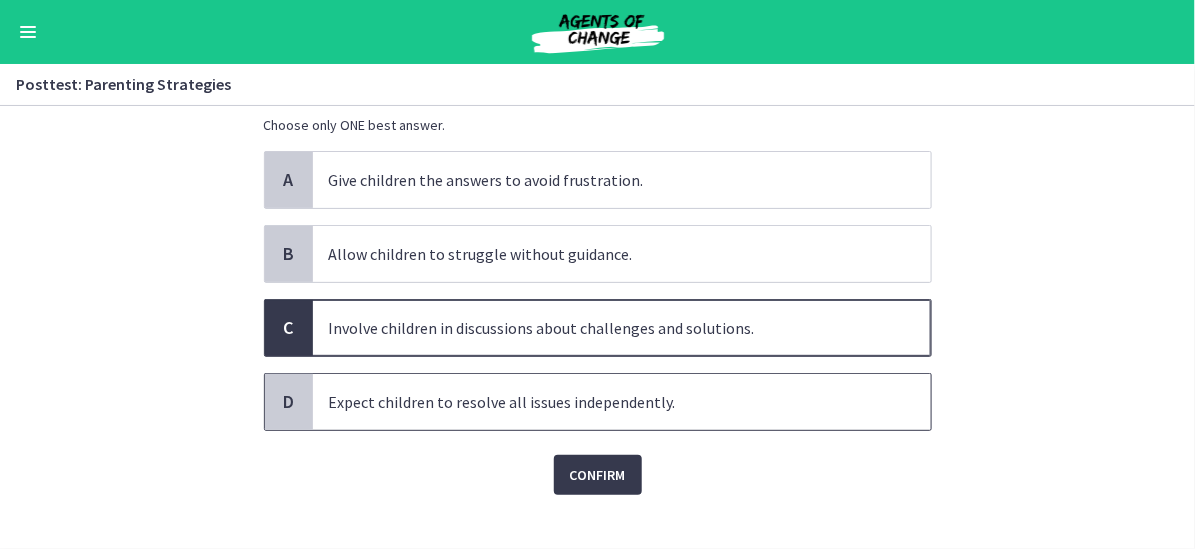 scroll, scrollTop: 154, scrollLeft: 0, axis: vertical 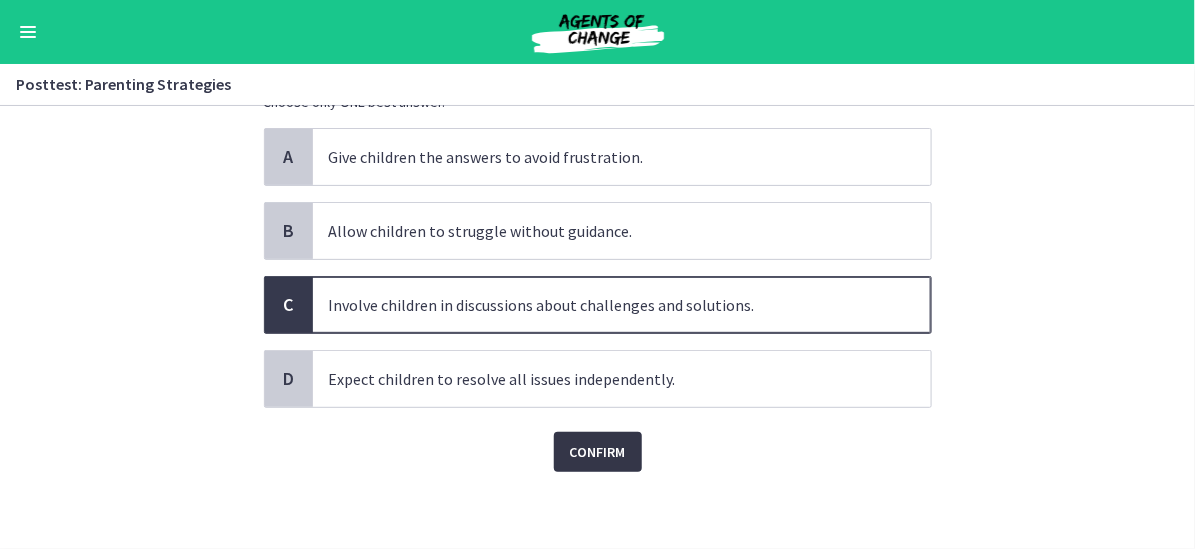 click on "Confirm" at bounding box center [598, 452] 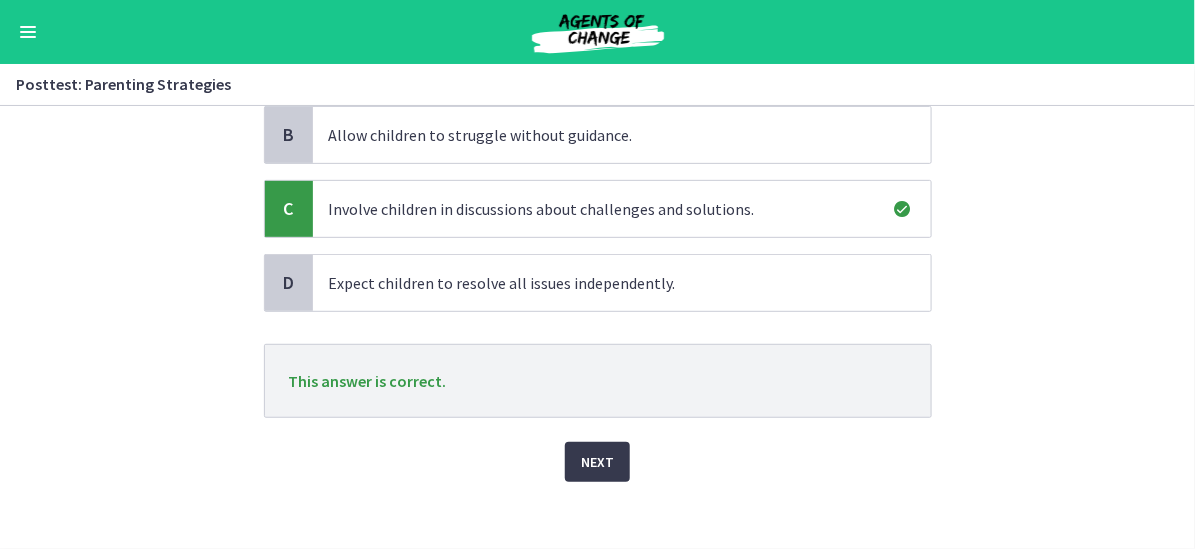 scroll, scrollTop: 260, scrollLeft: 0, axis: vertical 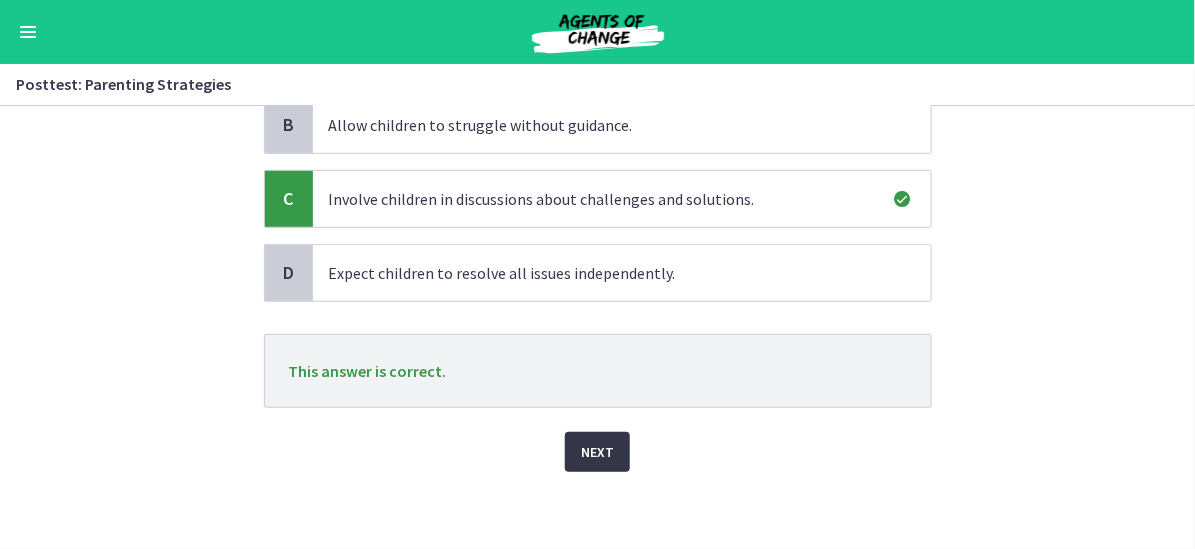 click on "Next" at bounding box center [597, 452] 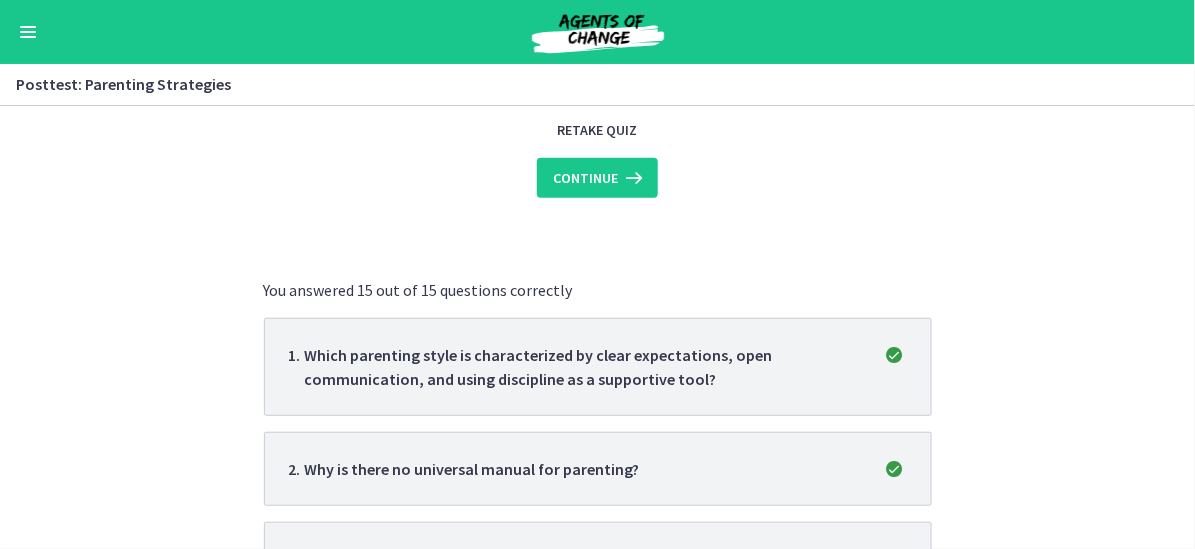 scroll, scrollTop: 0, scrollLeft: 0, axis: both 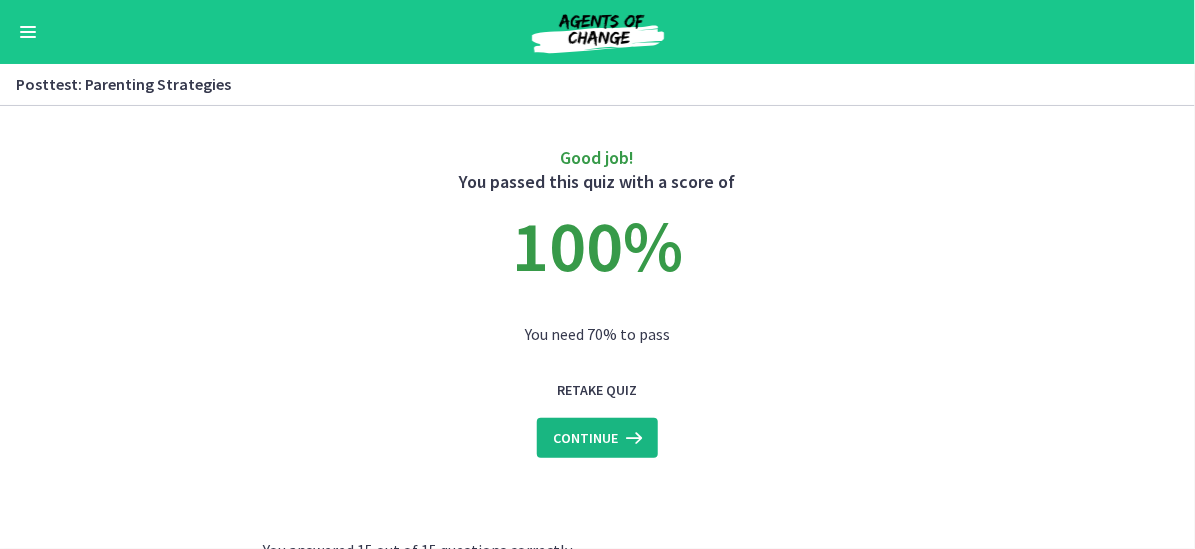 click on "Continue" at bounding box center [585, 438] 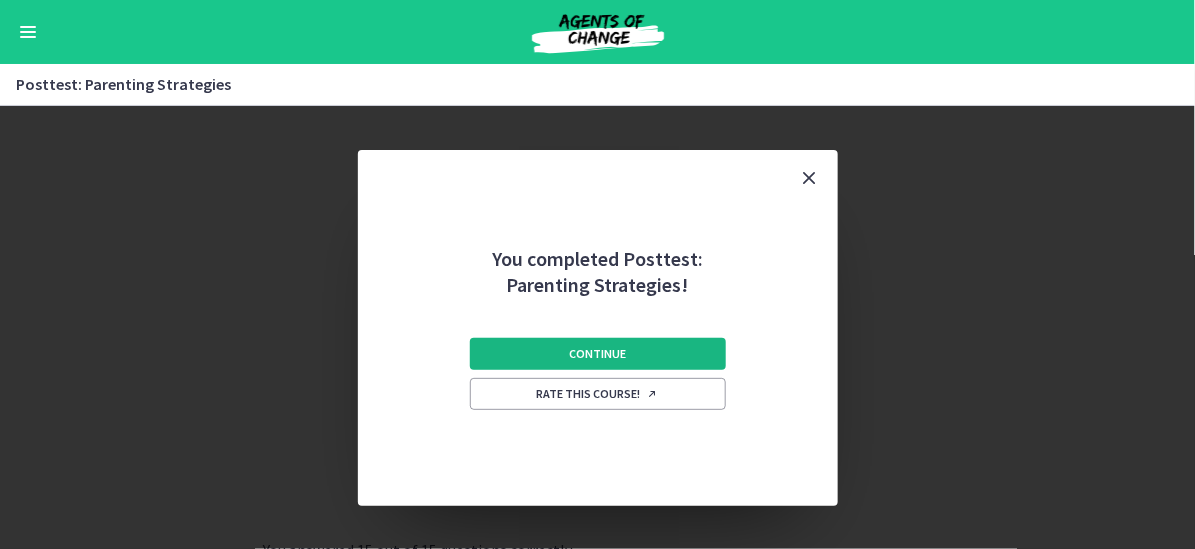 click on "Continue" at bounding box center (597, 354) 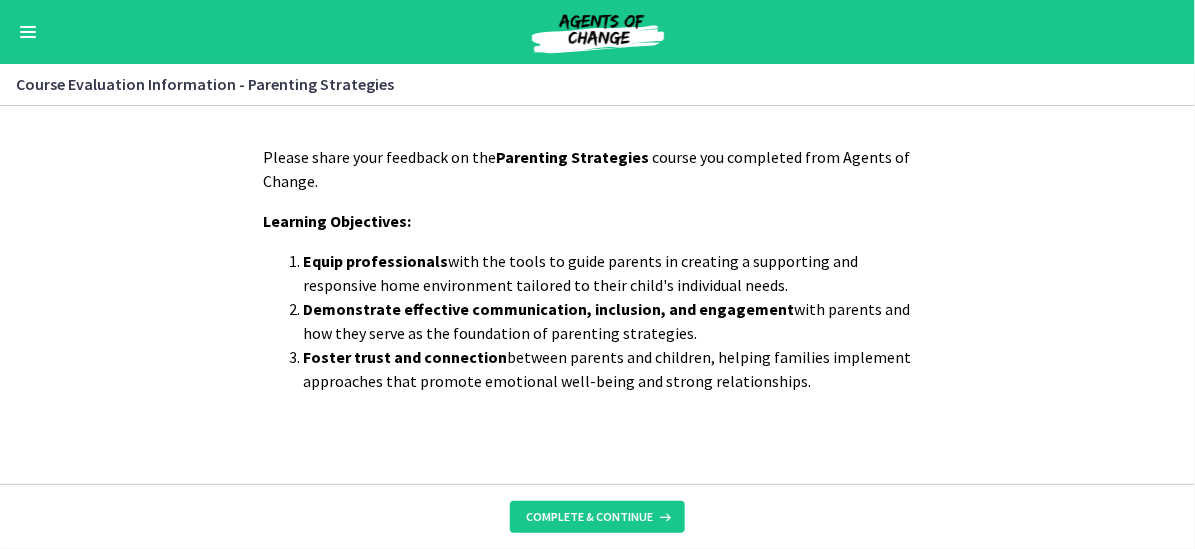 scroll, scrollTop: 21, scrollLeft: 0, axis: vertical 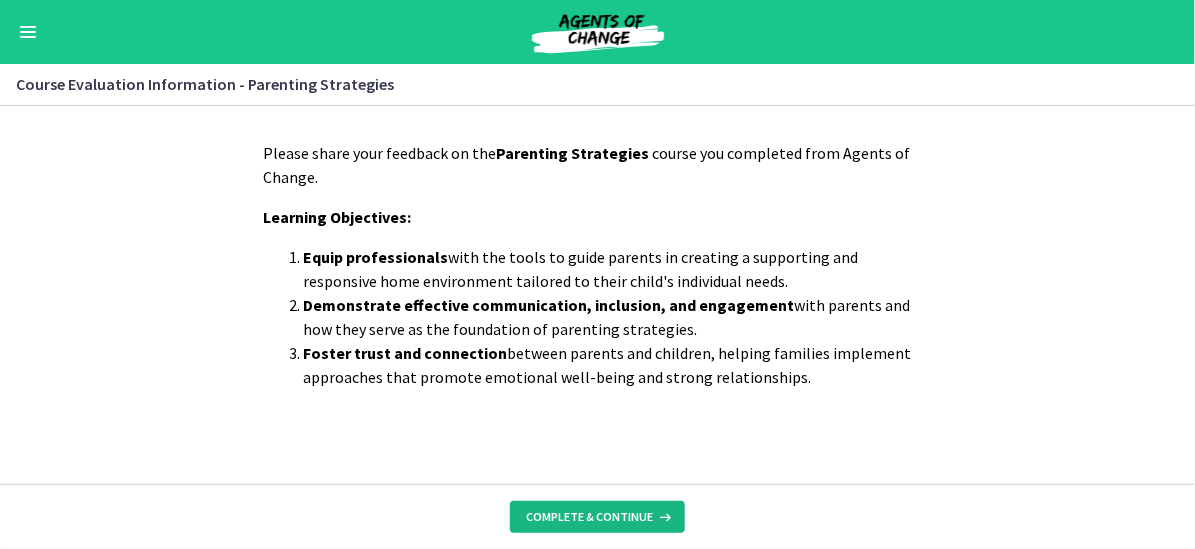 click on "Complete & continue" at bounding box center [597, 517] 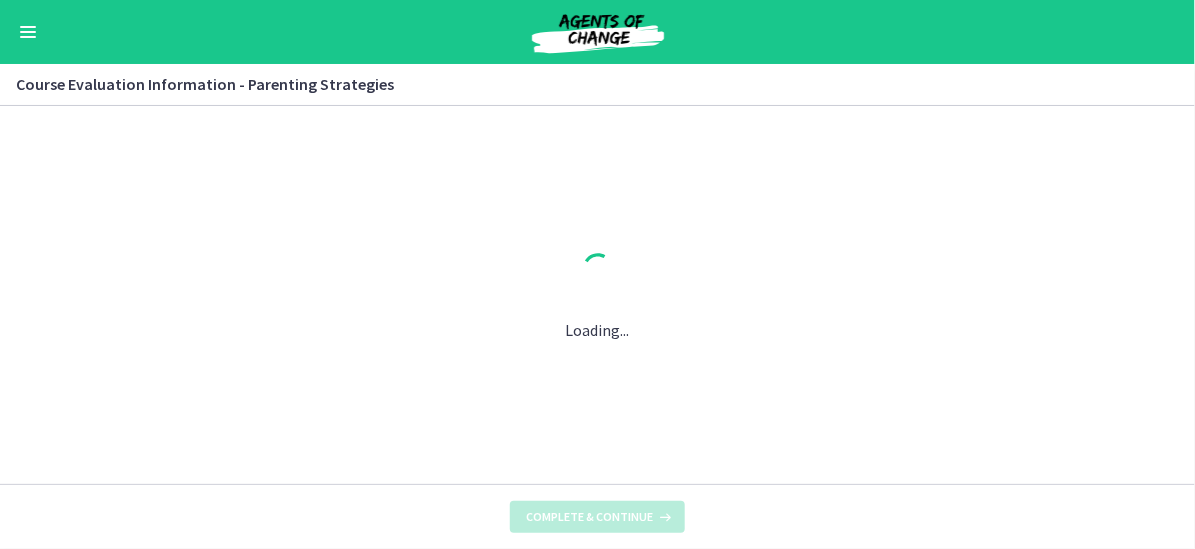 scroll, scrollTop: 0, scrollLeft: 0, axis: both 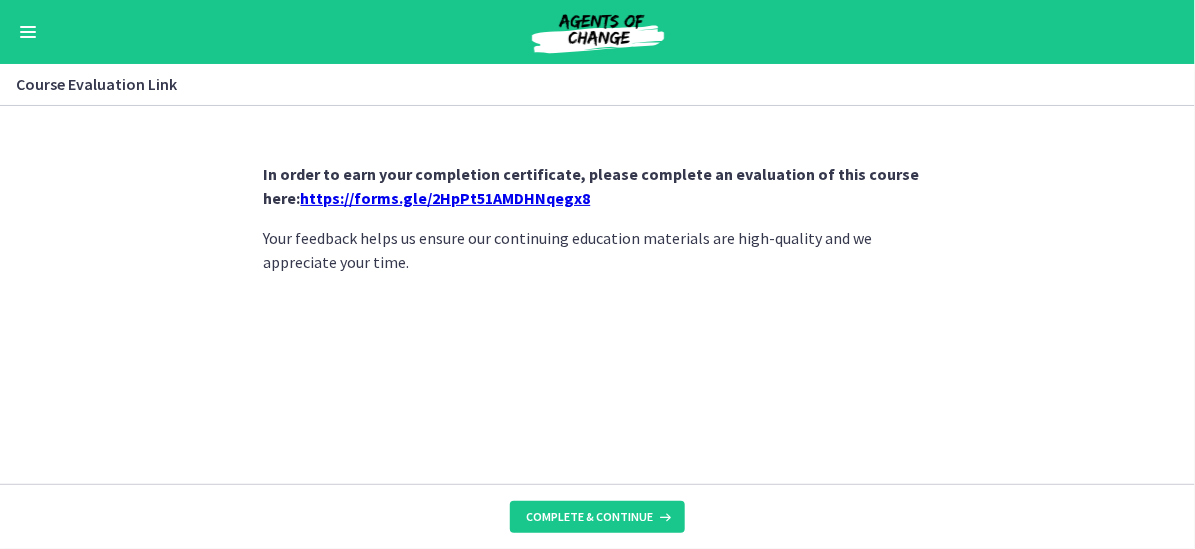 click on "https://forms.gle/2HpPt51AMDHNqegx8" at bounding box center (446, 198) 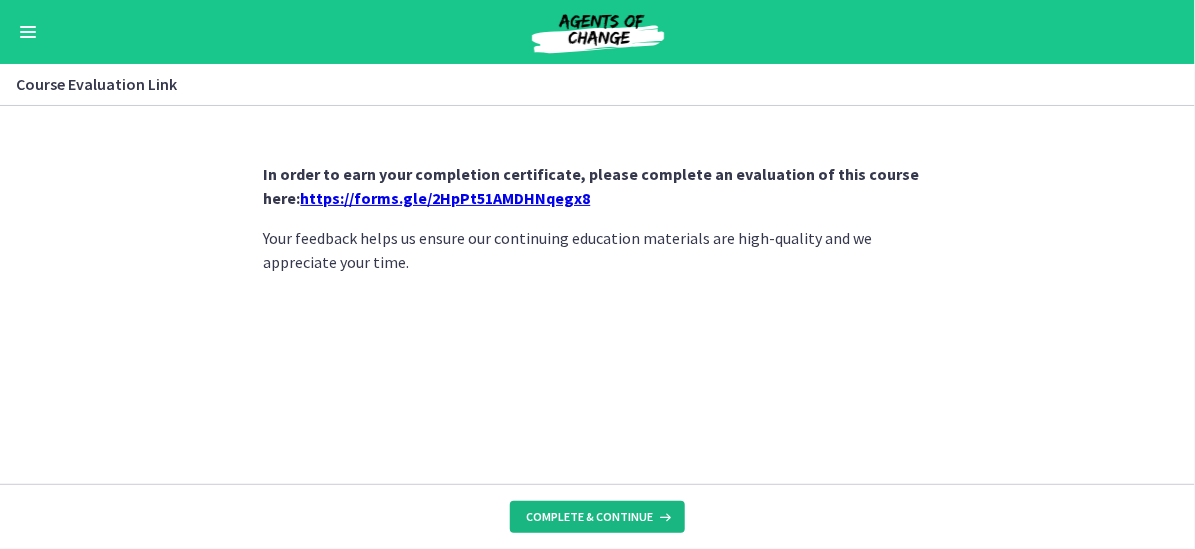 click on "Complete & continue" at bounding box center [597, 517] 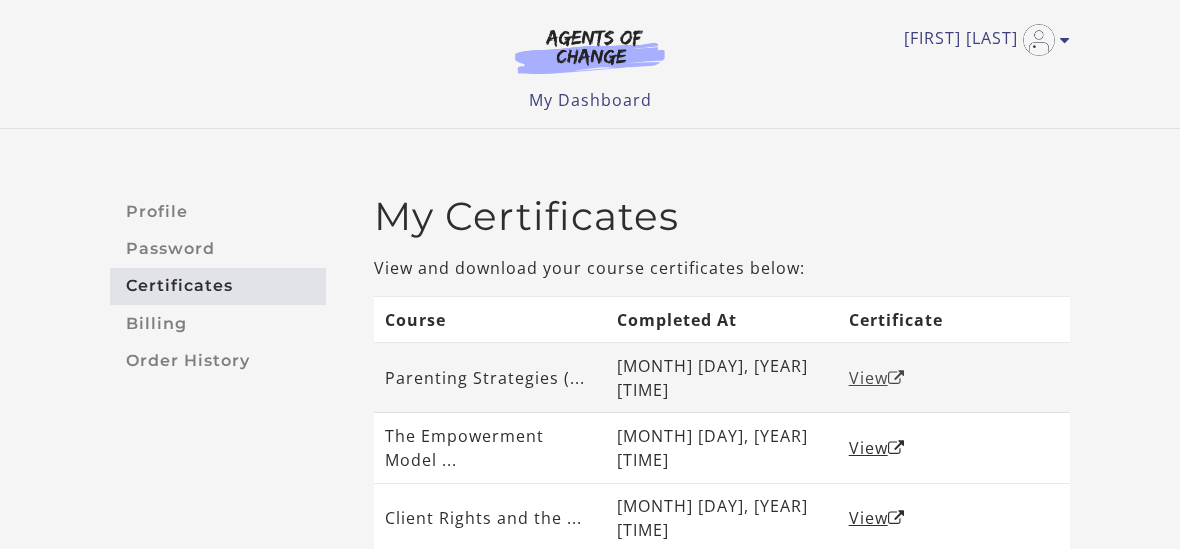 scroll, scrollTop: 0, scrollLeft: 0, axis: both 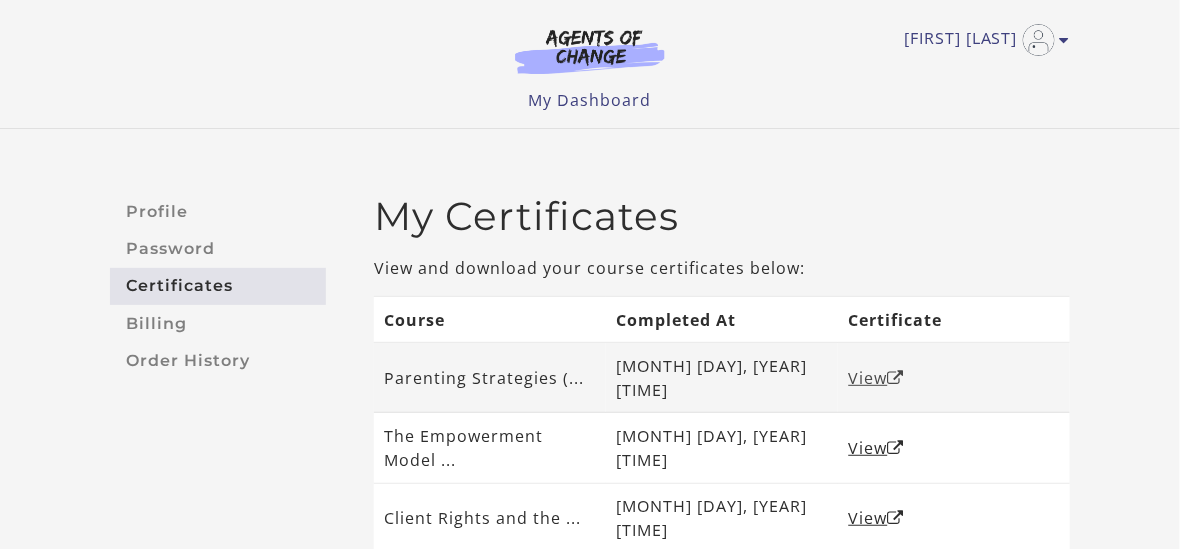 click on "View" at bounding box center (877, 378) 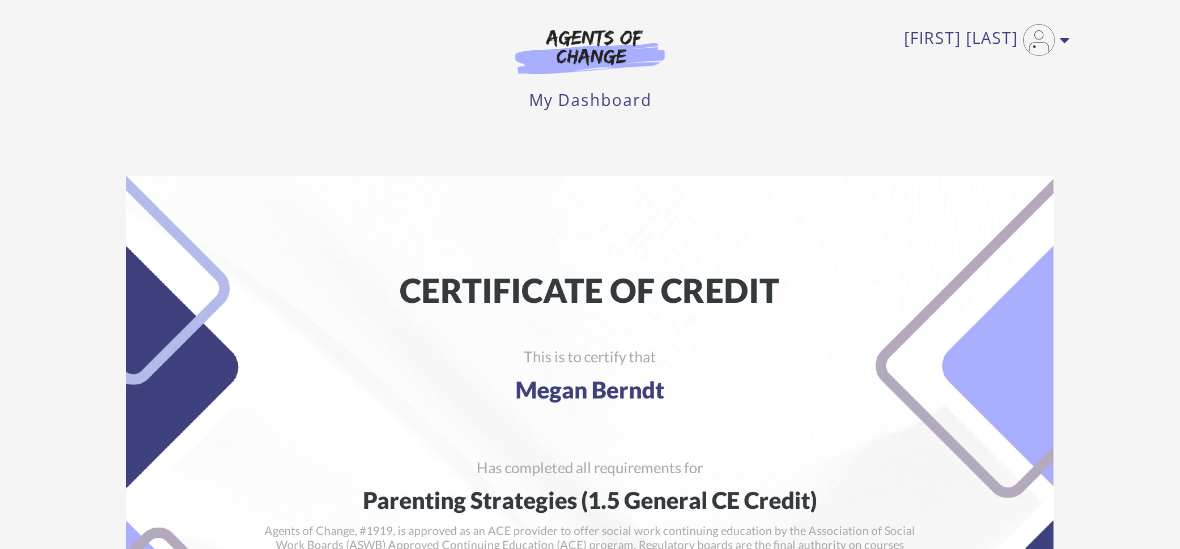scroll, scrollTop: 0, scrollLeft: 0, axis: both 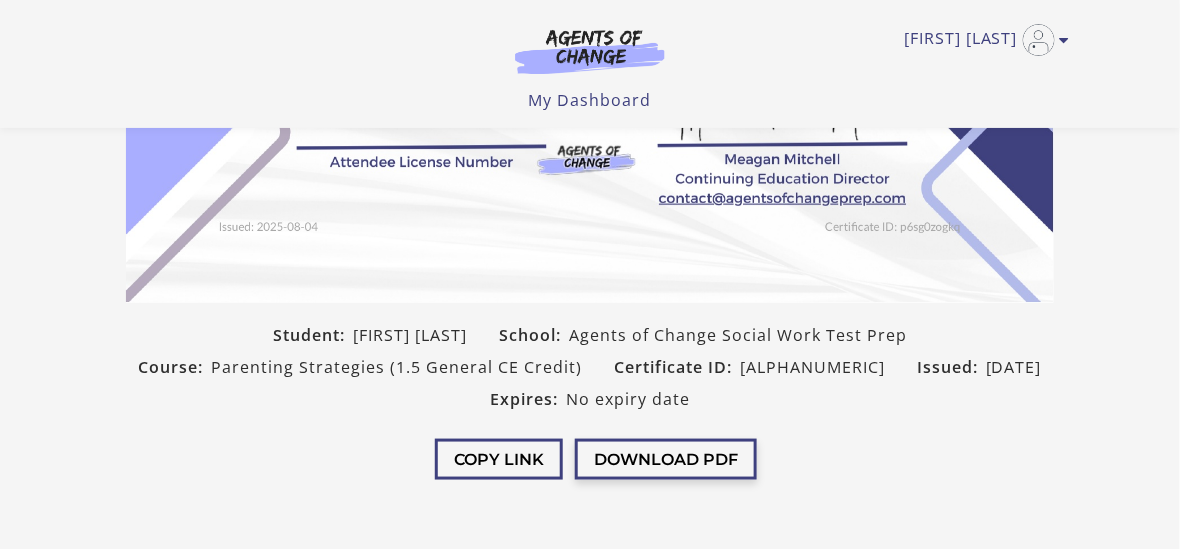 click on "Download PDF" at bounding box center [666, 459] 